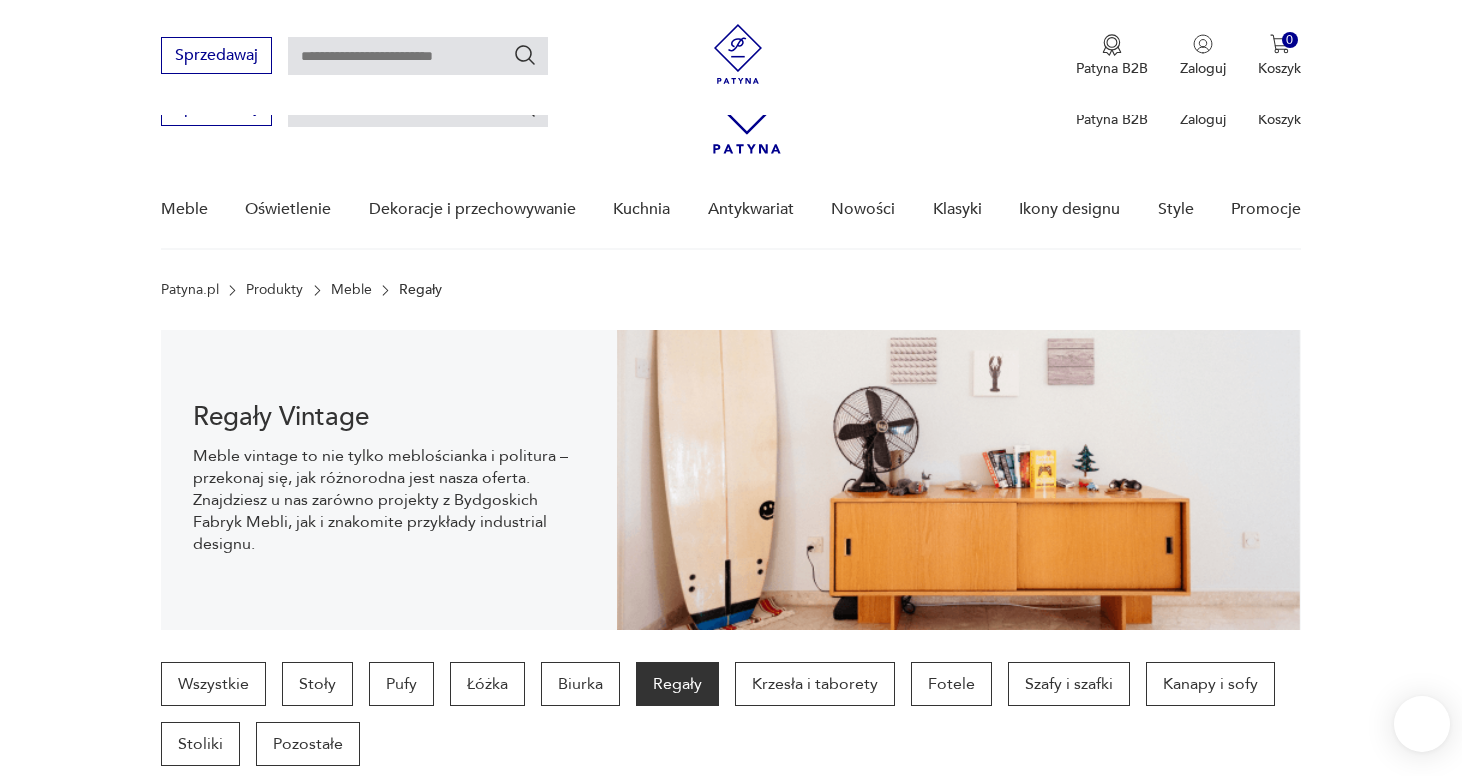 scroll, scrollTop: 574, scrollLeft: 0, axis: vertical 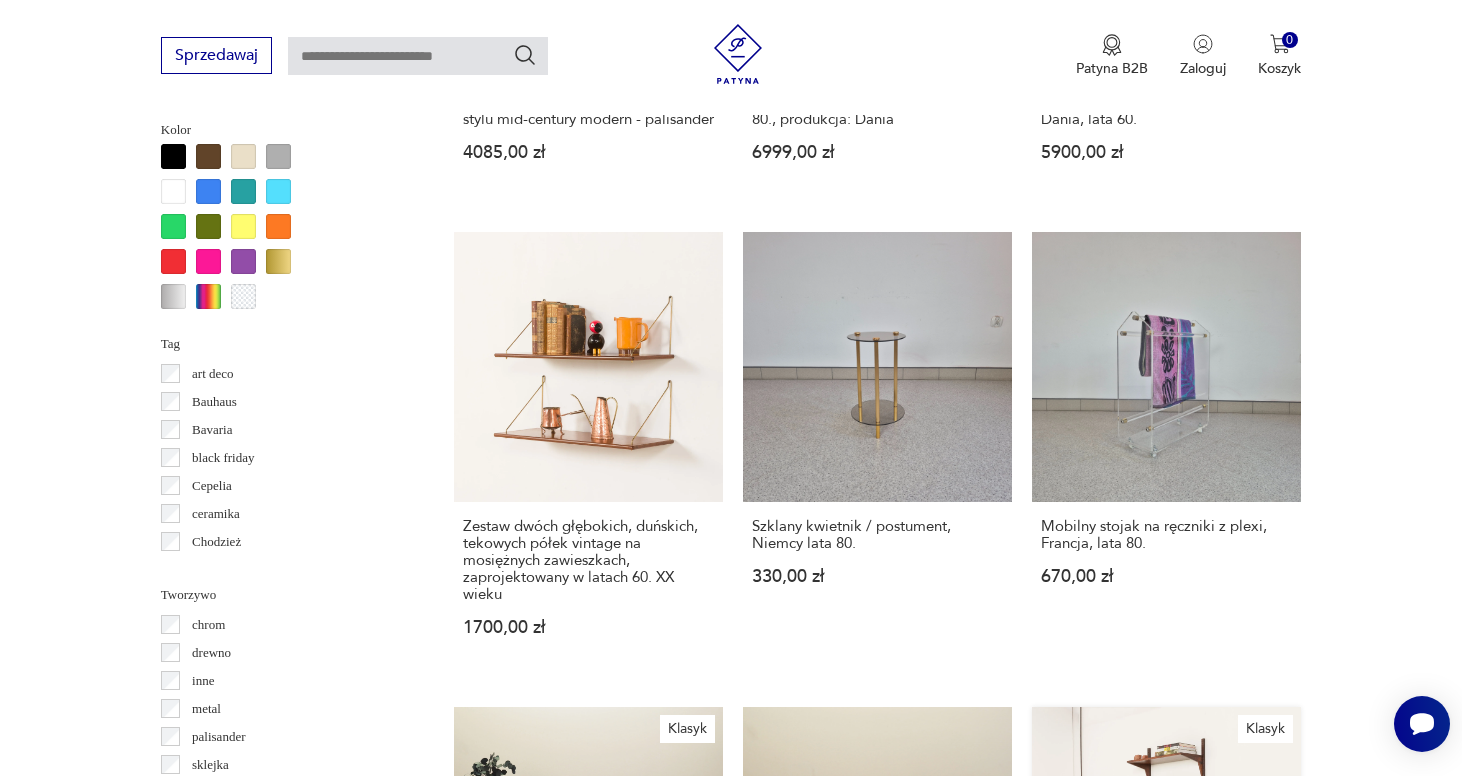 click on "Klasyk Palisandrowy regał vintage w stylu mid-century, zaprojektowany przez Poula Cadoviusa dla Cado w latach 60. XX wieku [PRICE]" at bounding box center [1166, 919] 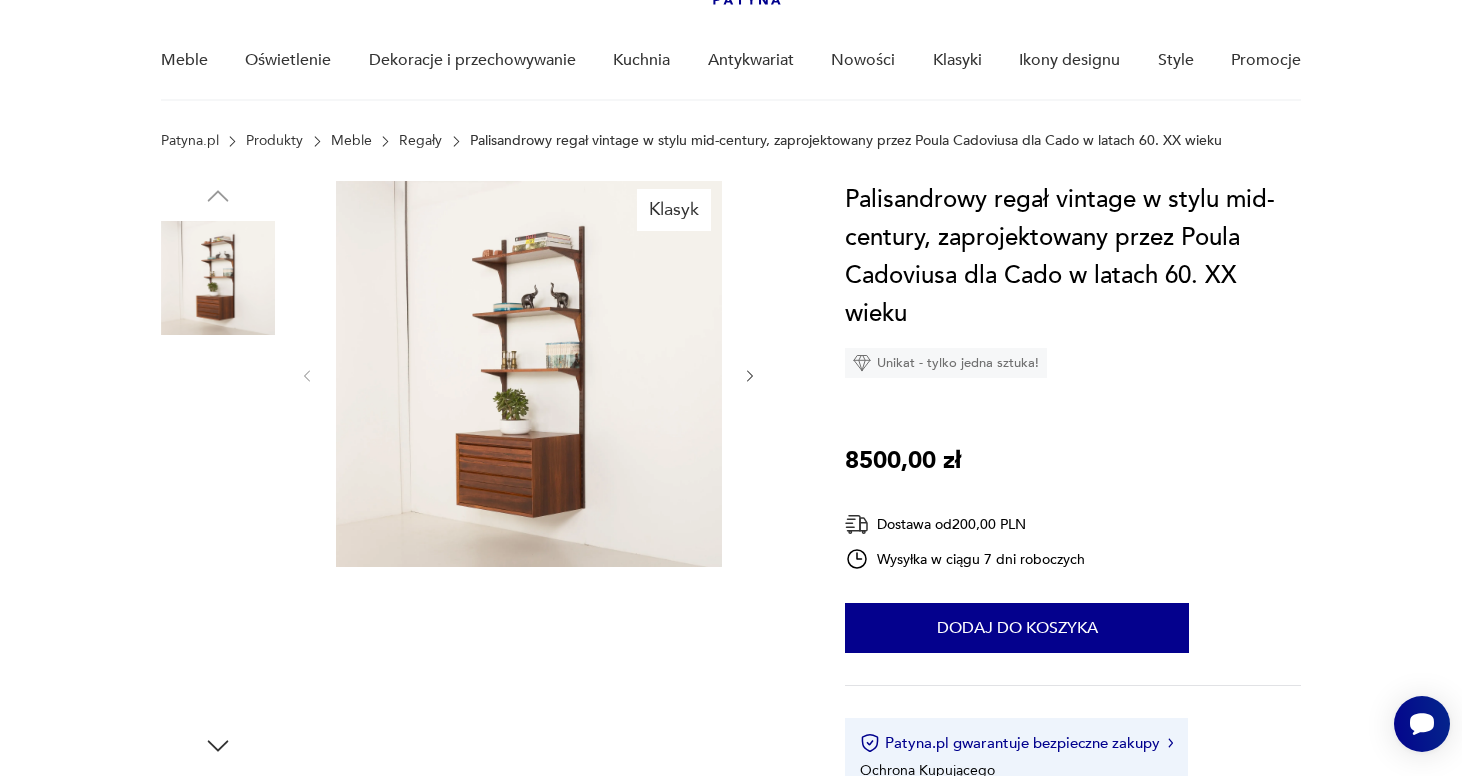 scroll, scrollTop: 150, scrollLeft: 0, axis: vertical 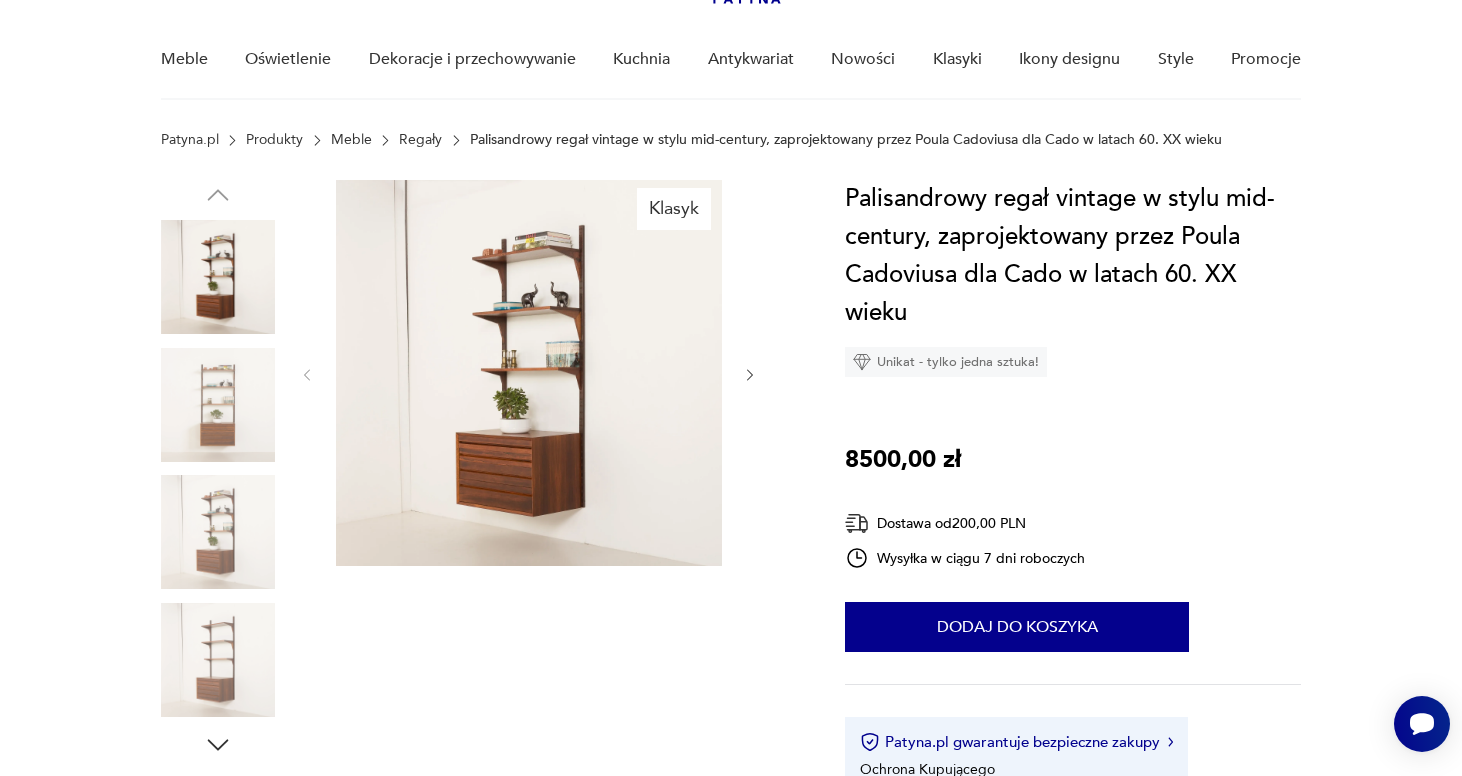 click 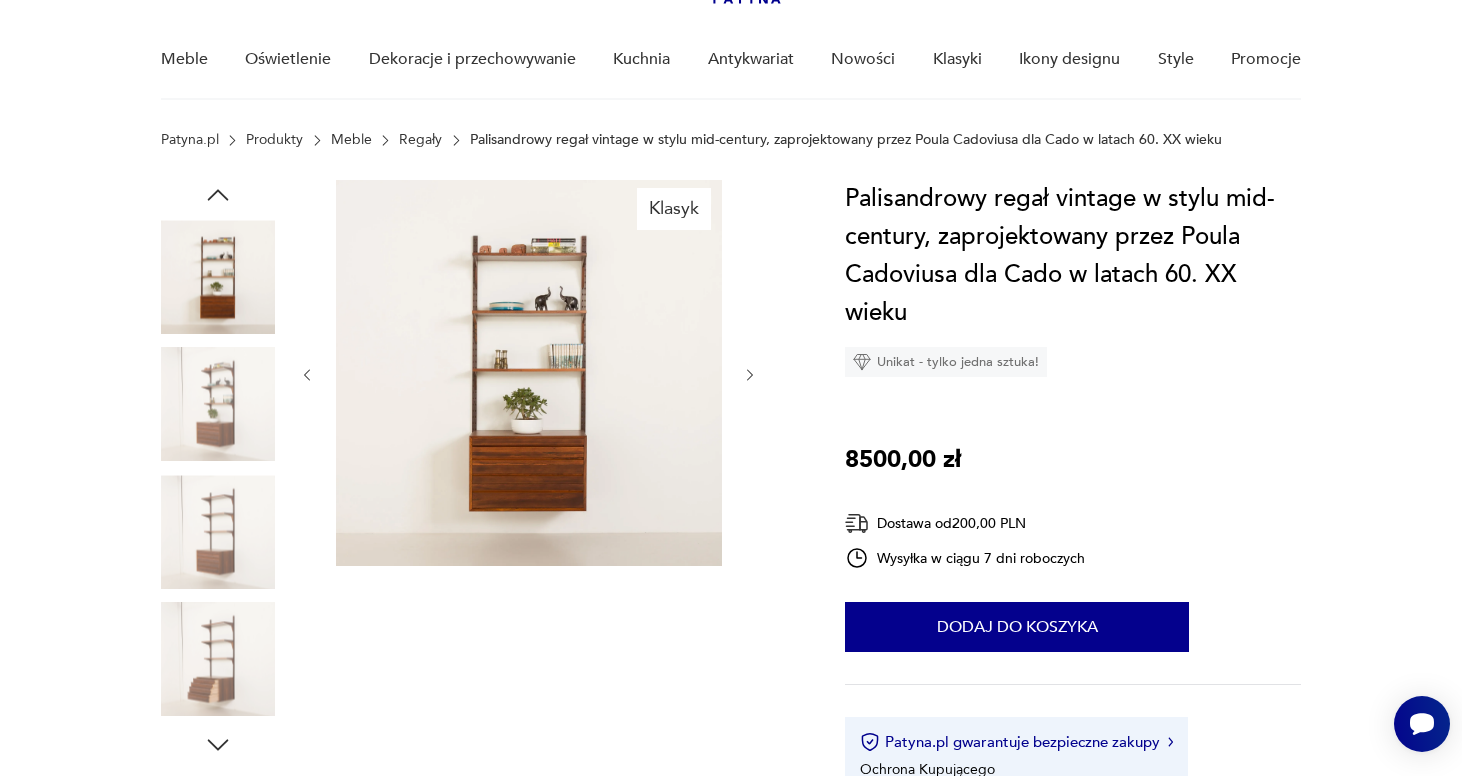 click 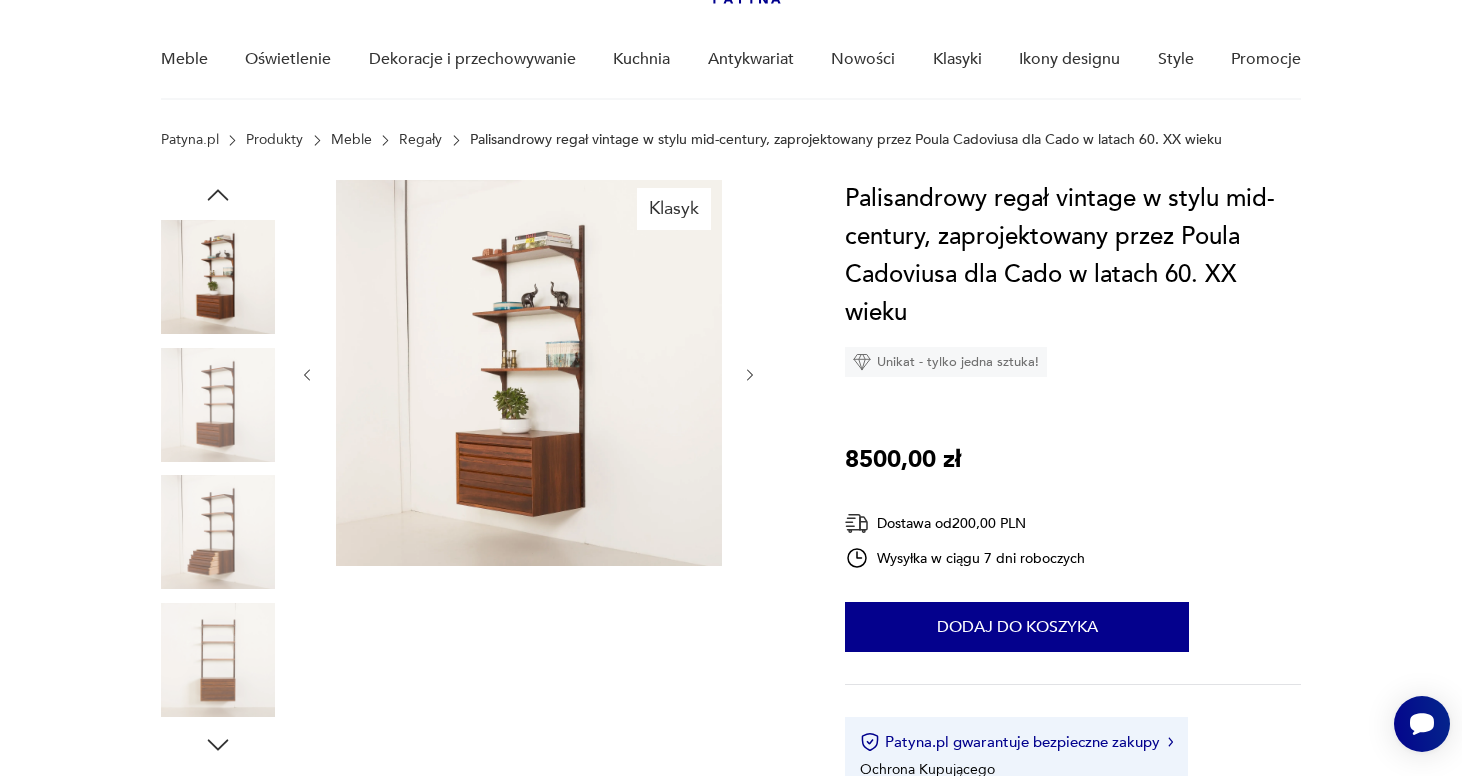 click 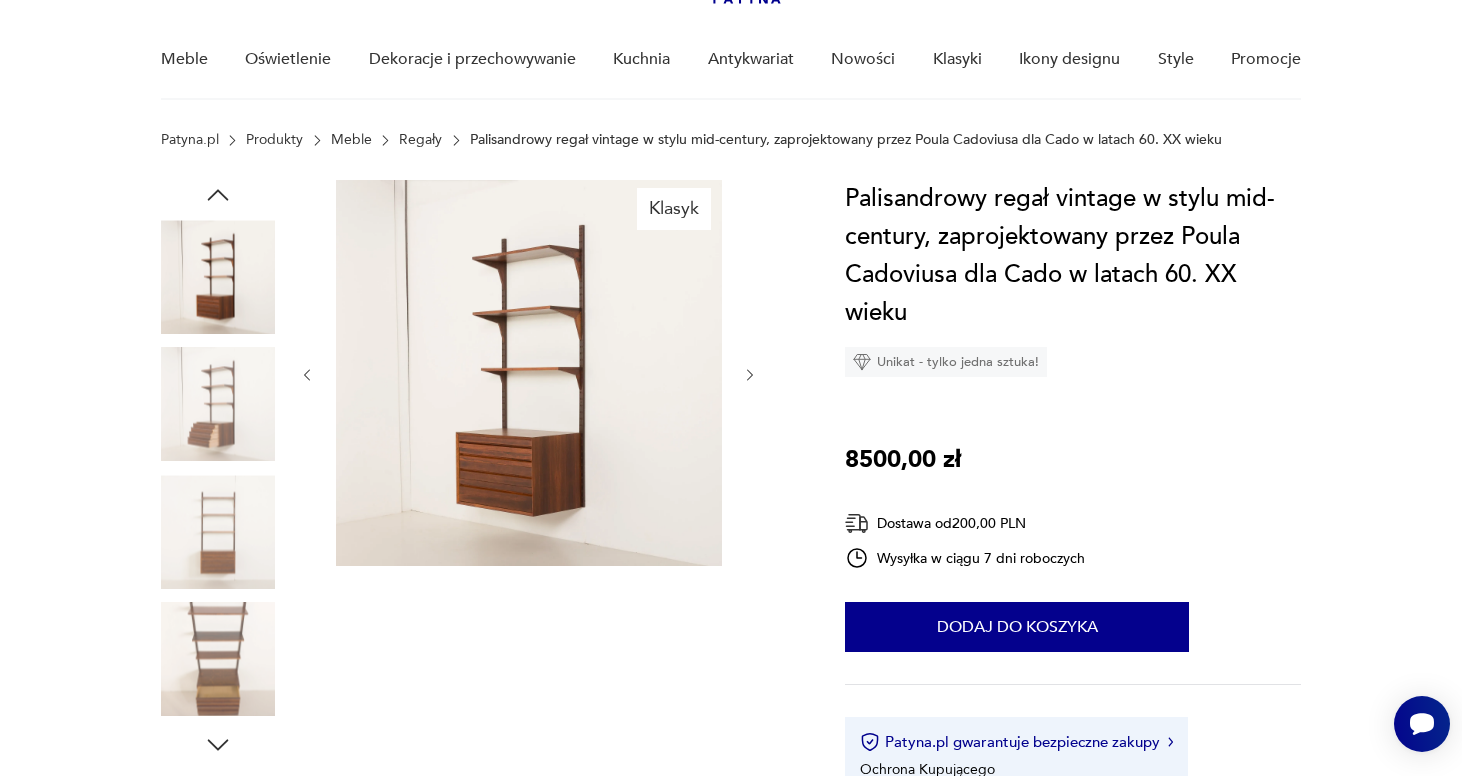 click 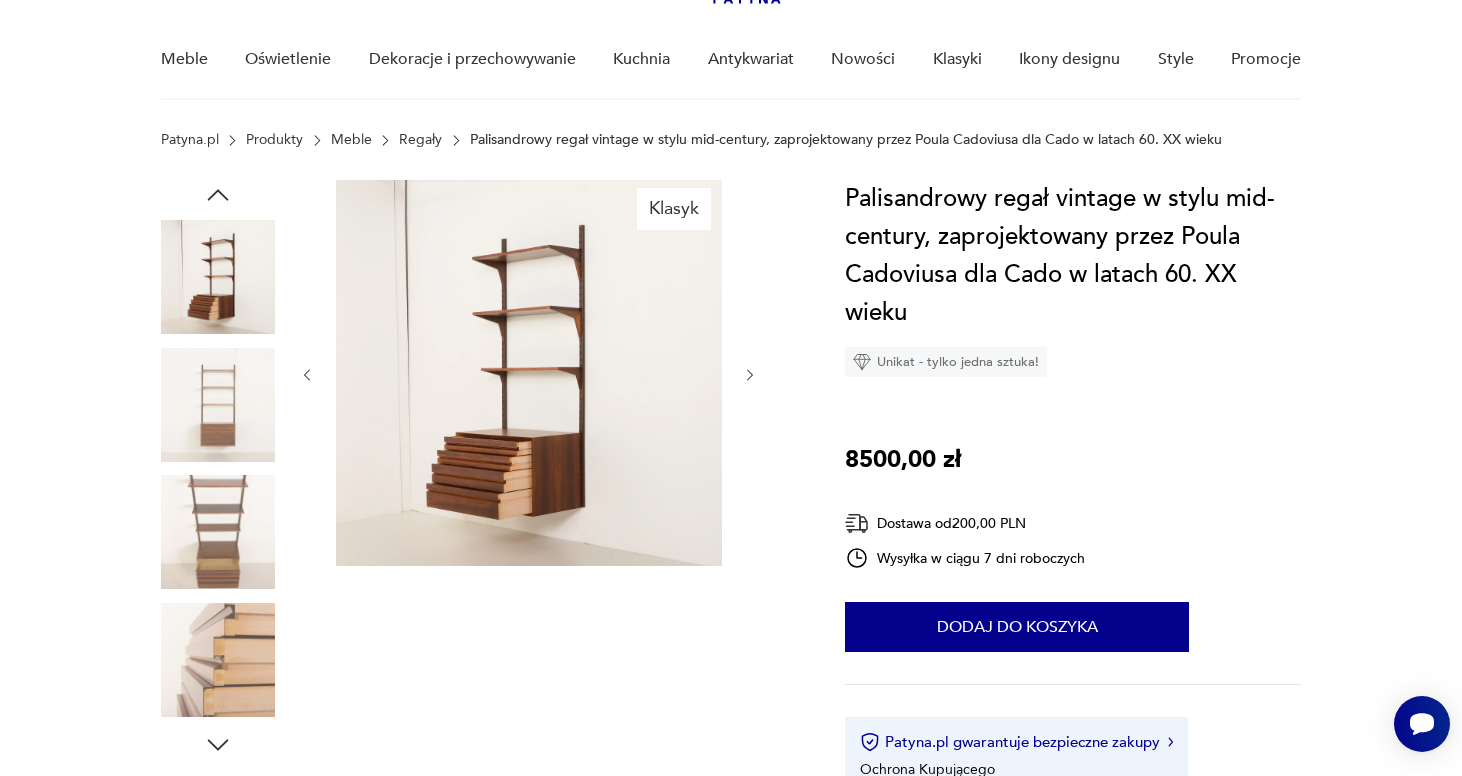 click 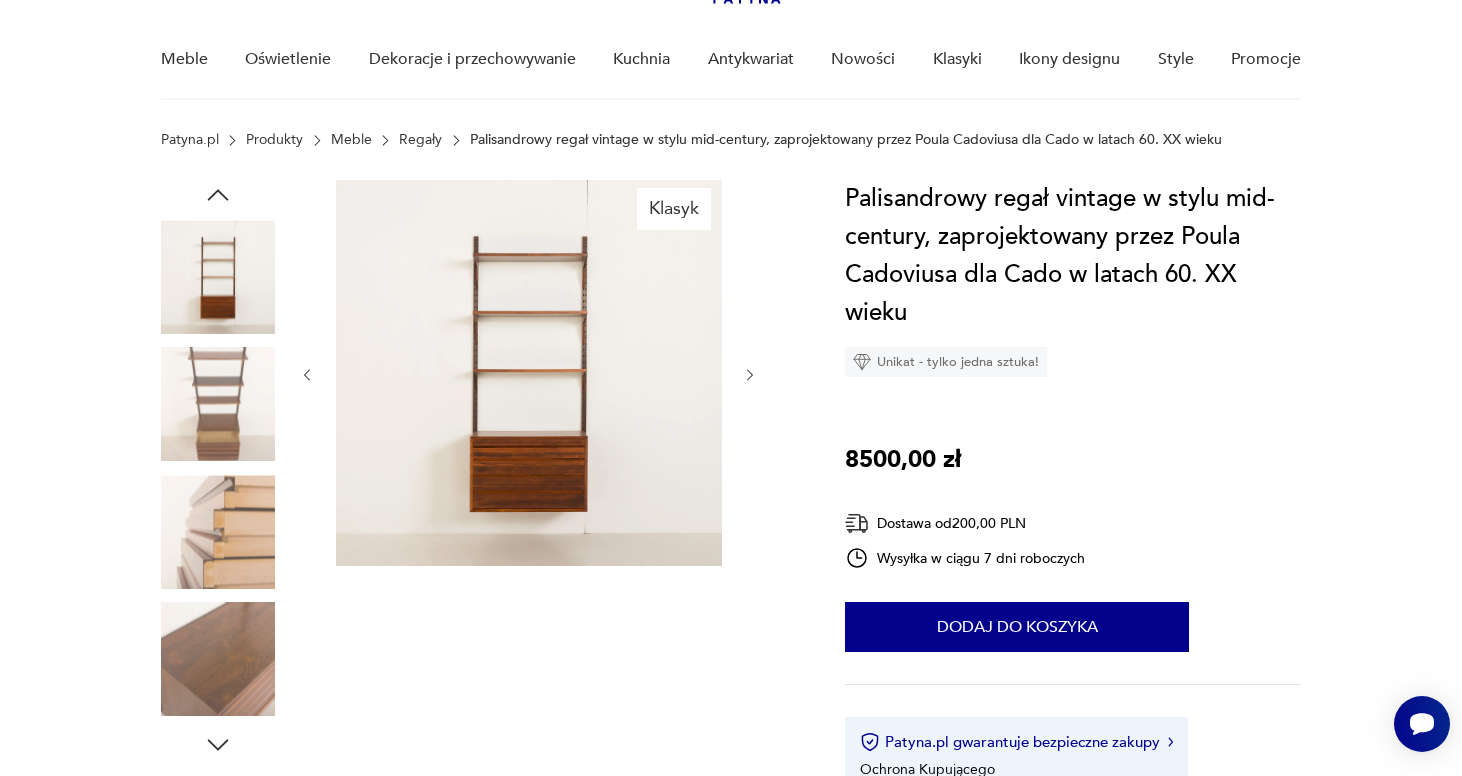 click 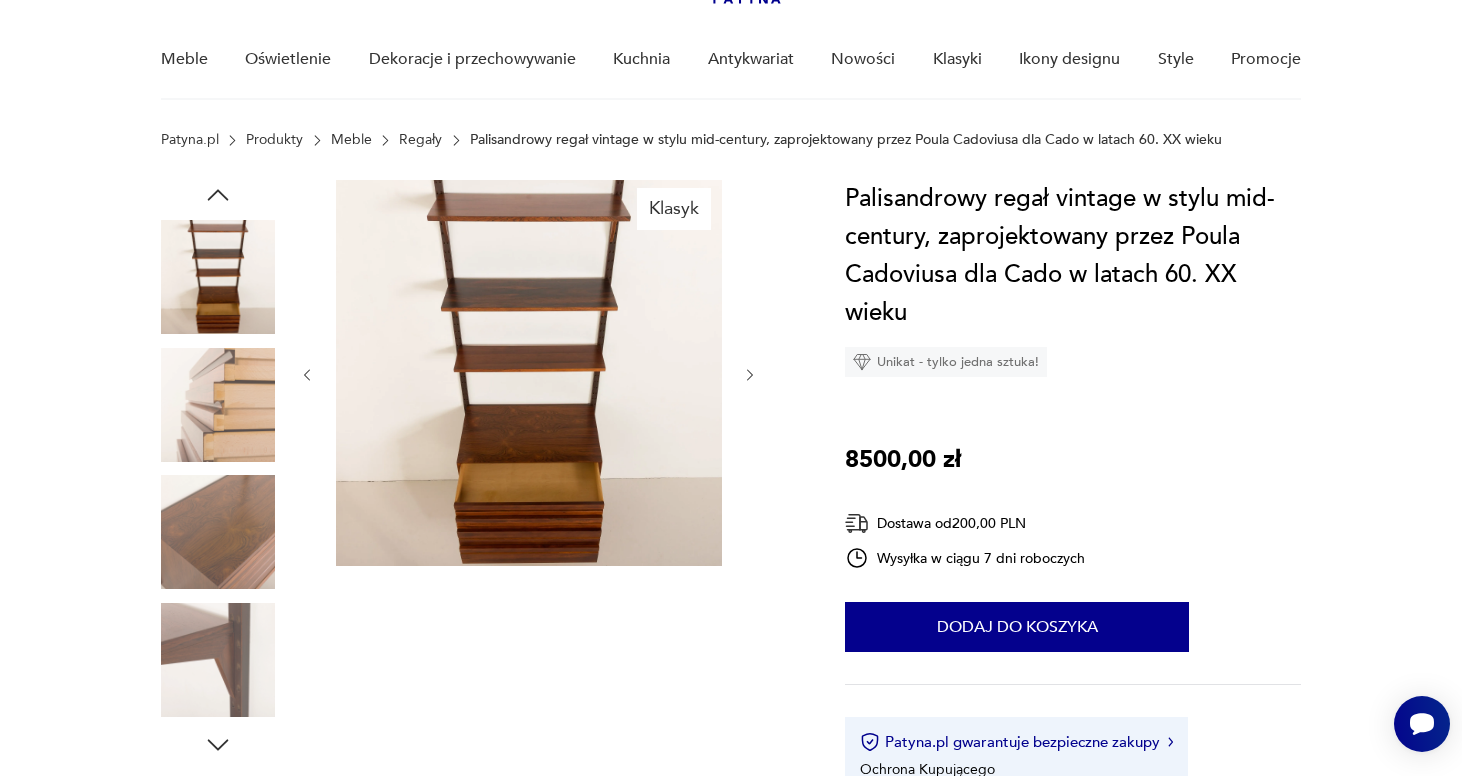 click 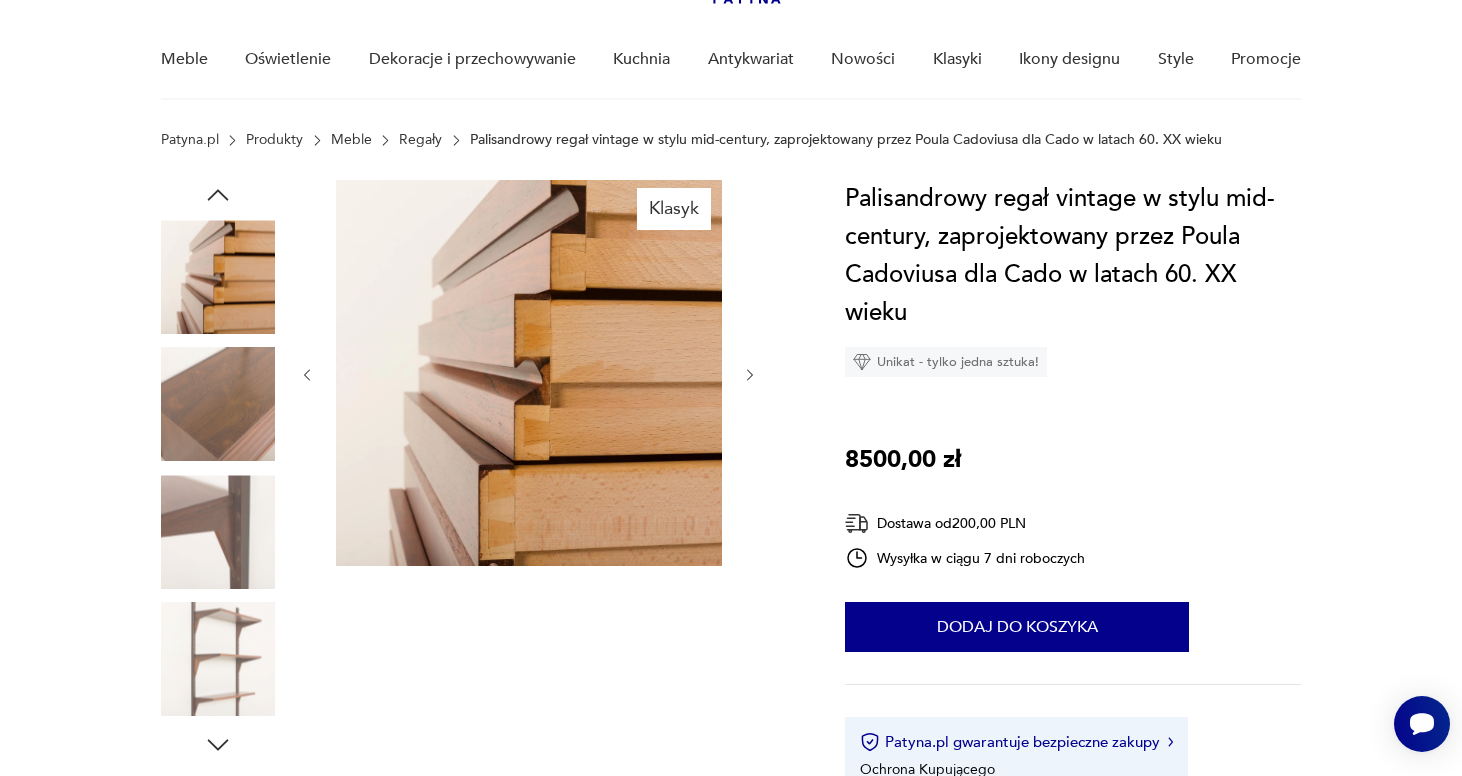 click 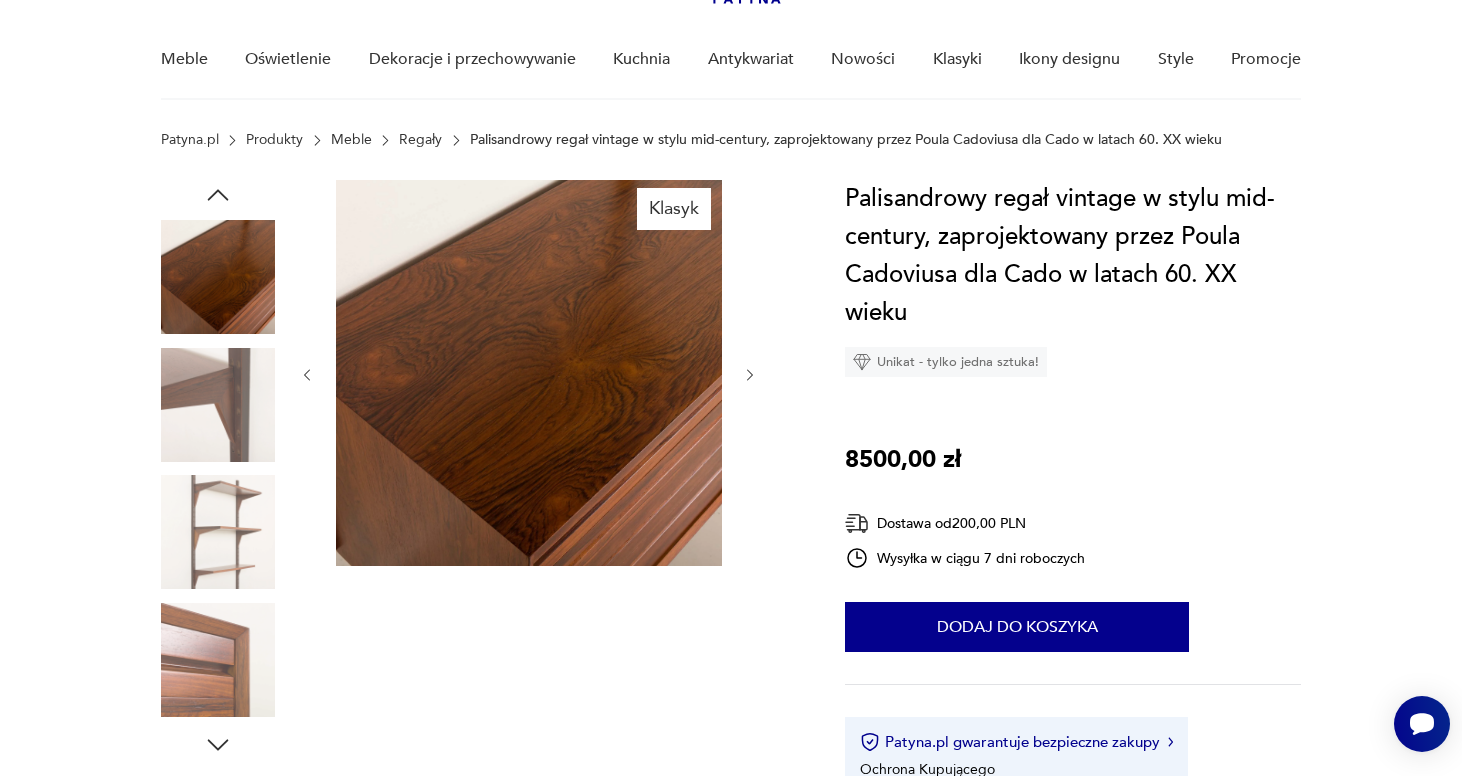 click 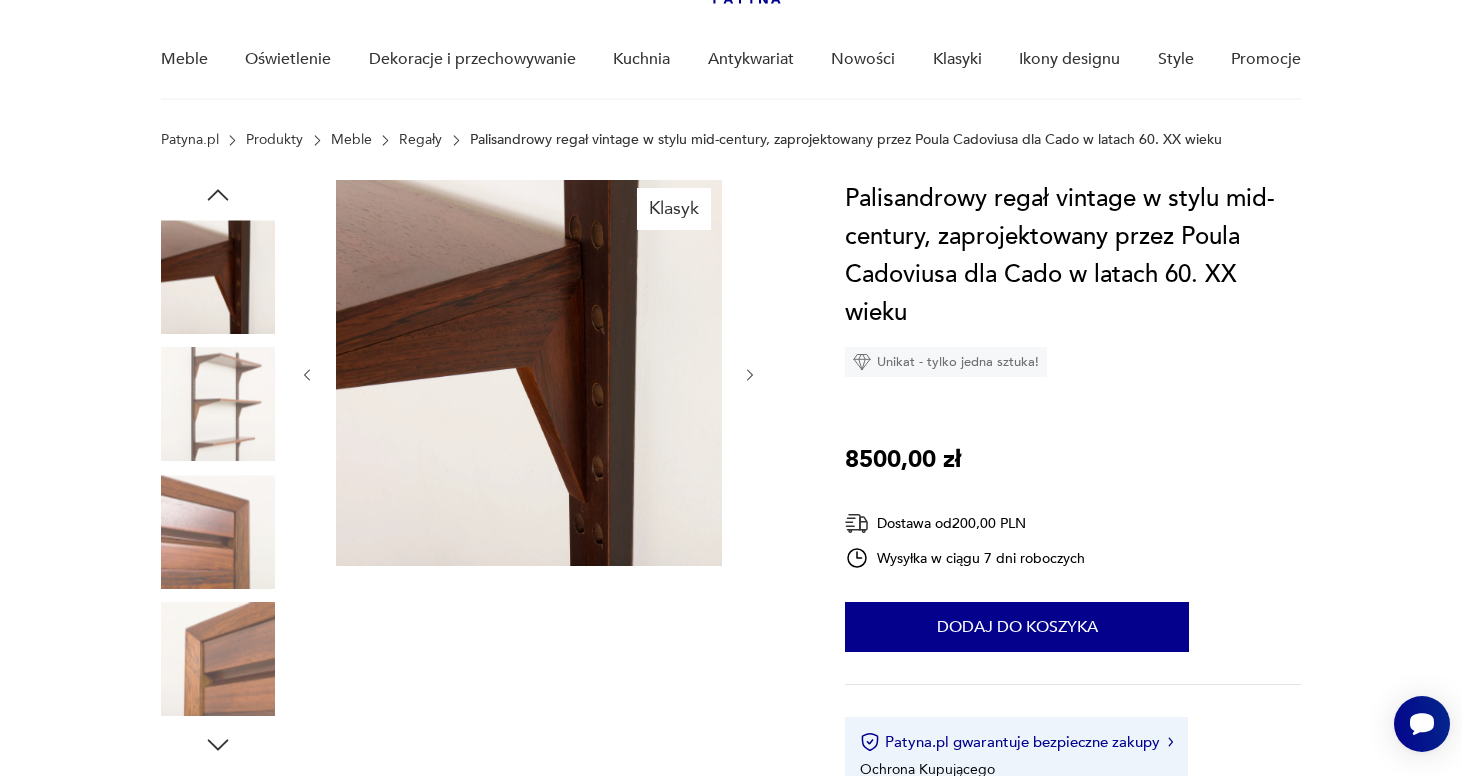 click 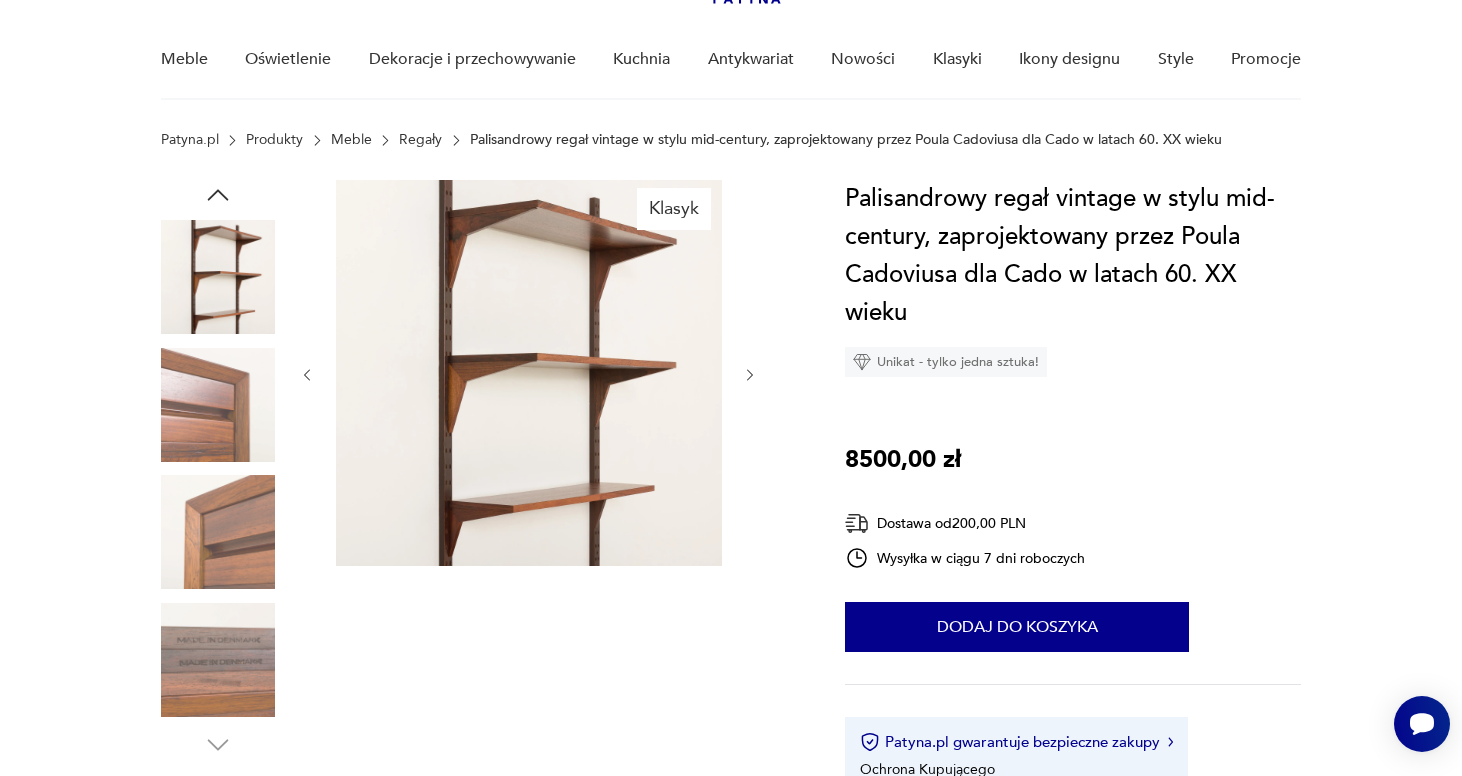 click 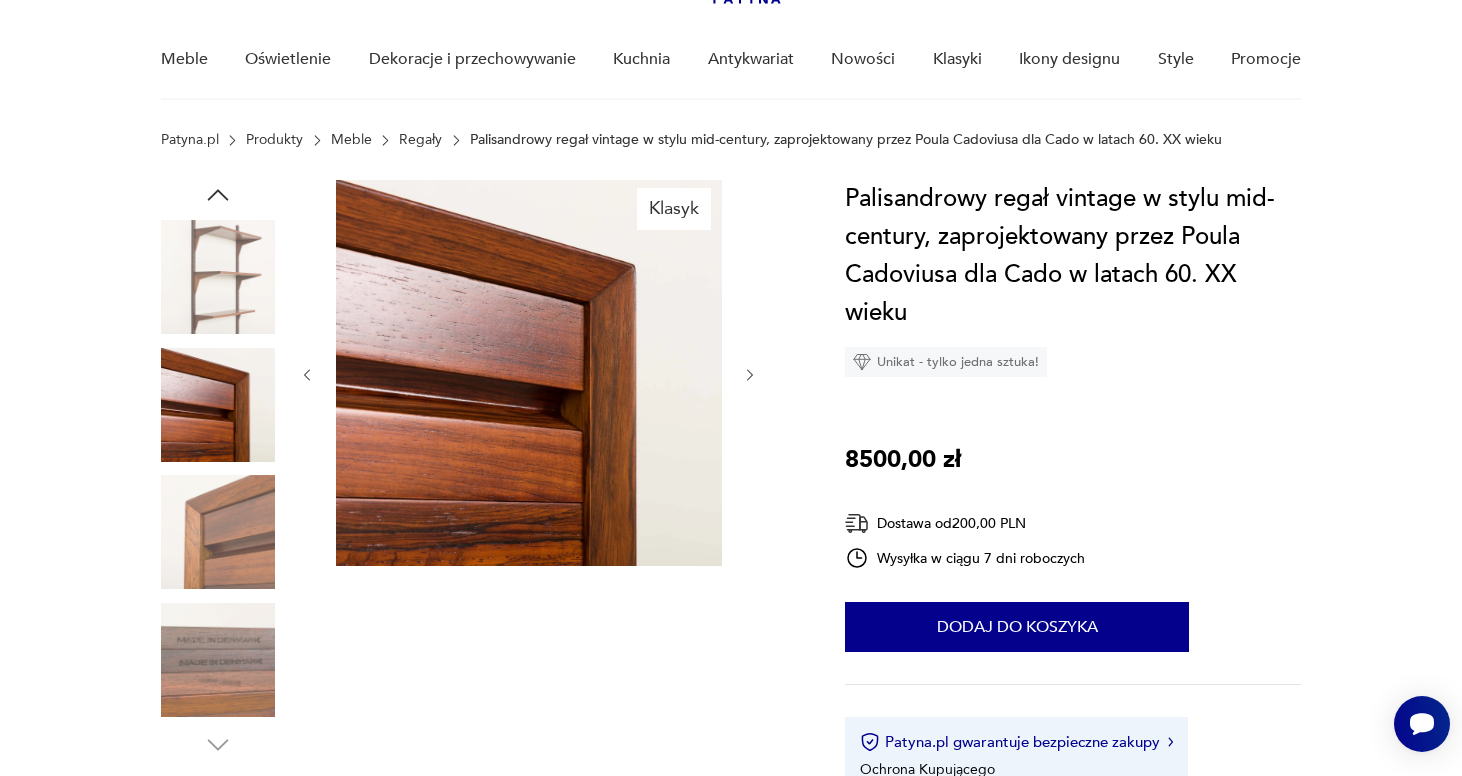 click 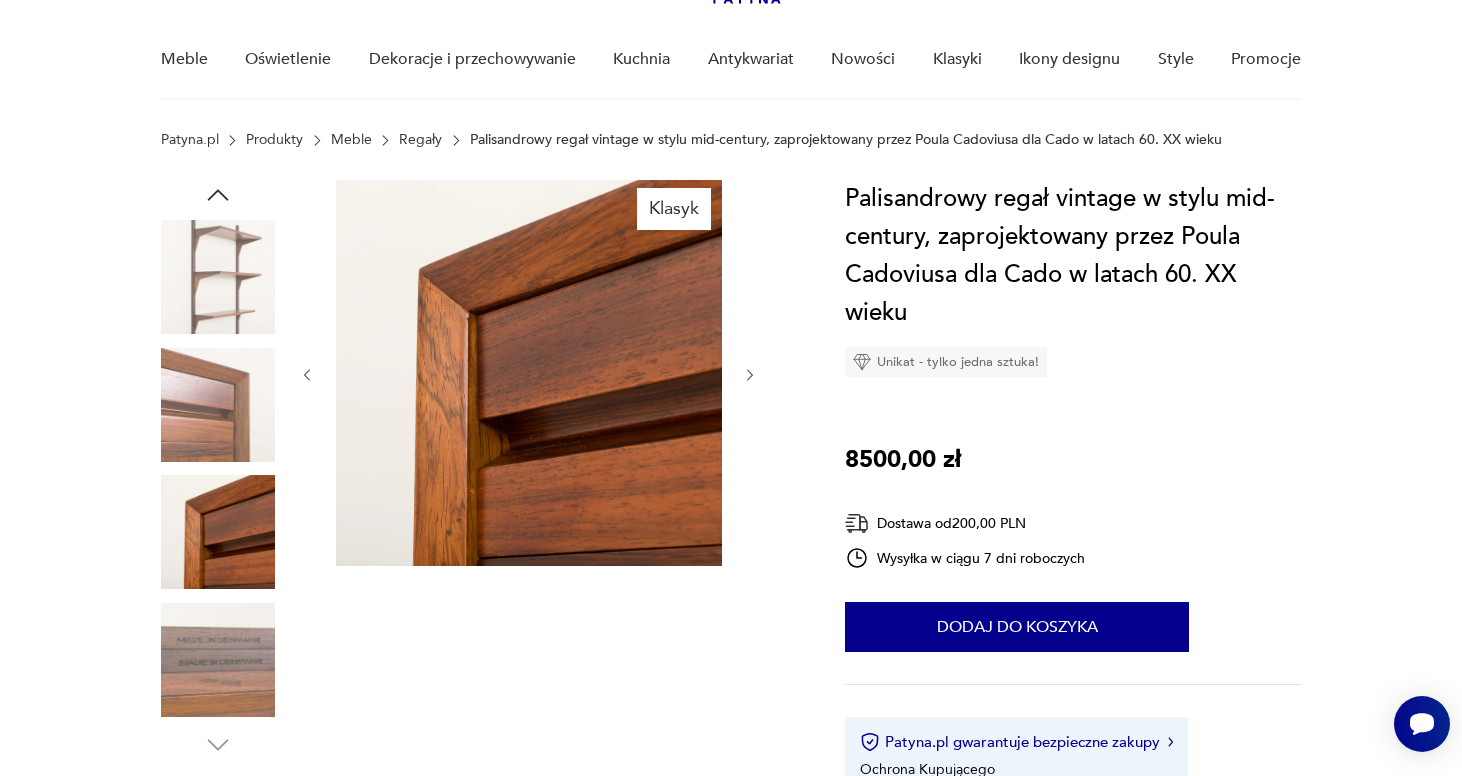 click 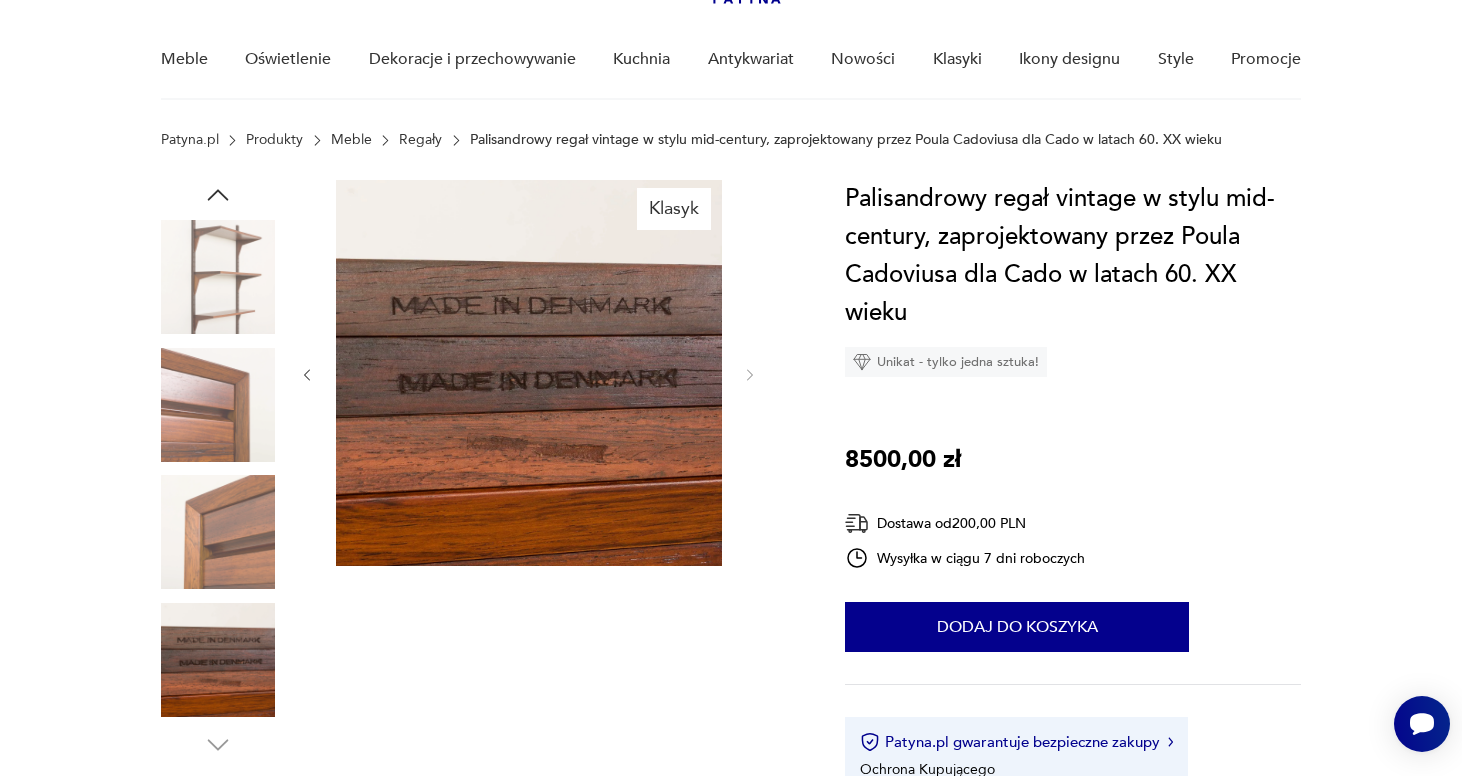 click at bounding box center (218, 405) 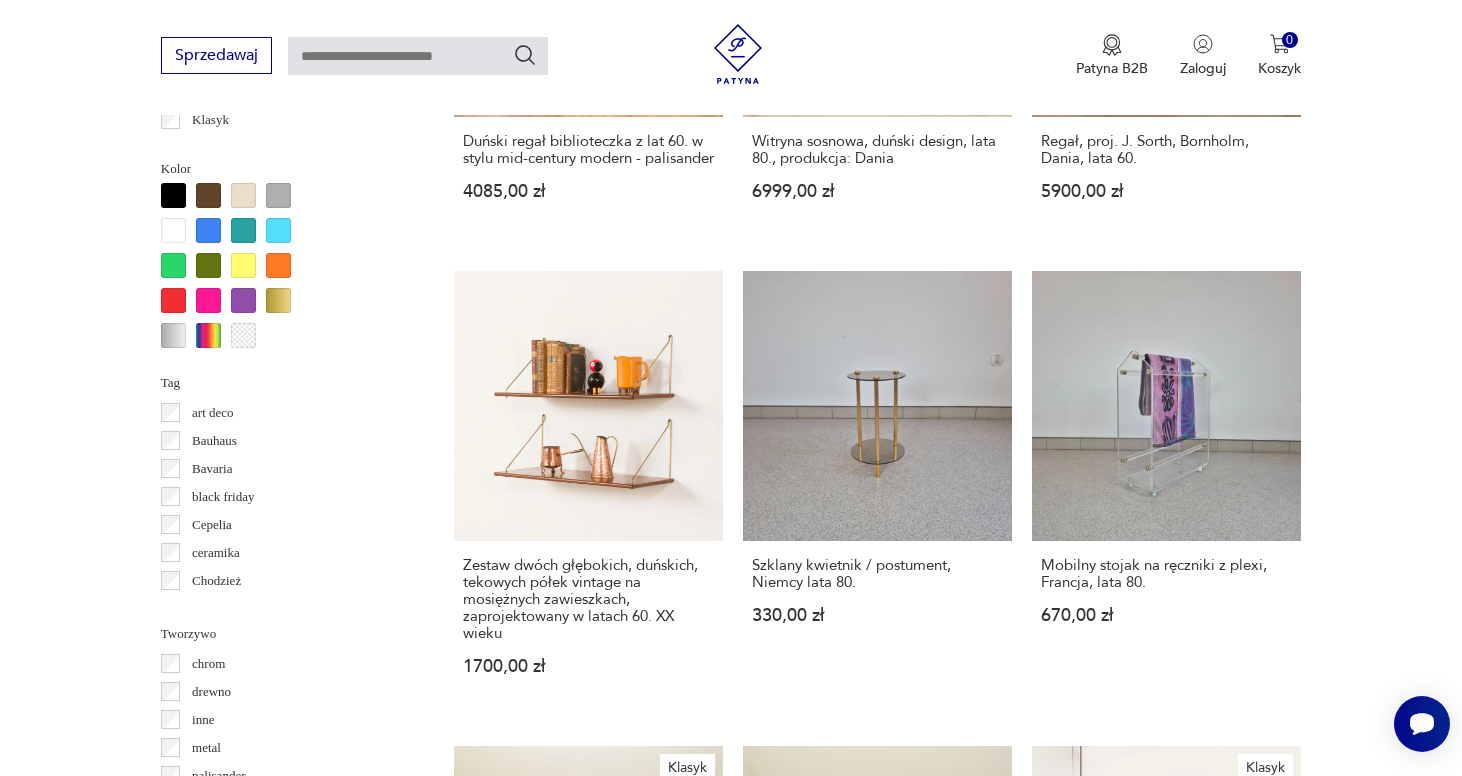 scroll, scrollTop: 1926, scrollLeft: 0, axis: vertical 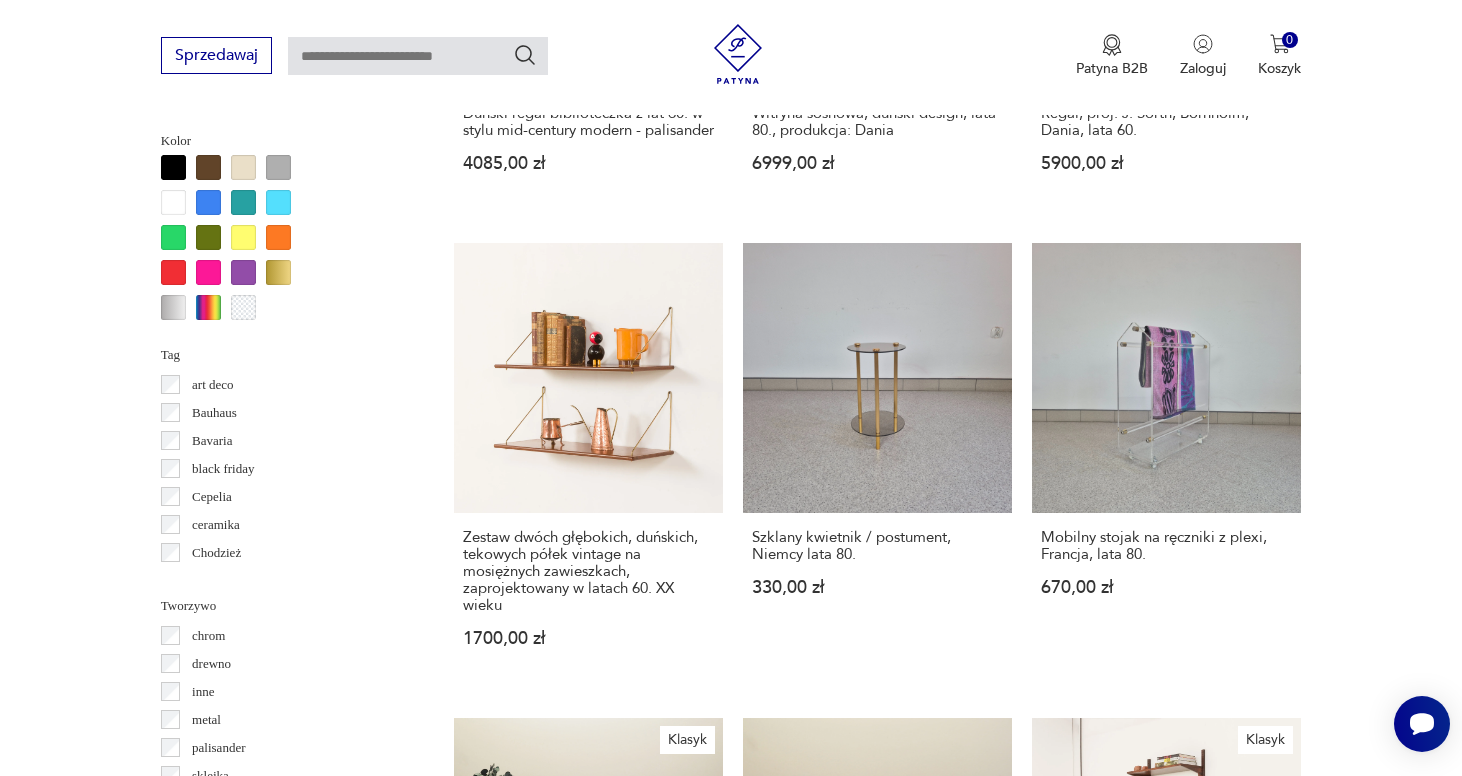 click on "2" at bounding box center (885, 1671) 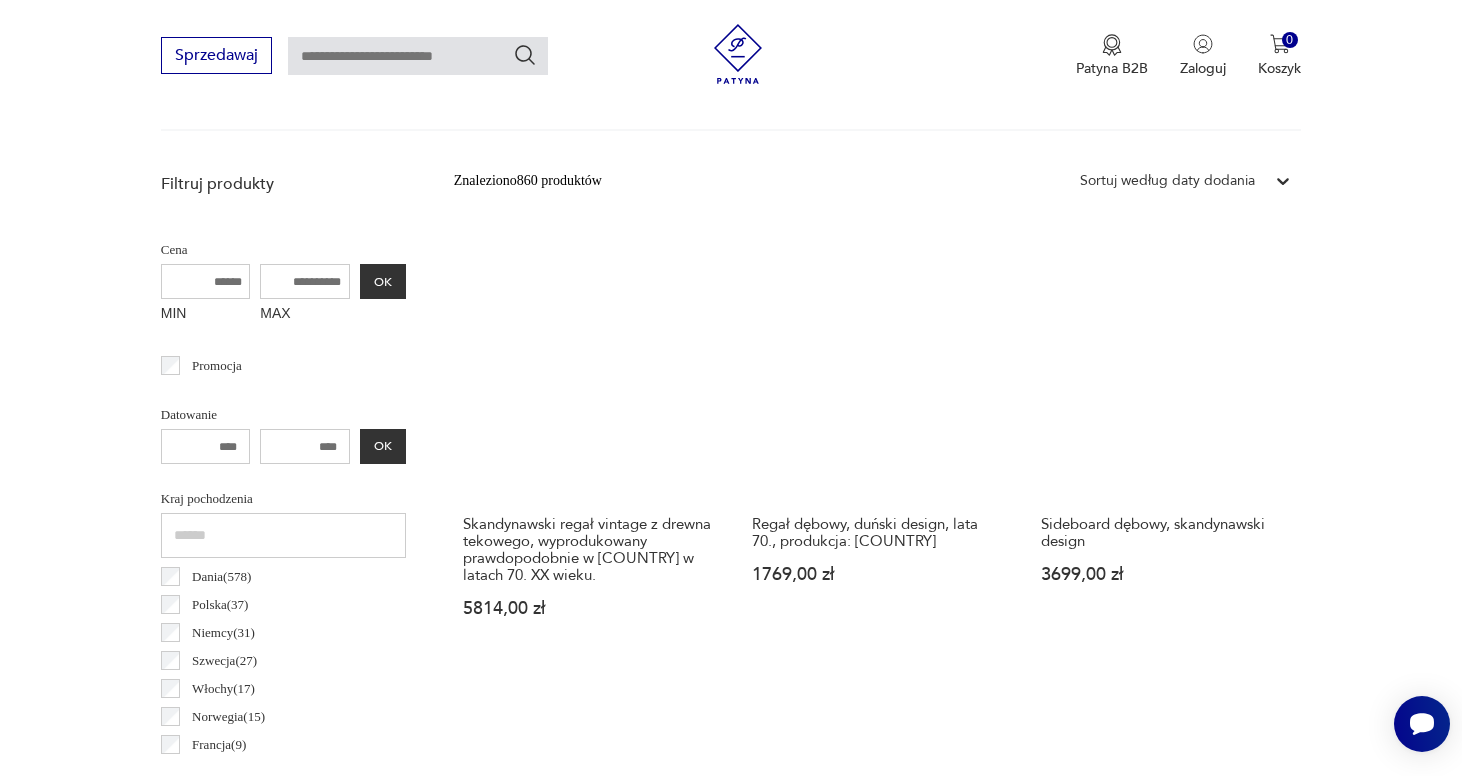scroll, scrollTop: 671, scrollLeft: 0, axis: vertical 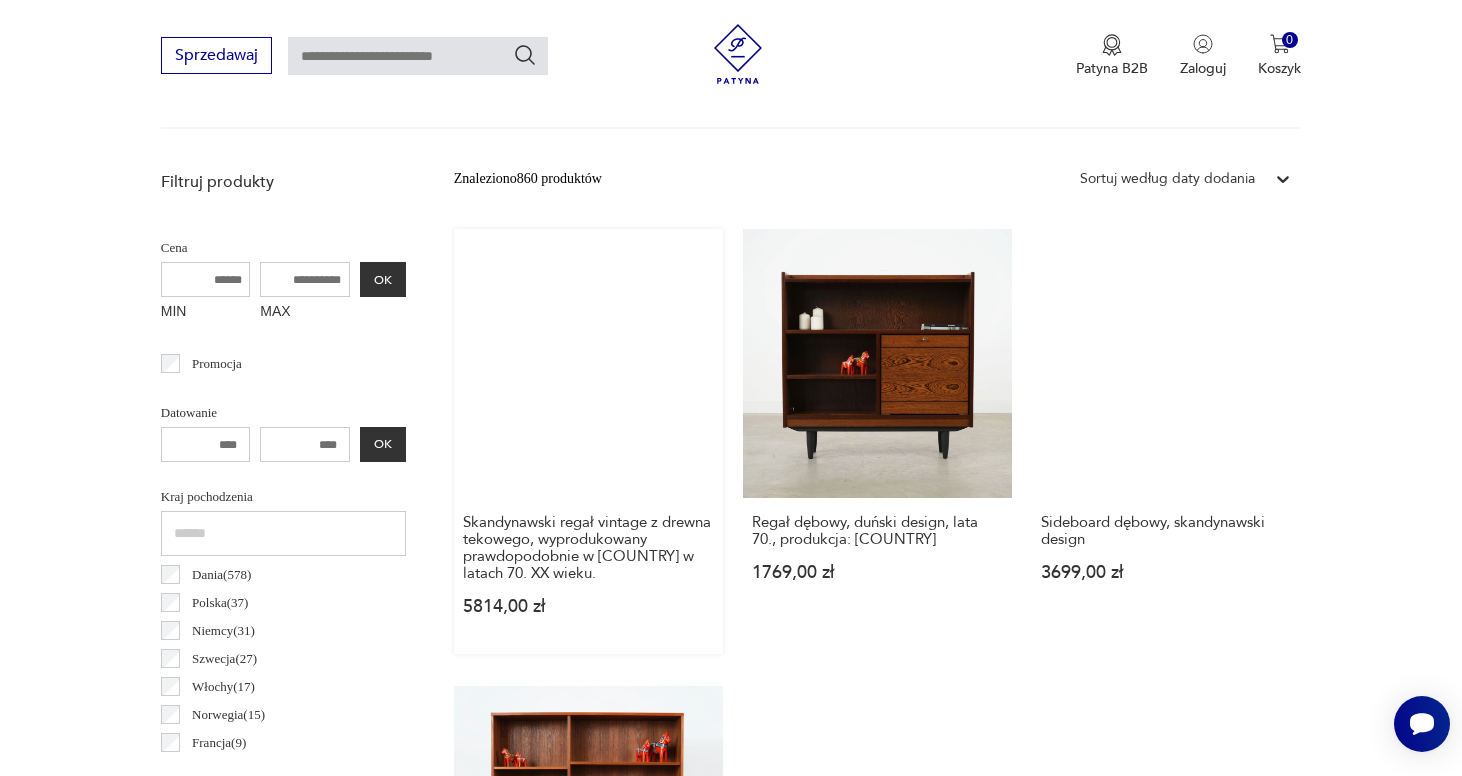 click on "Skandynawski regał vintage z drewna tekowego, wyprodukowany prawdopodobnie w [COUNTRY] w latach 70. XX wieku. [PRICE]" at bounding box center [588, 441] 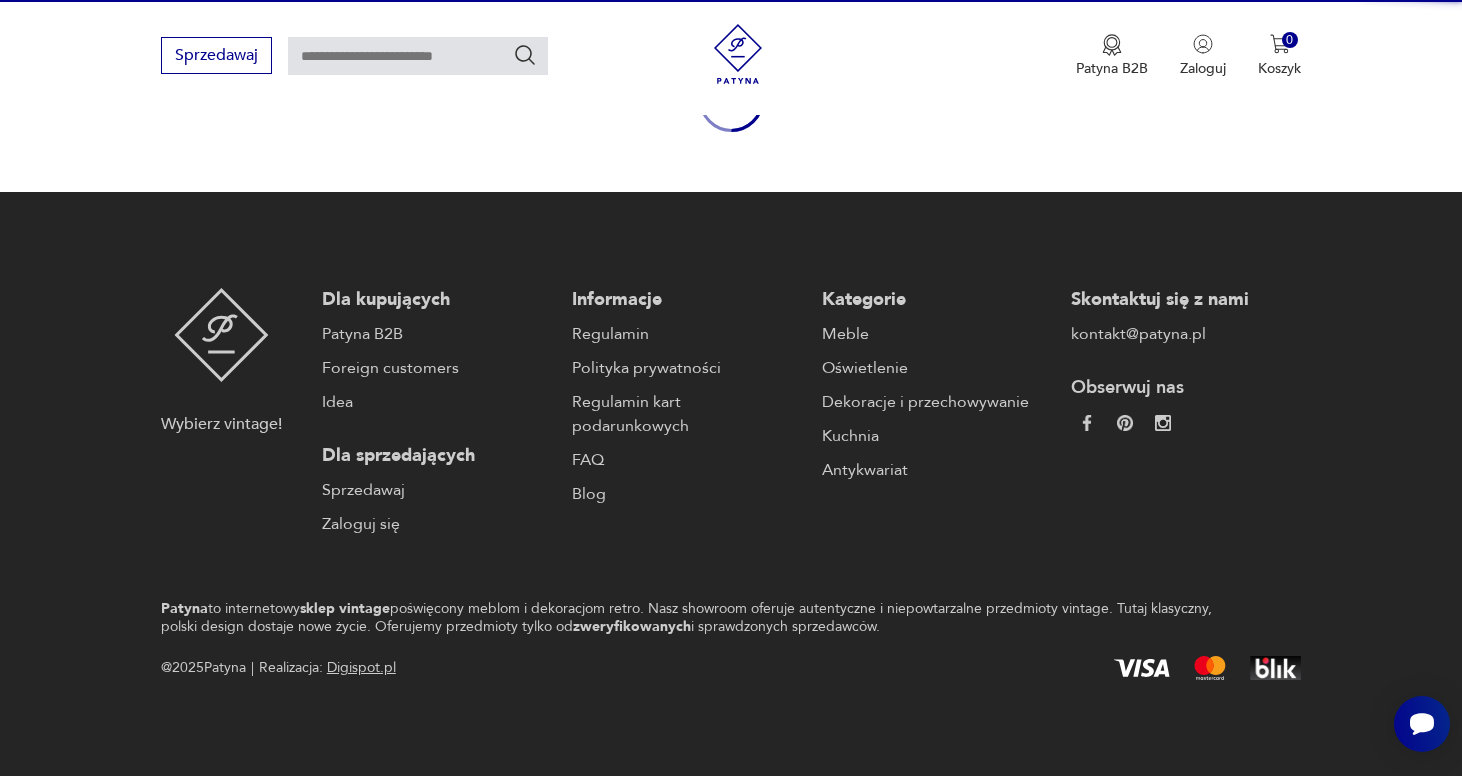 scroll, scrollTop: 203, scrollLeft: 0, axis: vertical 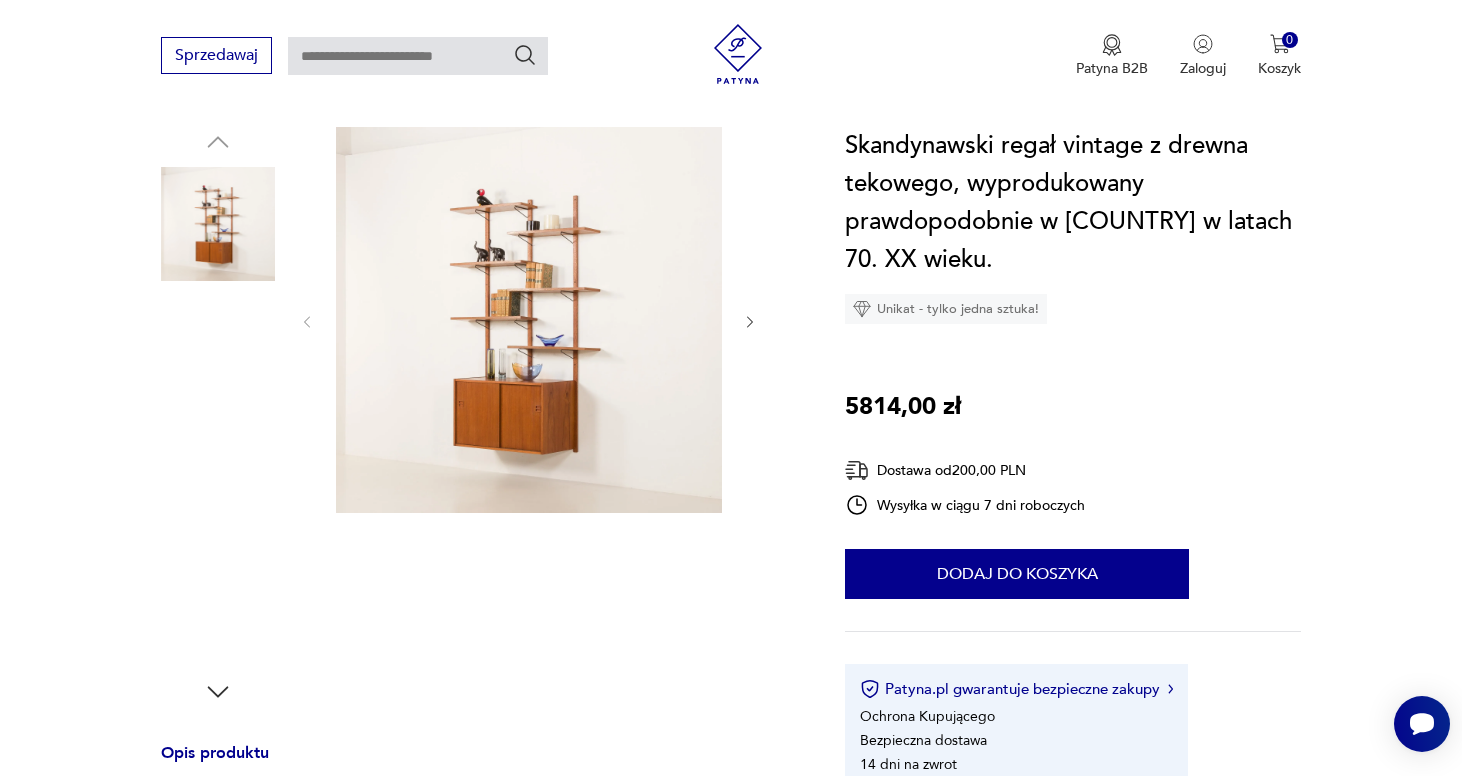 click at bounding box center (529, 322) 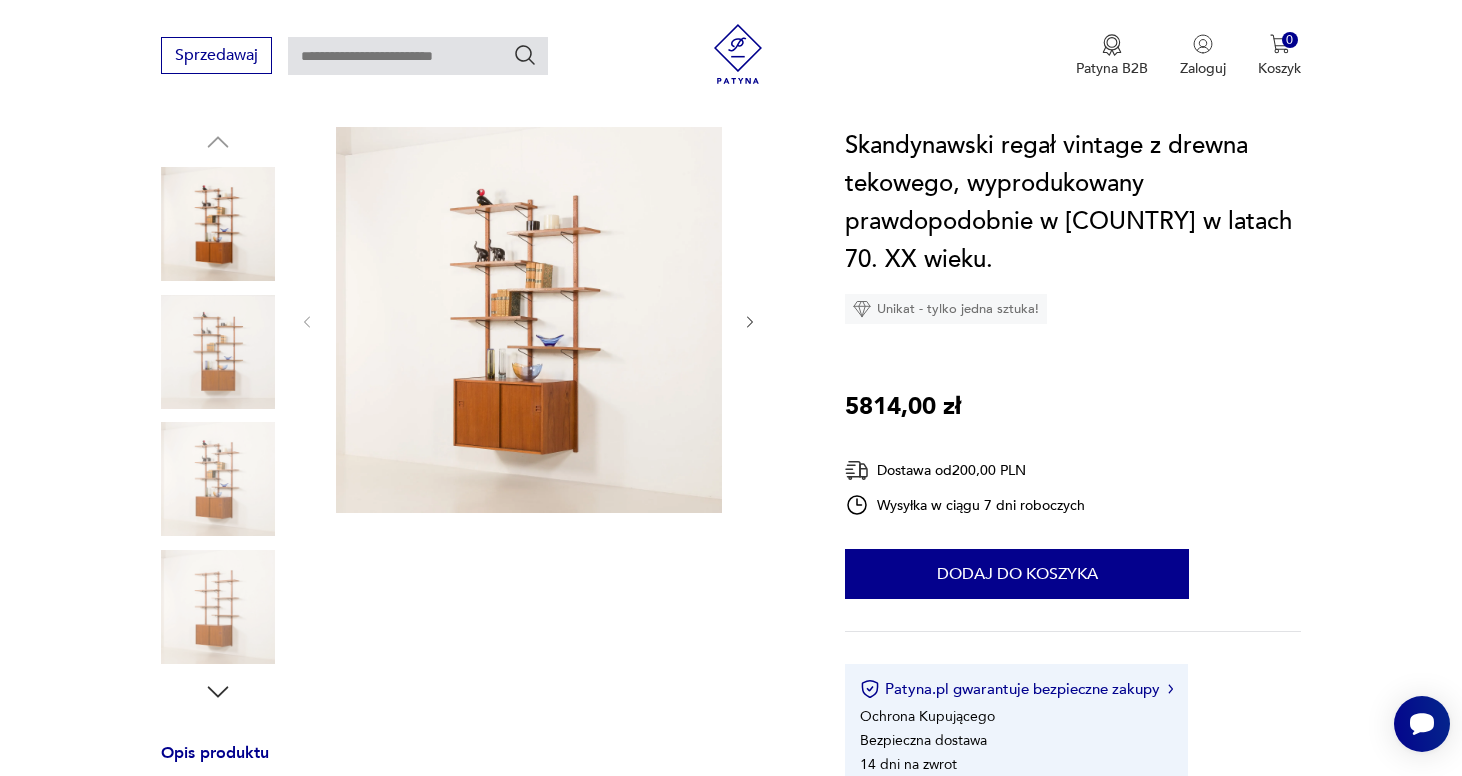 click at bounding box center [218, 607] 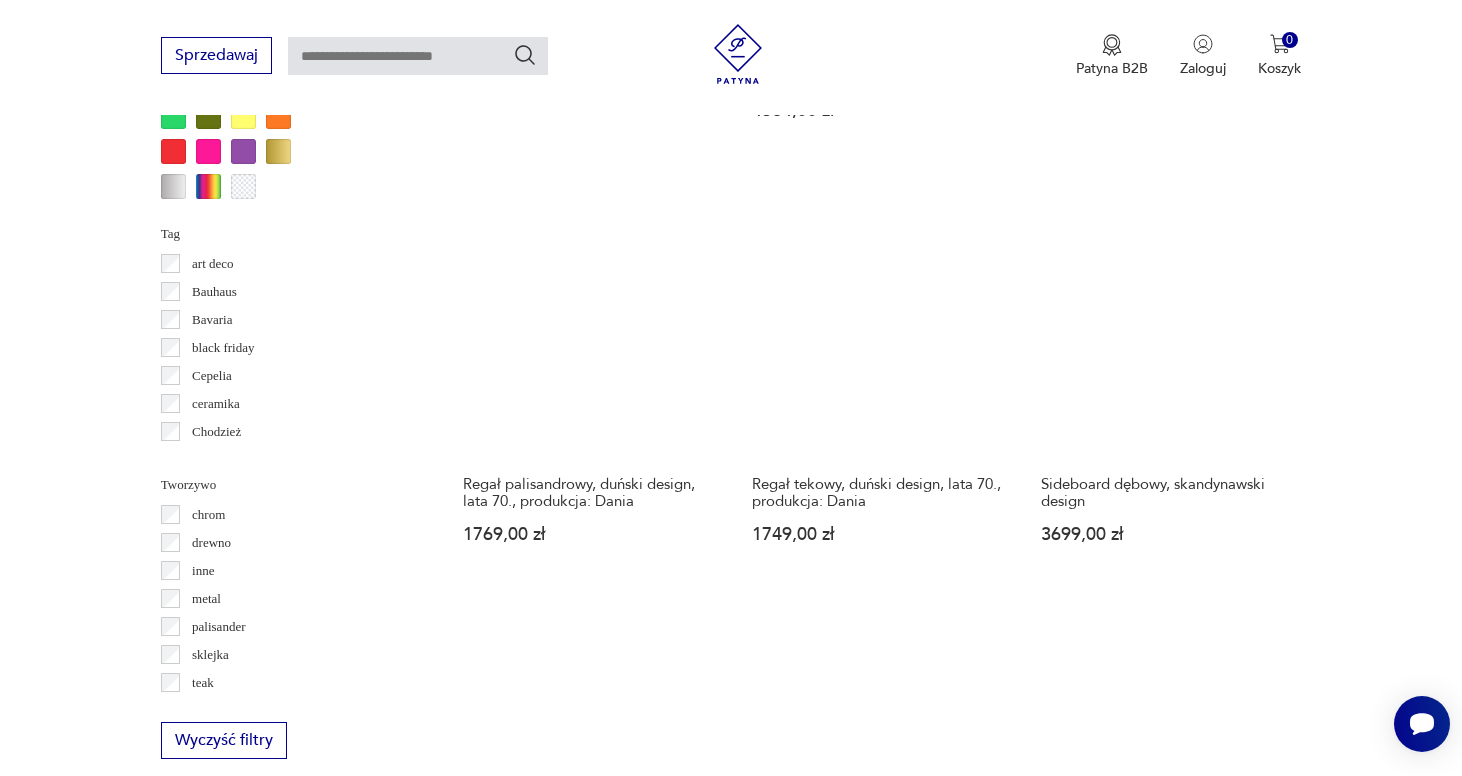 scroll, scrollTop: 2082, scrollLeft: 0, axis: vertical 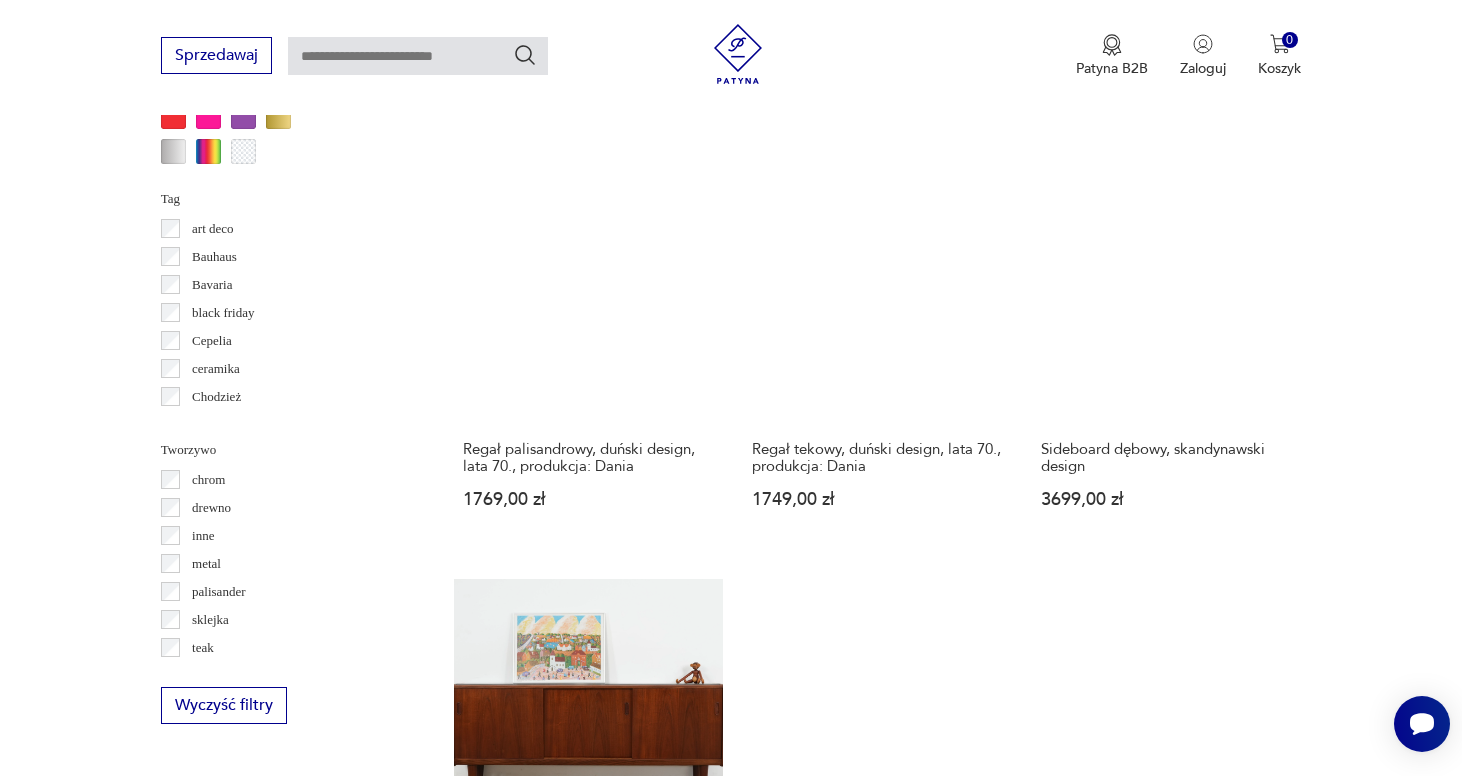 click on "3" at bounding box center [931, 1481] 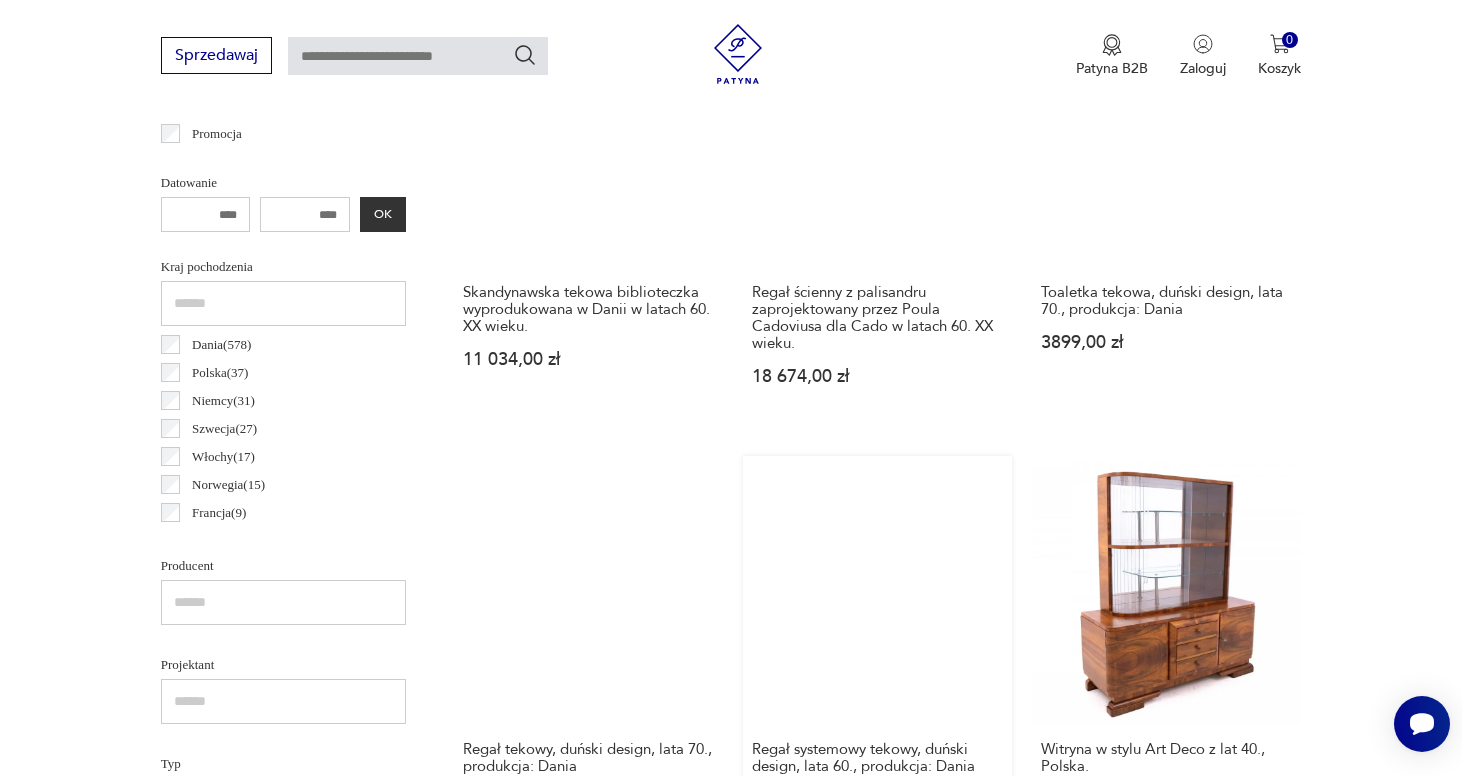 scroll, scrollTop: 900, scrollLeft: 0, axis: vertical 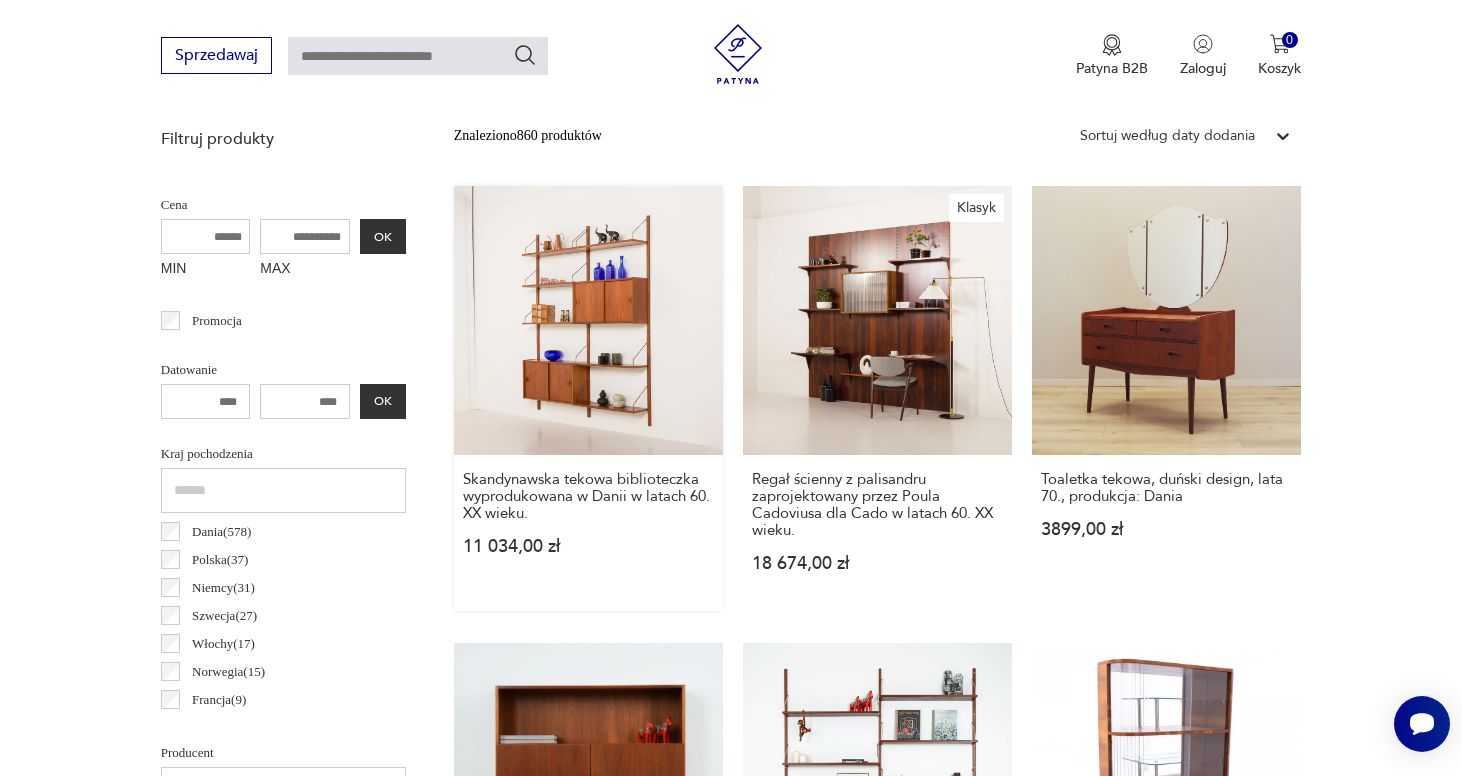 click on "Skandynawska tekowa biblioteczka wyprodukowana w [COUNTRY] w latach 60. XX wieku. [PRICE]" at bounding box center (588, 398) 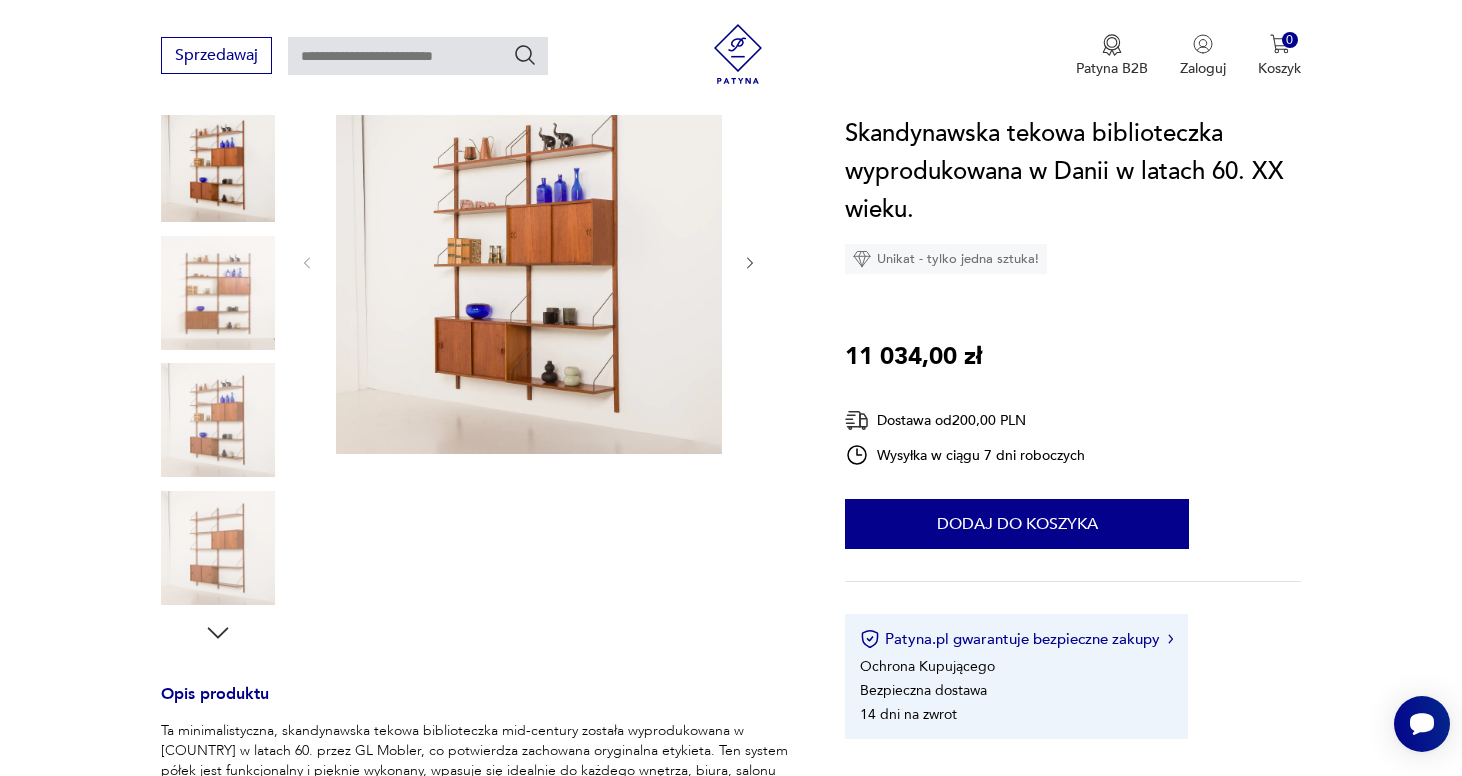 click at bounding box center (529, 263) 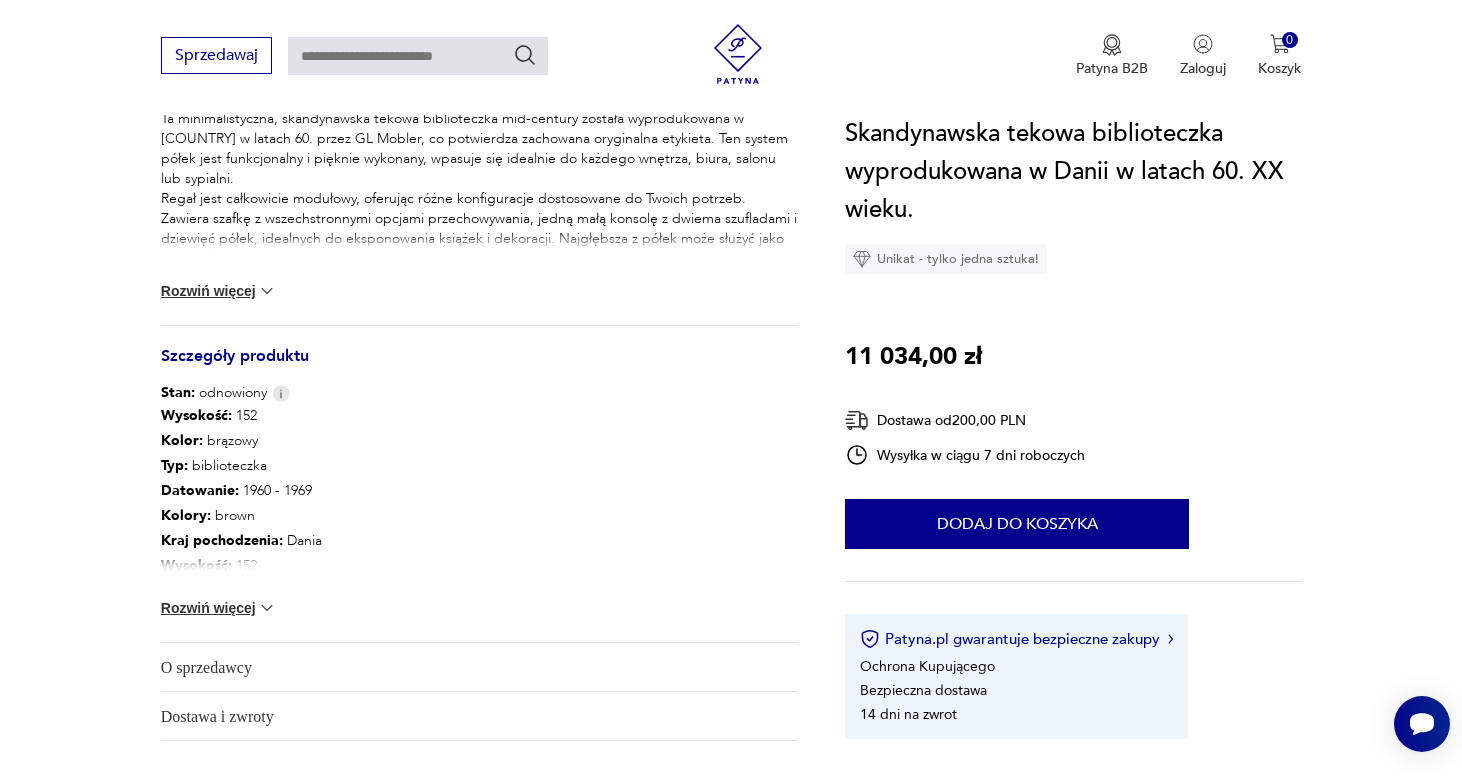 scroll, scrollTop: 876, scrollLeft: 0, axis: vertical 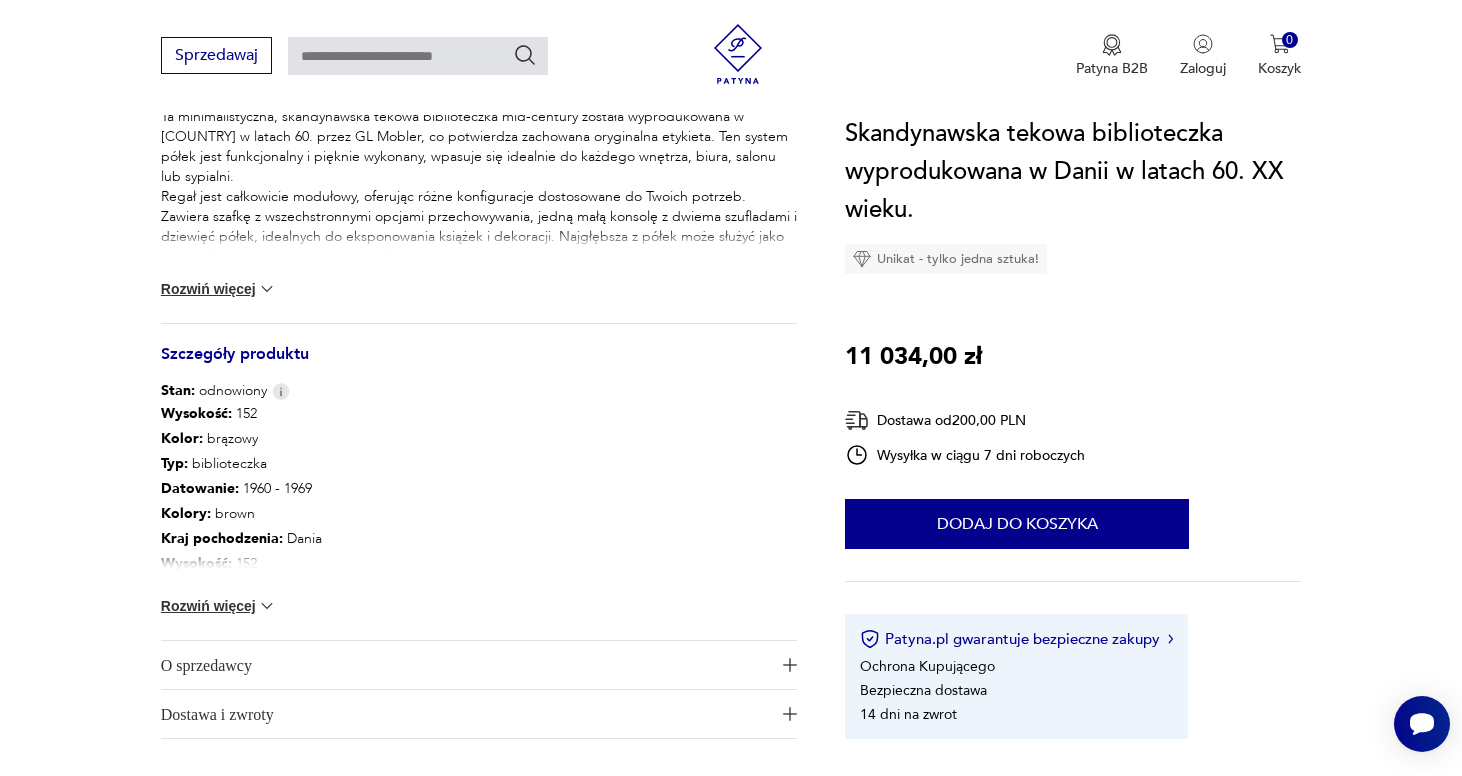 click on "Rozwiń więcej" at bounding box center [219, 606] 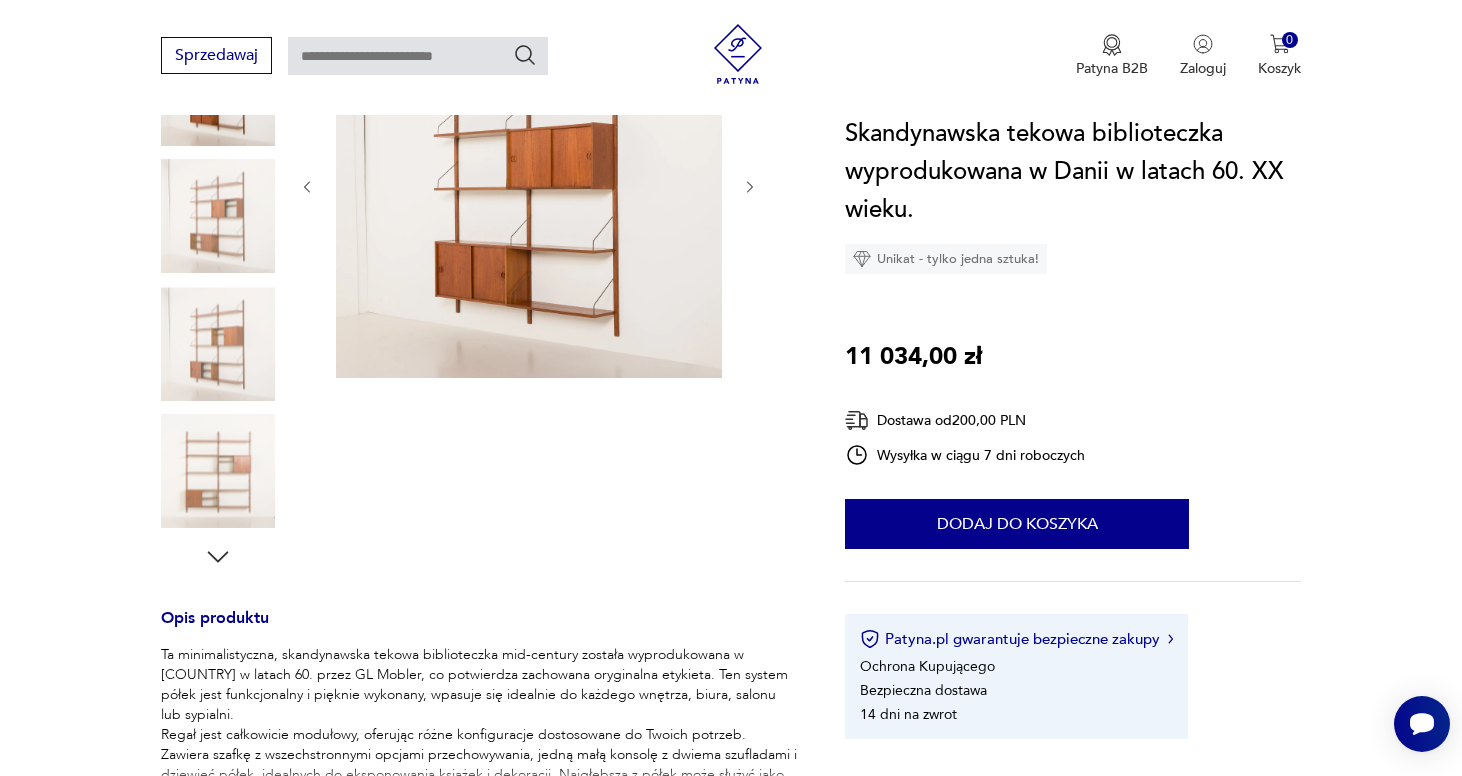 scroll, scrollTop: 119, scrollLeft: 0, axis: vertical 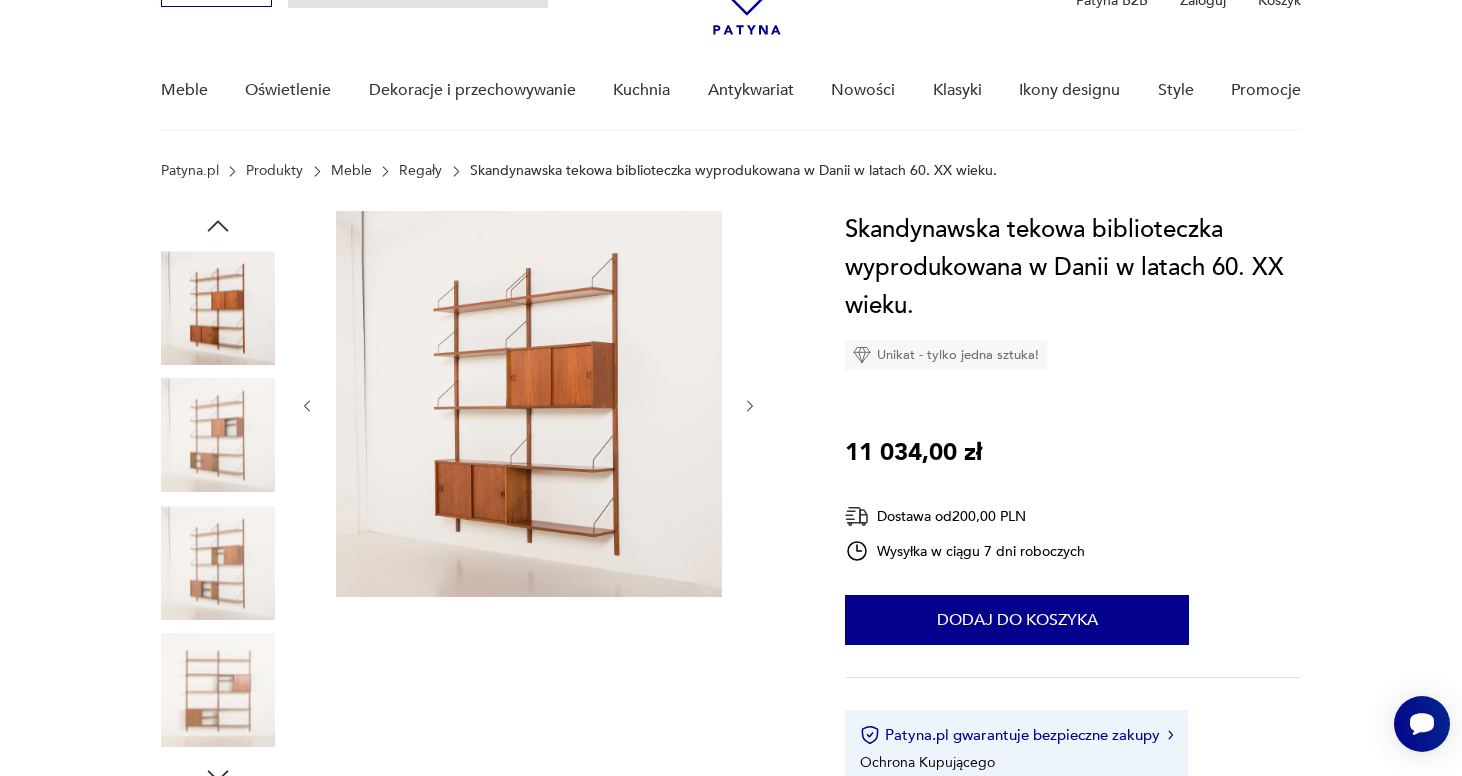 click at bounding box center [529, 404] 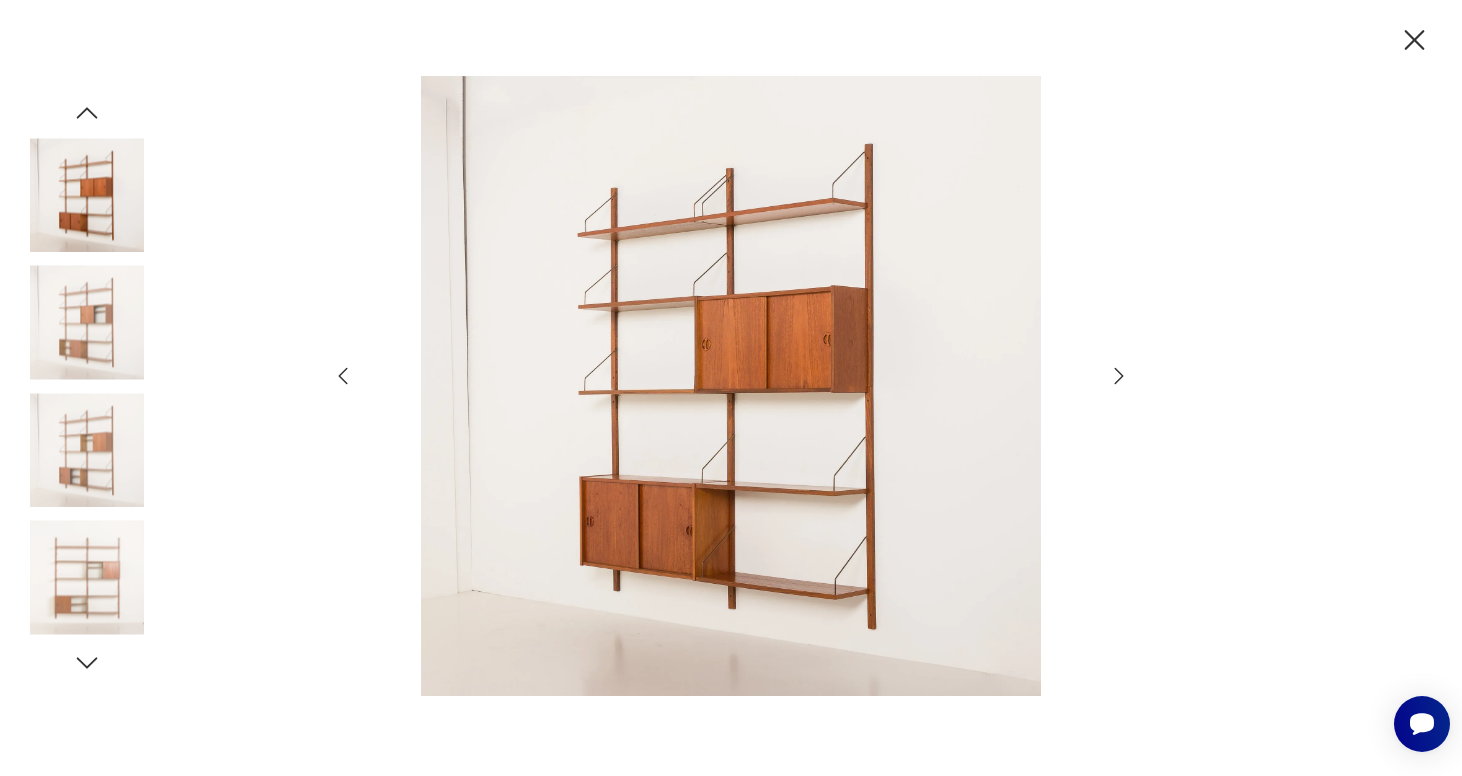 click 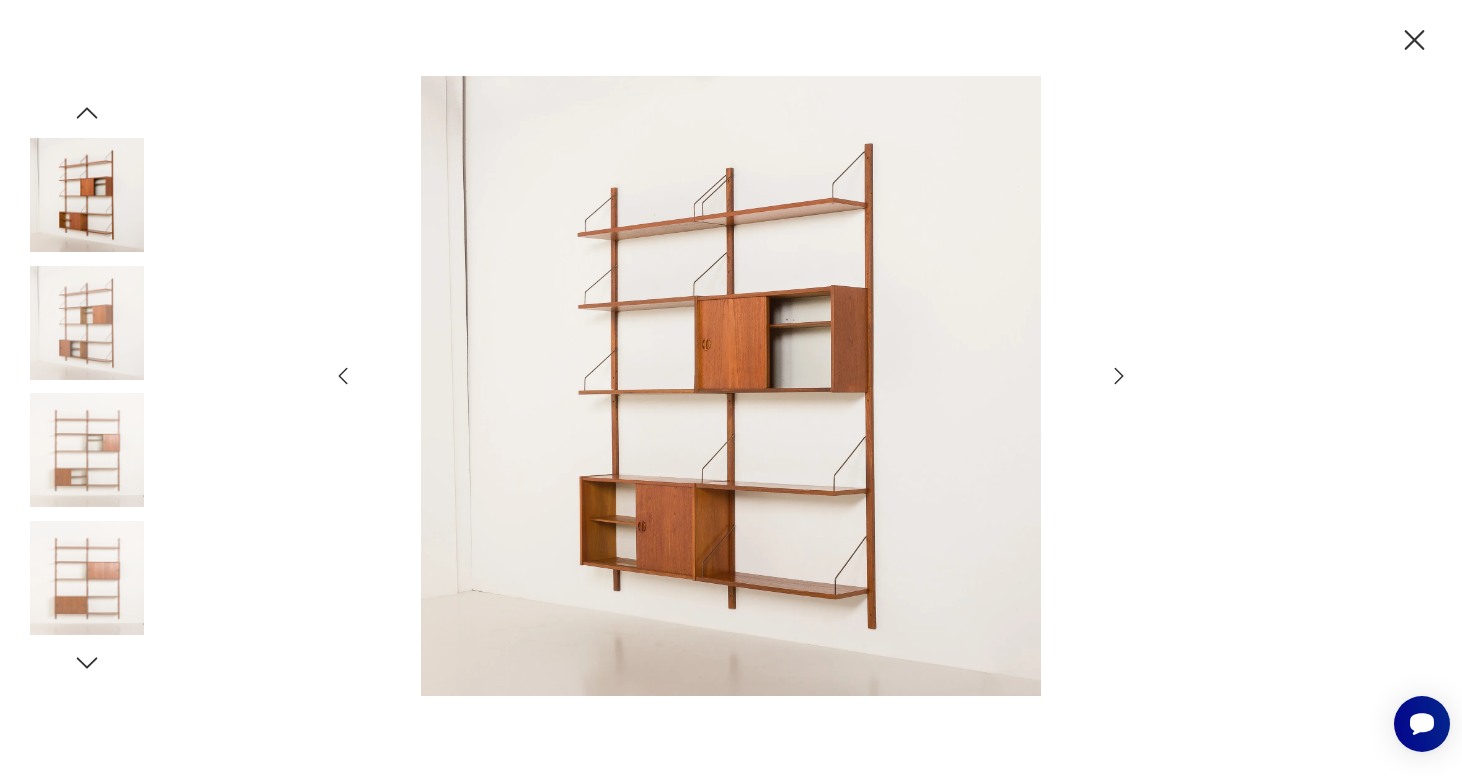 click 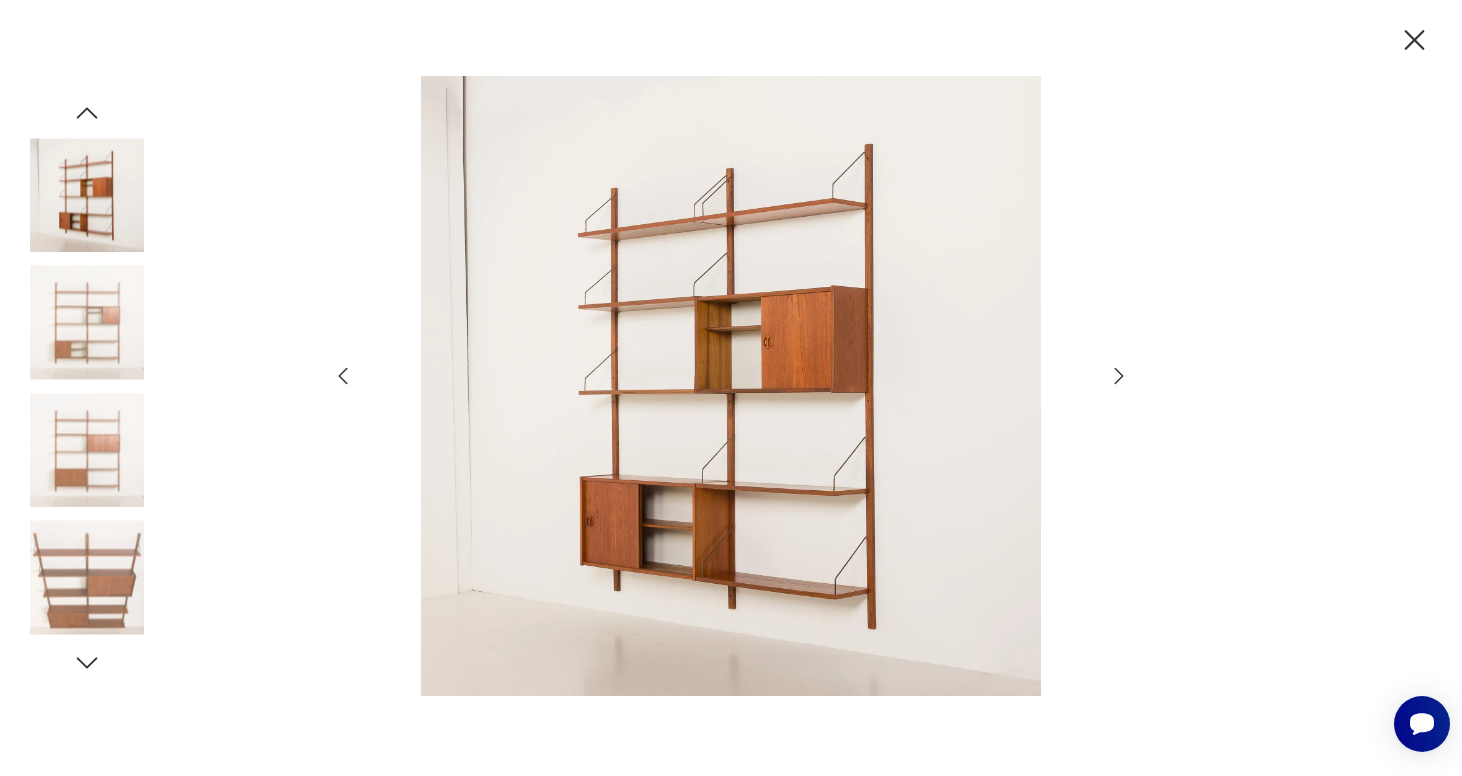click 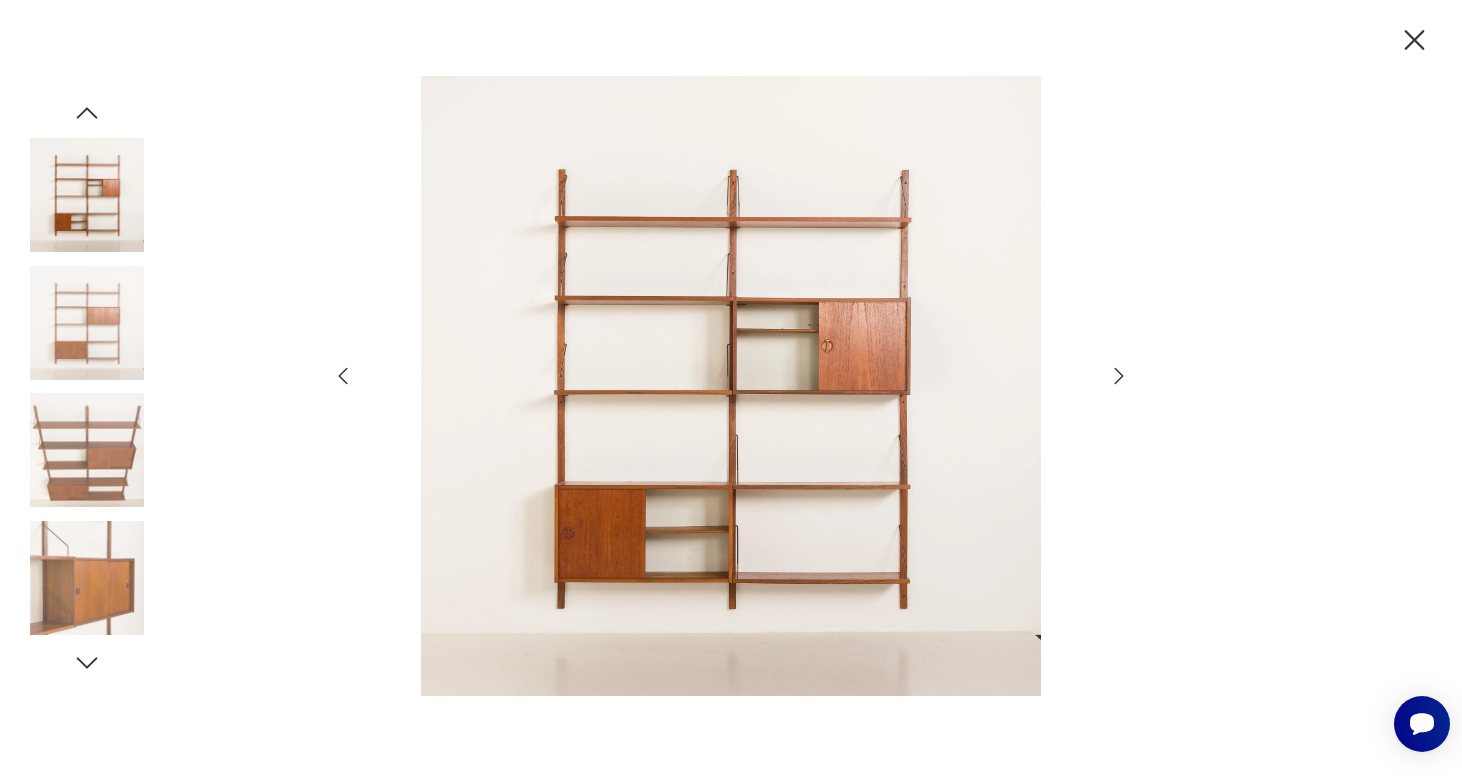 click 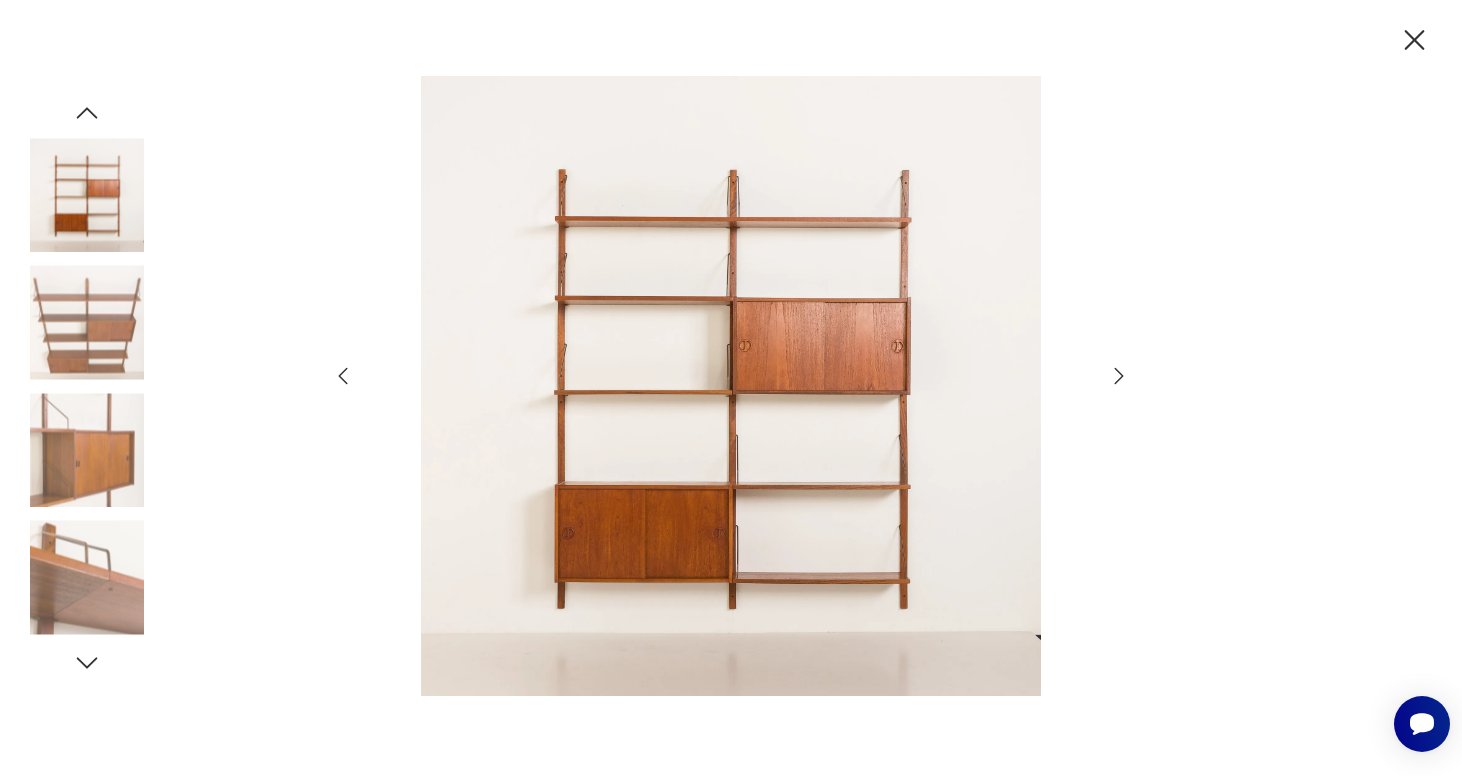 click 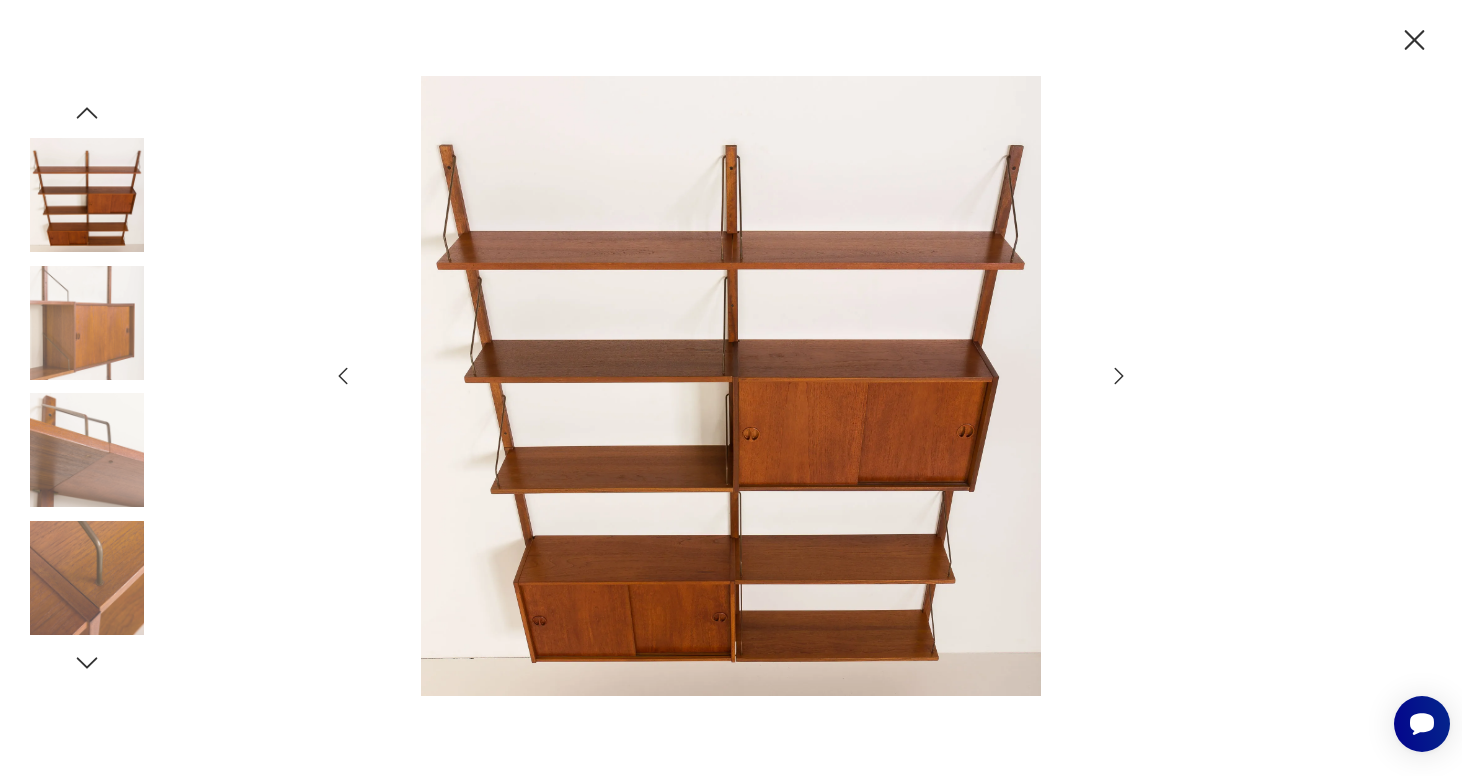 click 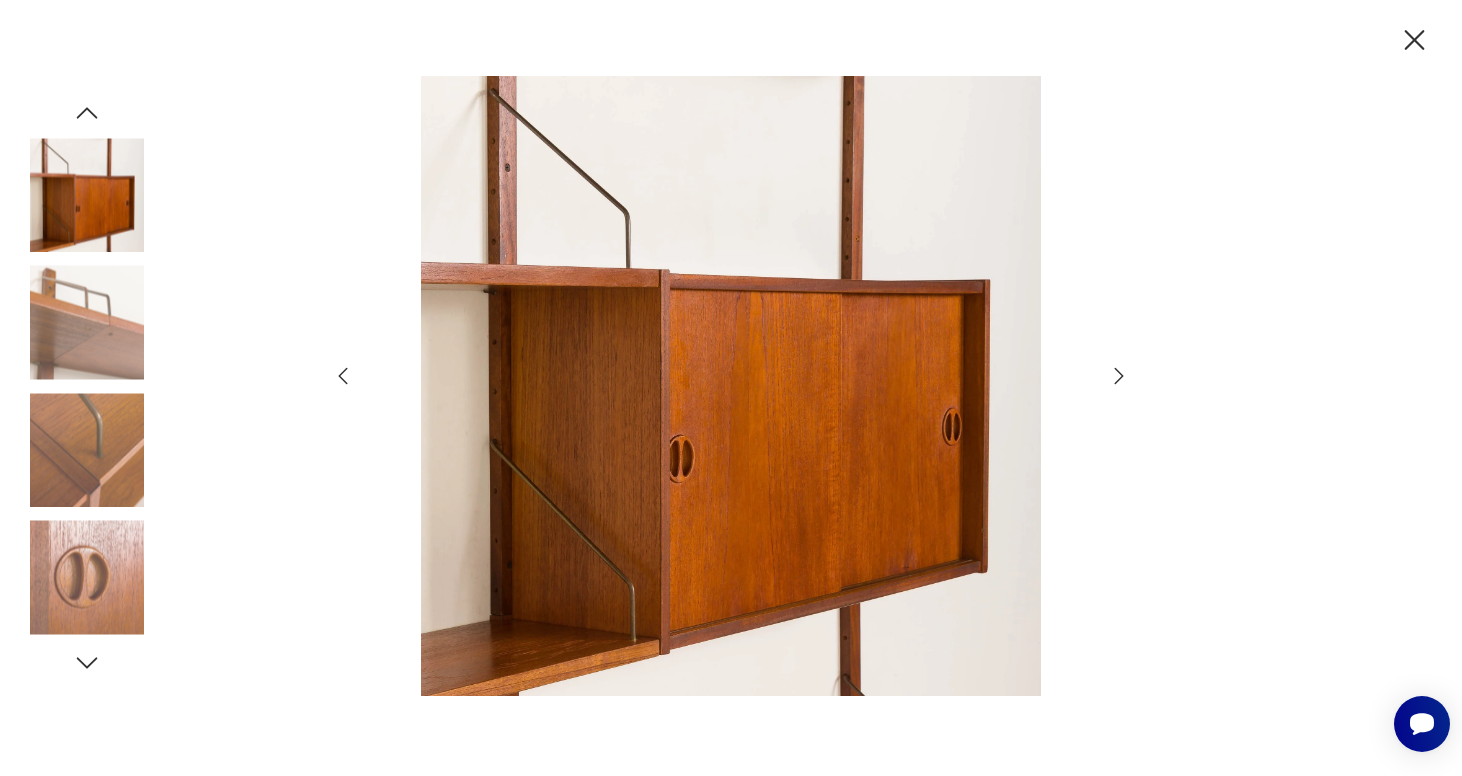 click 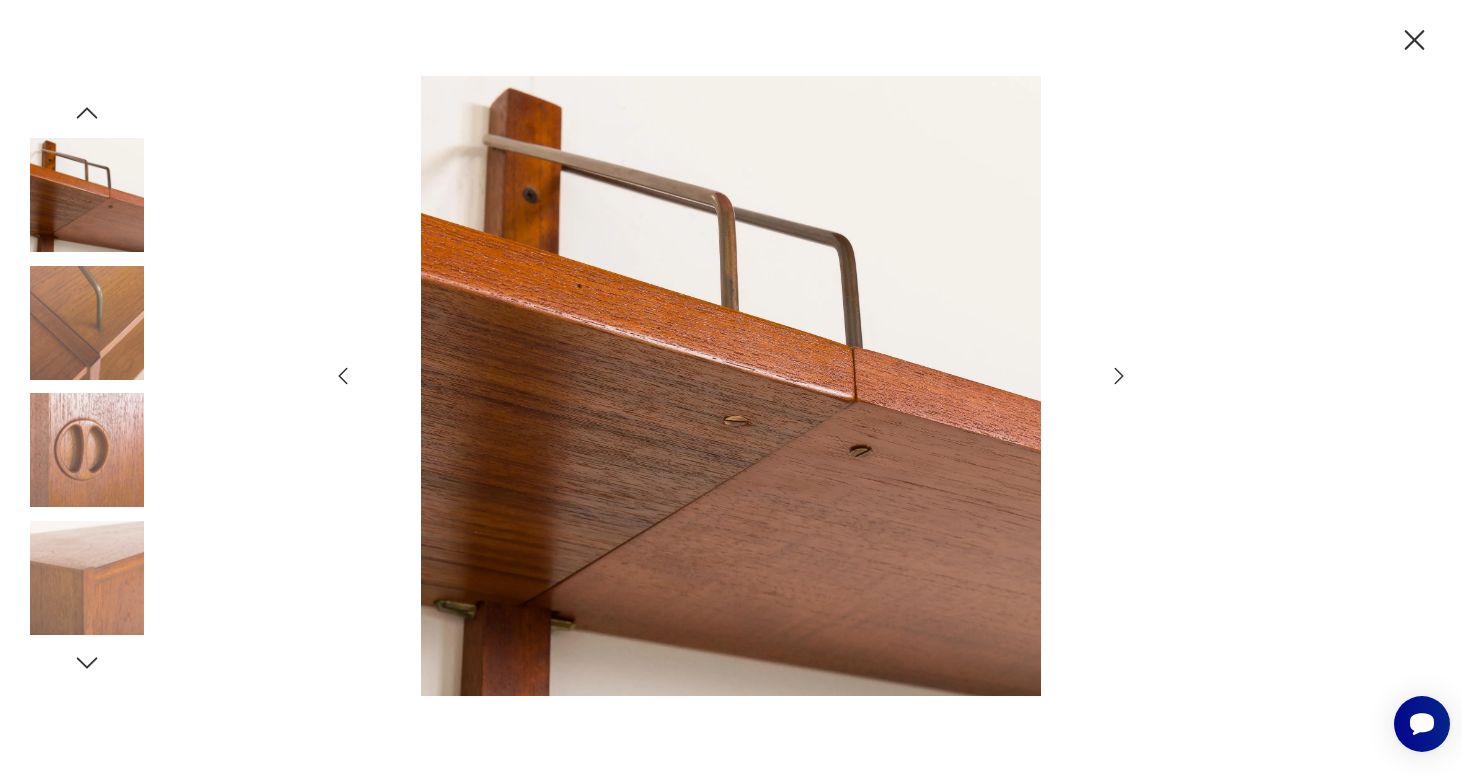 click 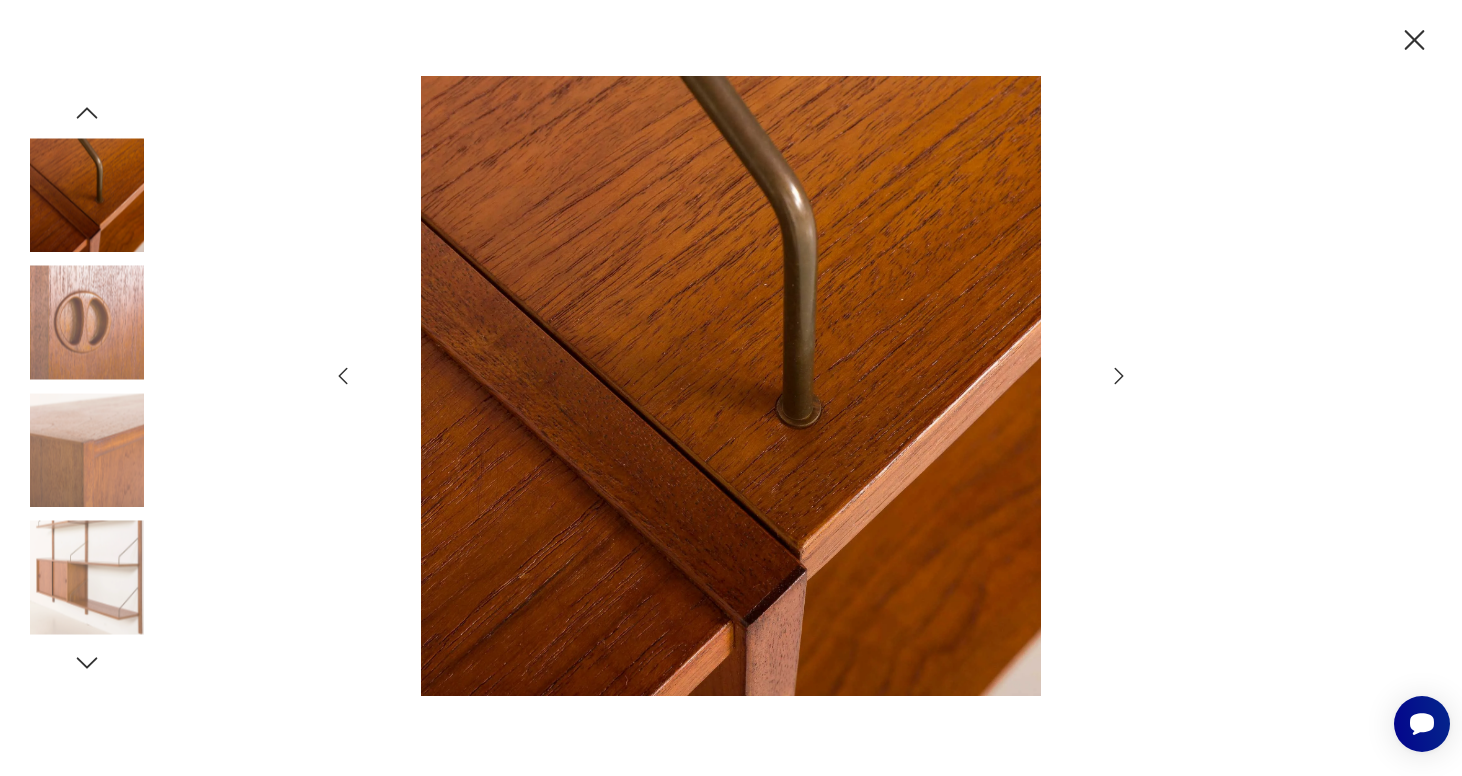 click 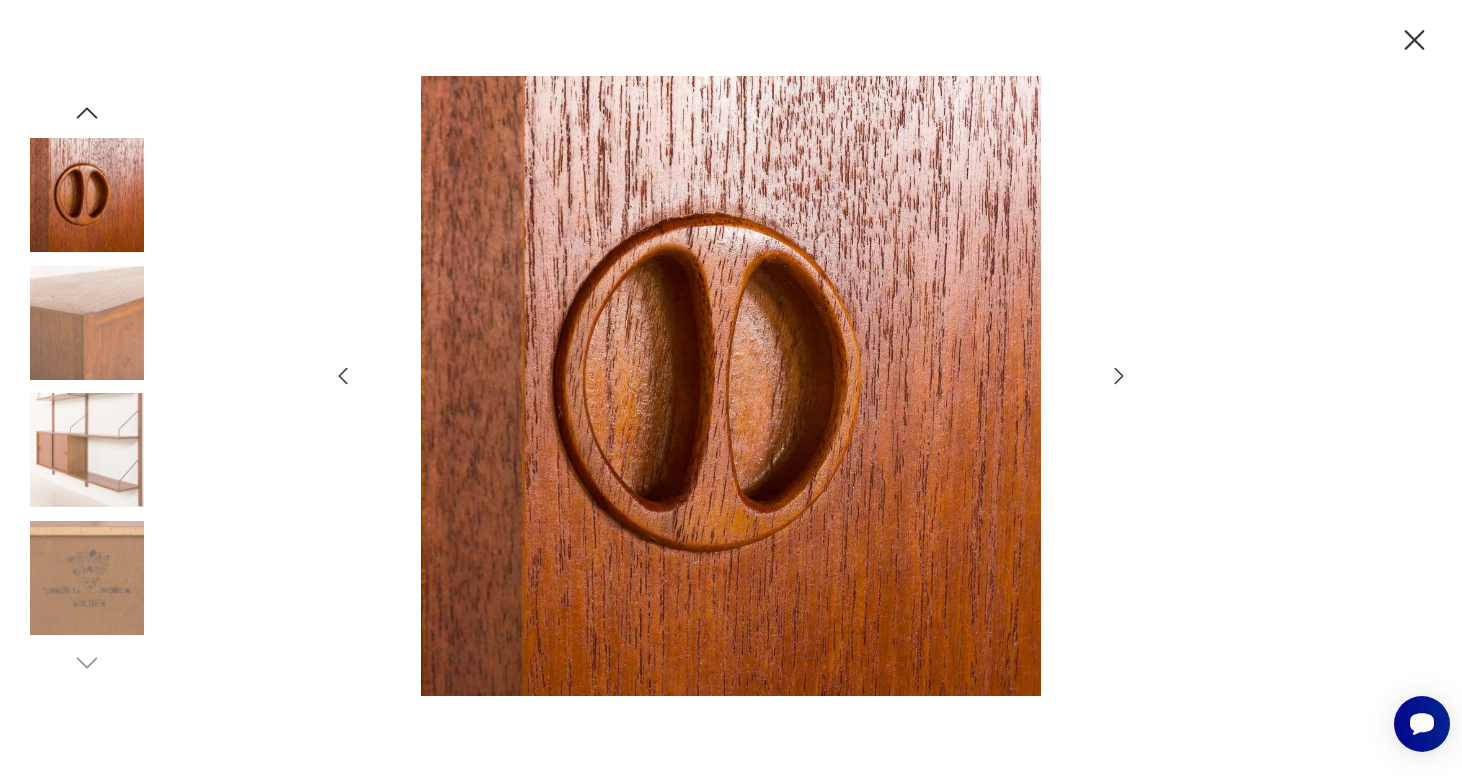 click 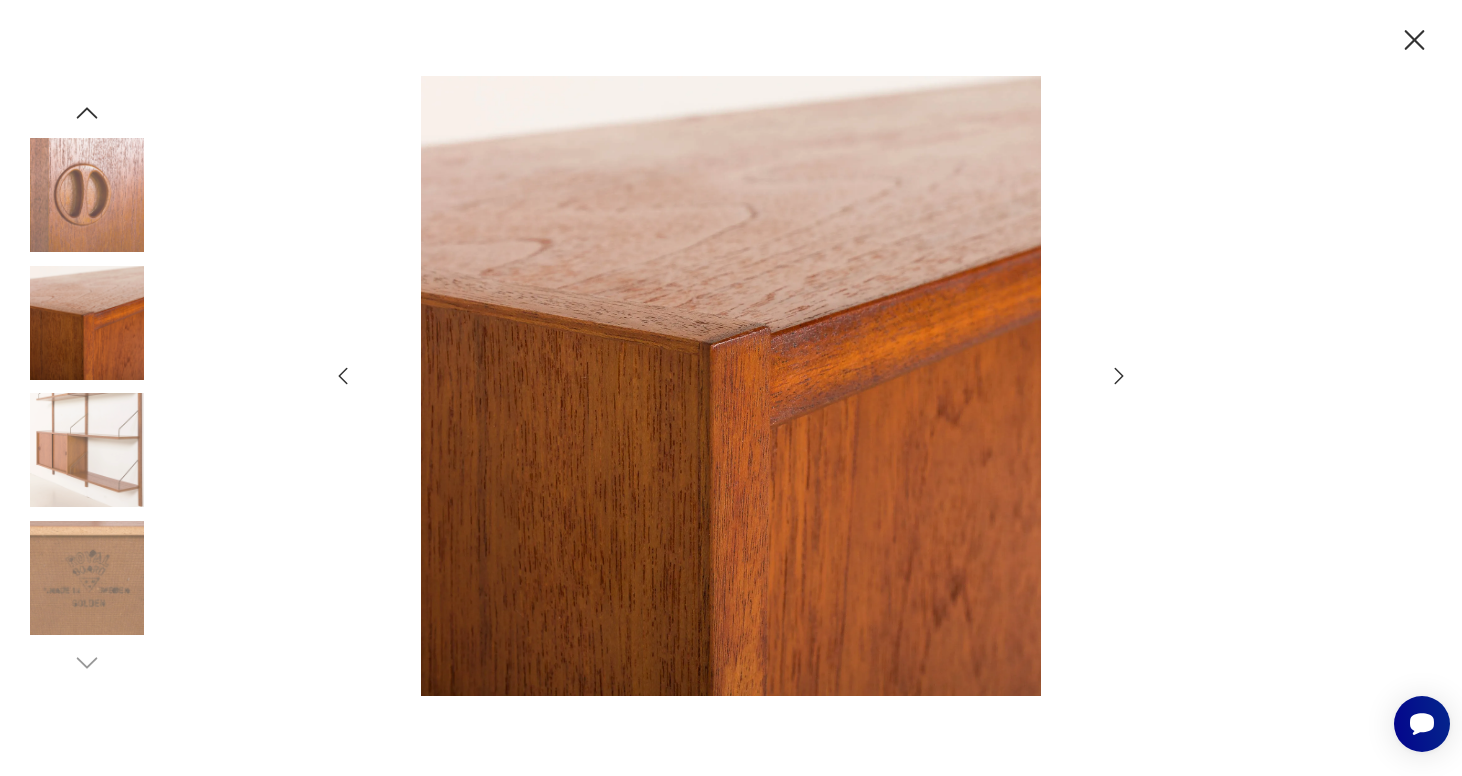 click 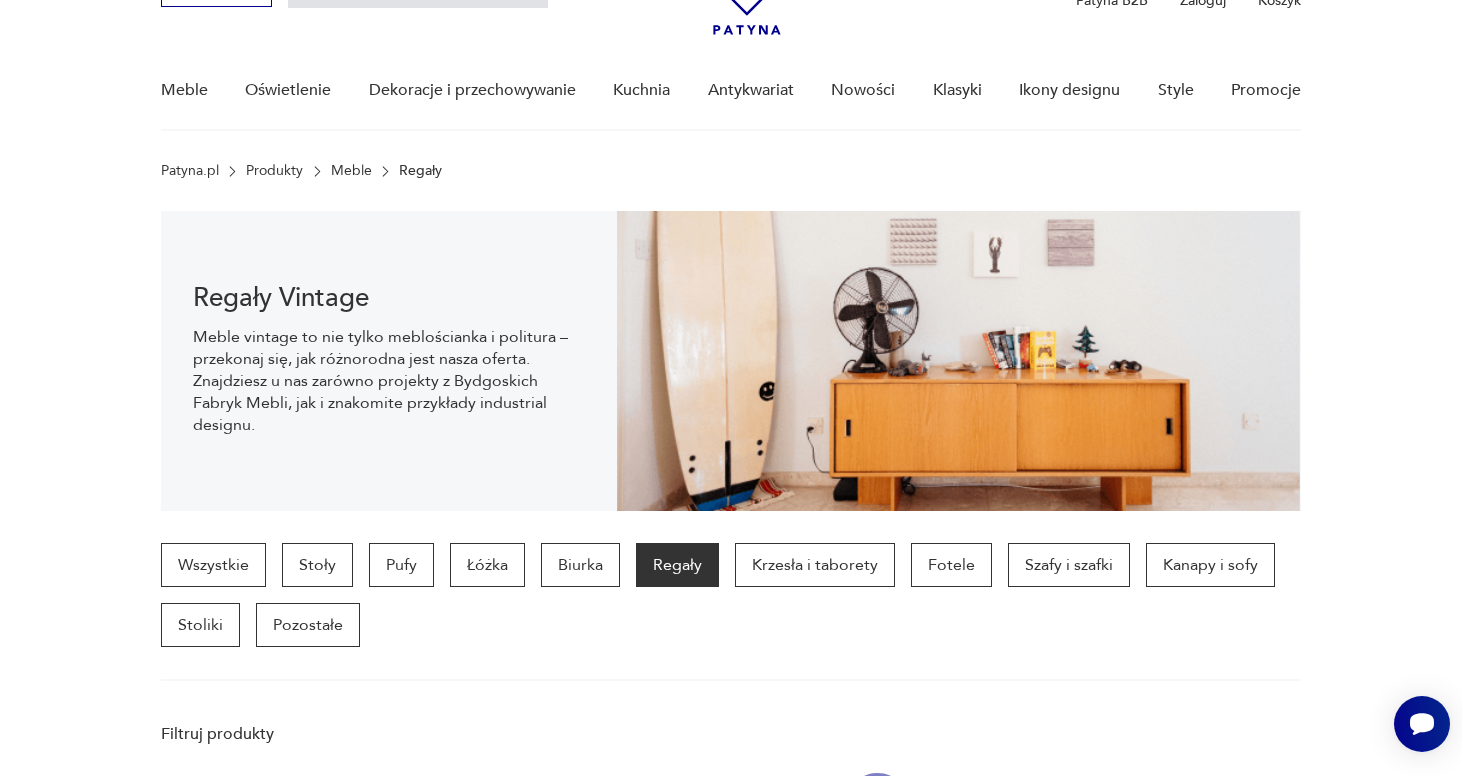 scroll, scrollTop: 700, scrollLeft: 0, axis: vertical 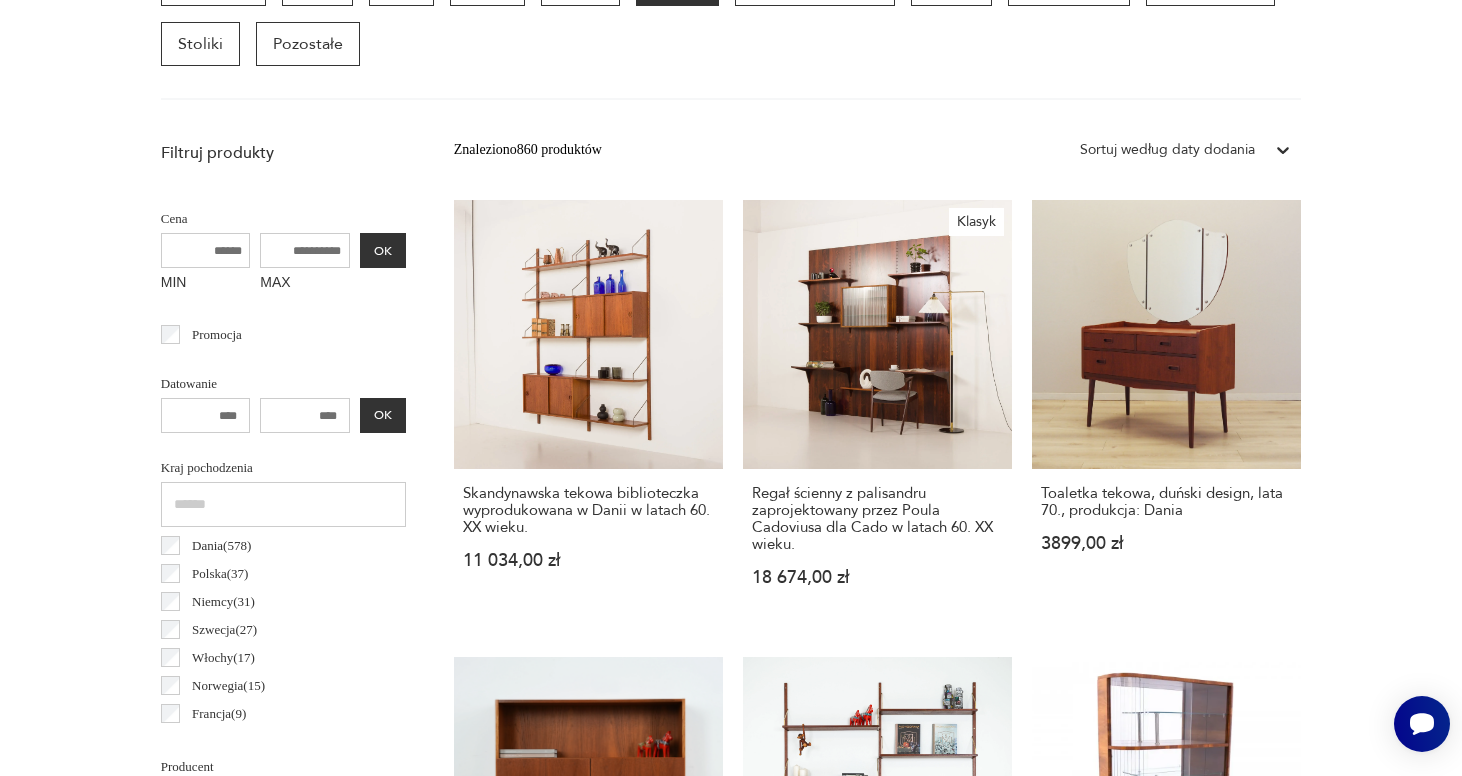 click on "Filtruj produkty Cena MIN MAX OK Promocja Datowanie OK Kraj pochodzenia [COUNTRY]  ( 578 ) Polska  ( 37 ) Niemcy  ( 31 ) Szwecja  ( 27 ) Włochy  ( 17 ) Norwegia  ( 15 ) Francja  ( 9 ) Czechosłowacja  ( 6 ) Producent Projektant Typ biblioteczka bufet inny komoda kredens sideboard string witryna Stan przedmiotu Klasyk Kolor Tag art deco Bauhaus Bavaria black friday Cepelia ceramika Chodzież Ćmielów Tworzywo chrom drewno inne metal palisander sklejka teak tworzywo sztuczne Wyczyść filtry Znaleziono  860   produktów Filtruj Sortuj według daty dodania Sortuj według daty dodania Skandynawska tekowa biblioteczka wyprodukowana w [COUNTRY] w latach 60. XX wieku. [PRICE] Klasyk Regał ścienny z palisandru zaprojektowany przez Poula Cadoviusa dla Cado w latach 60. XX wieku. [PRICE] Toaletka tekowa, duński design, lata 70., produkcja: [COUNTRY] [PRICE] Regał tekowy, duński design, lata 70., produkcja: [COUNTRY] [PRICE] Regał systemowy tekowy, duński design, lata 60., produkcja: [COUNTRY] Klasyk 1 2" at bounding box center (731, 1554) 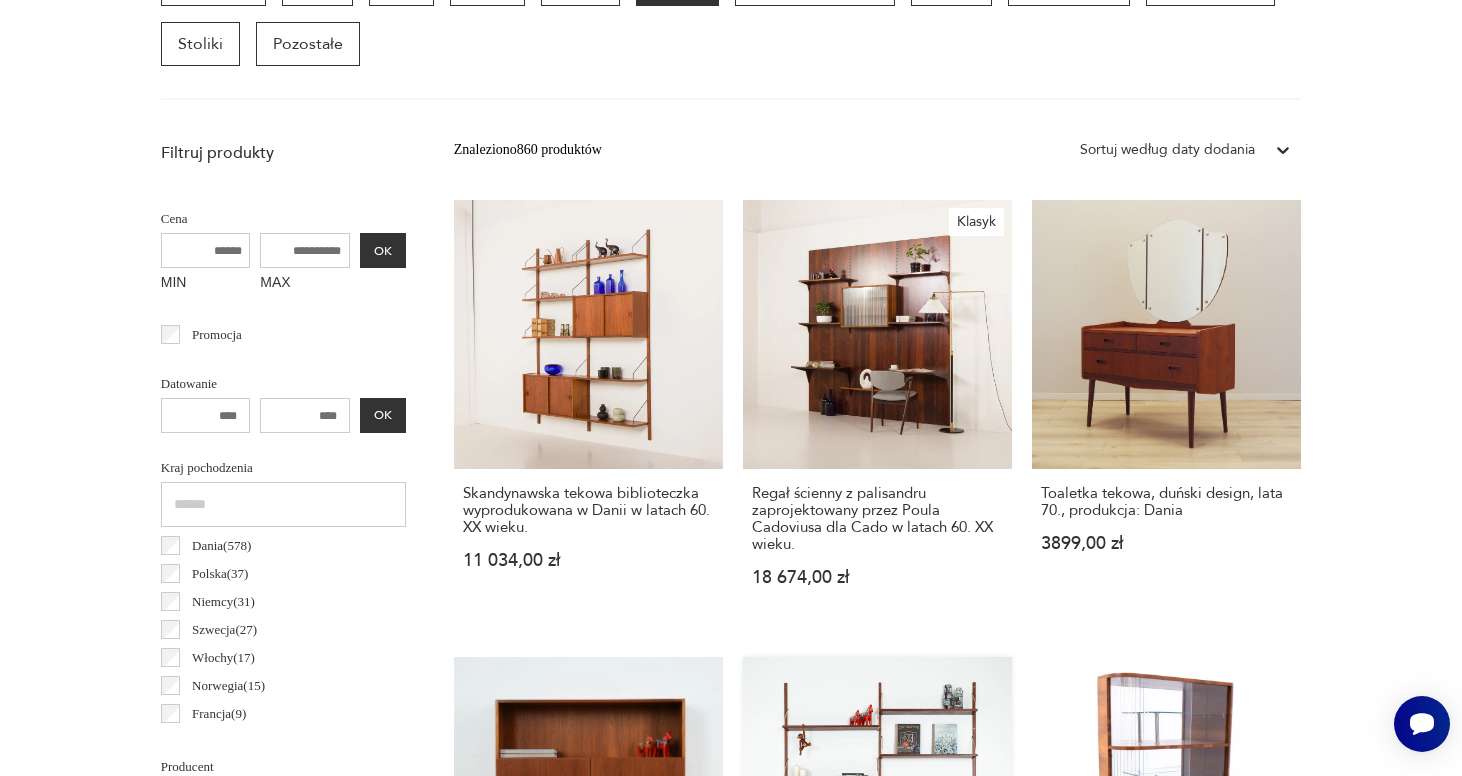 click on "Regał systemowy tekowy, duński design, lata 60., produkcja: [COUNTRY] [PRICE]" at bounding box center [877, 852] 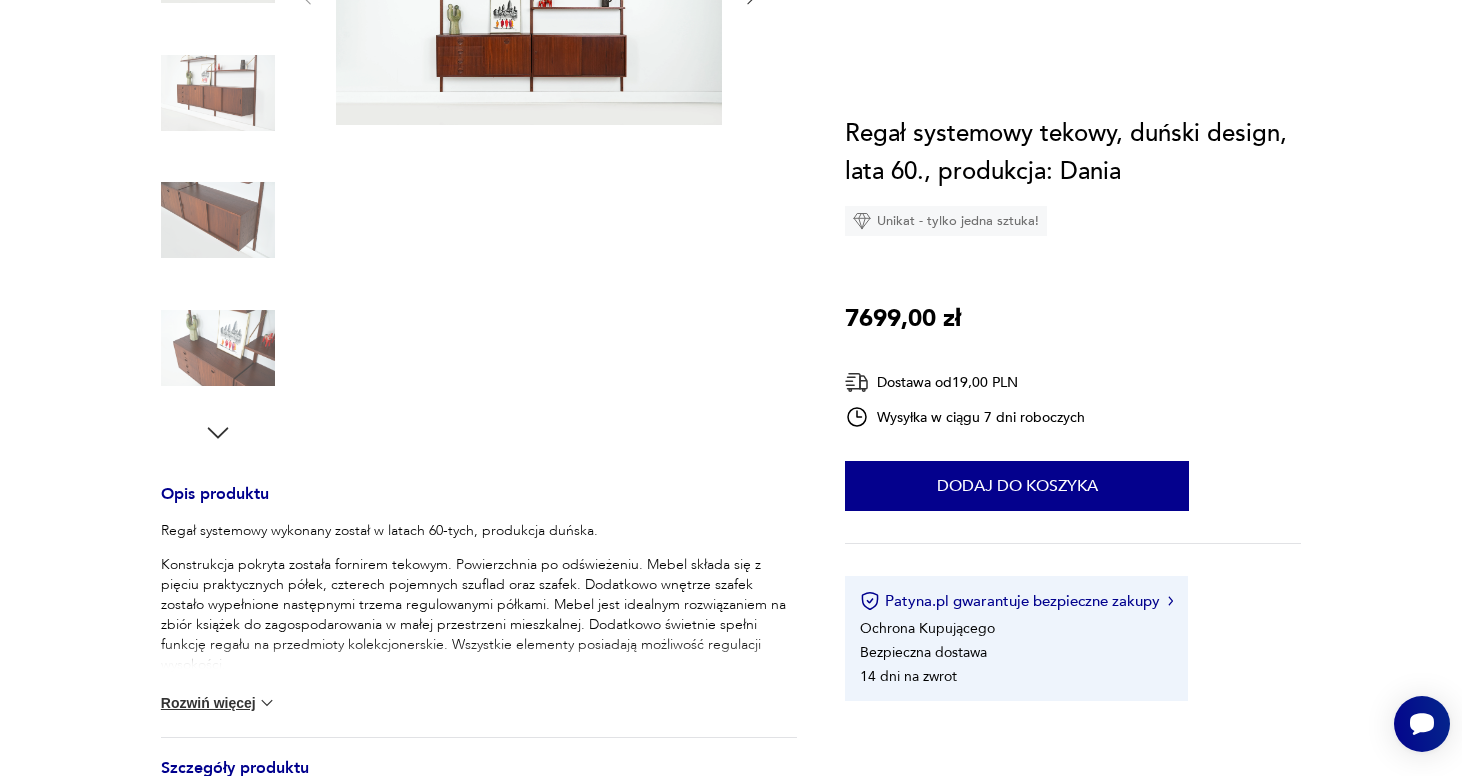 scroll, scrollTop: 0, scrollLeft: 0, axis: both 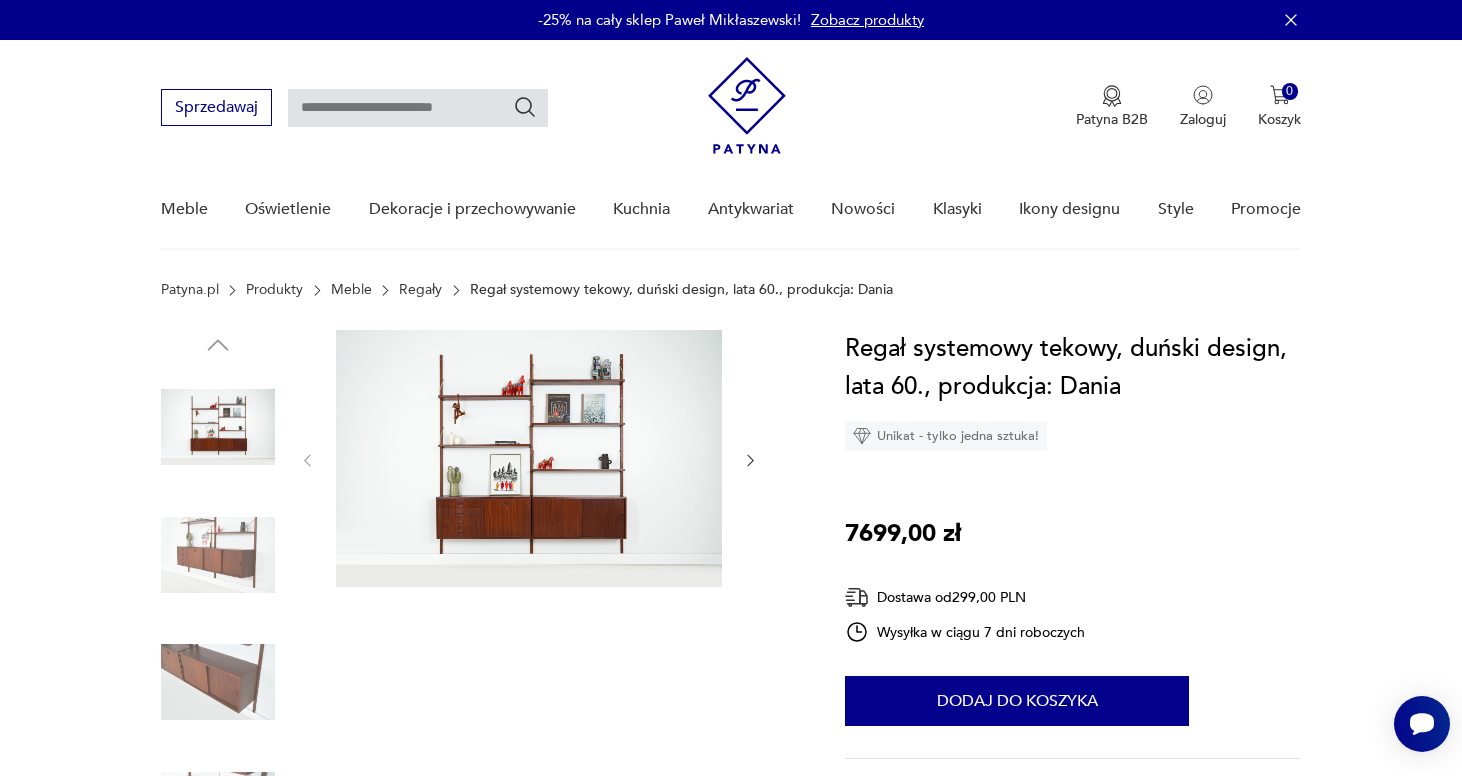 click 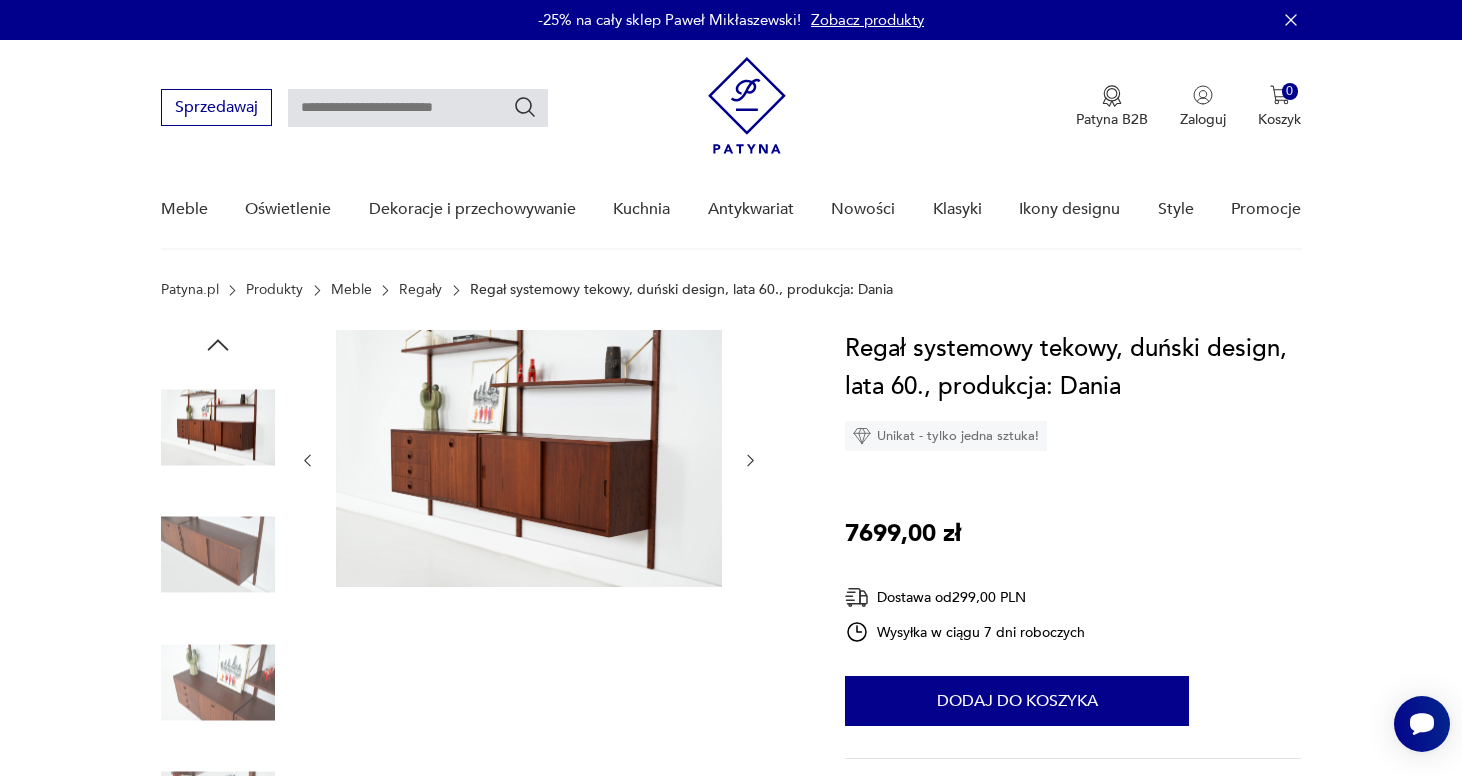 click 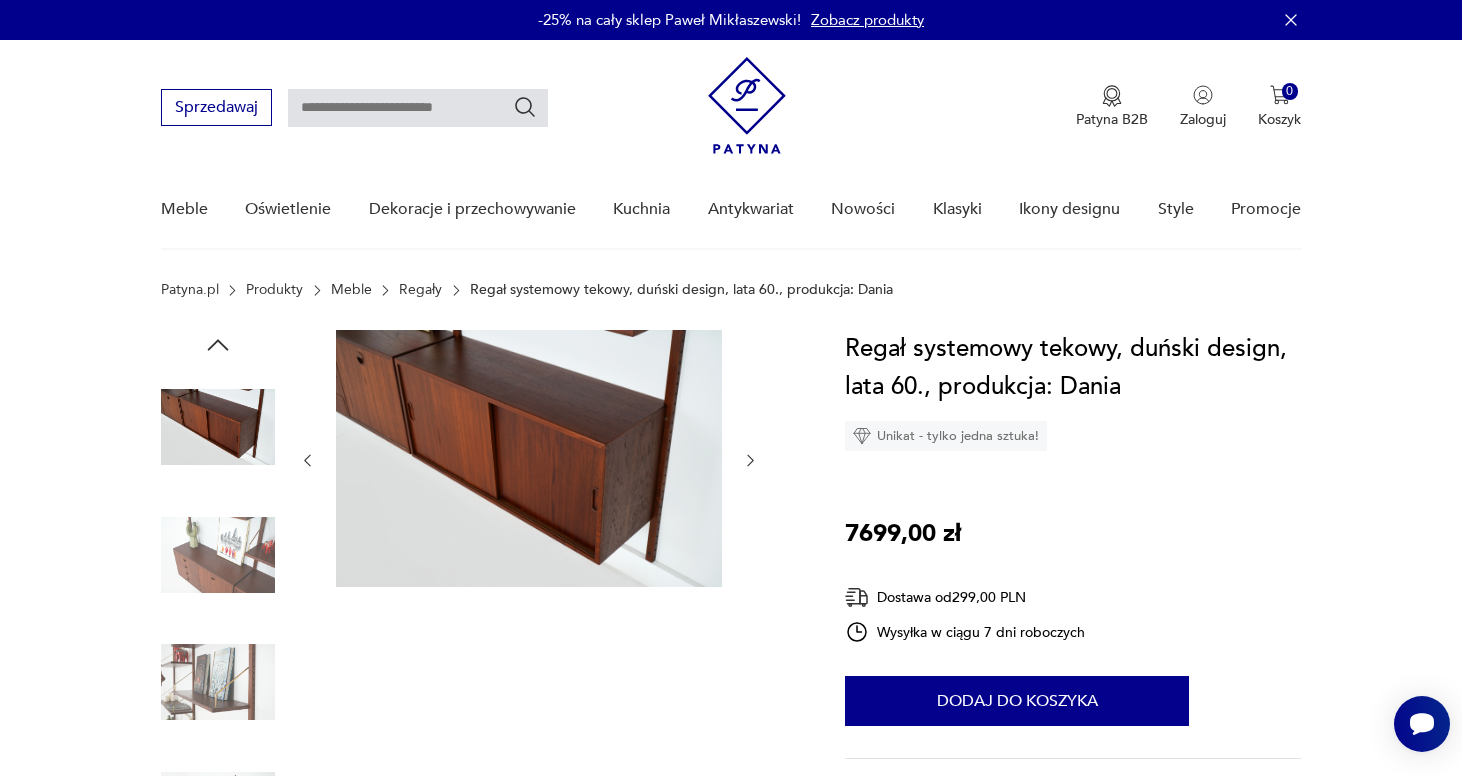 click 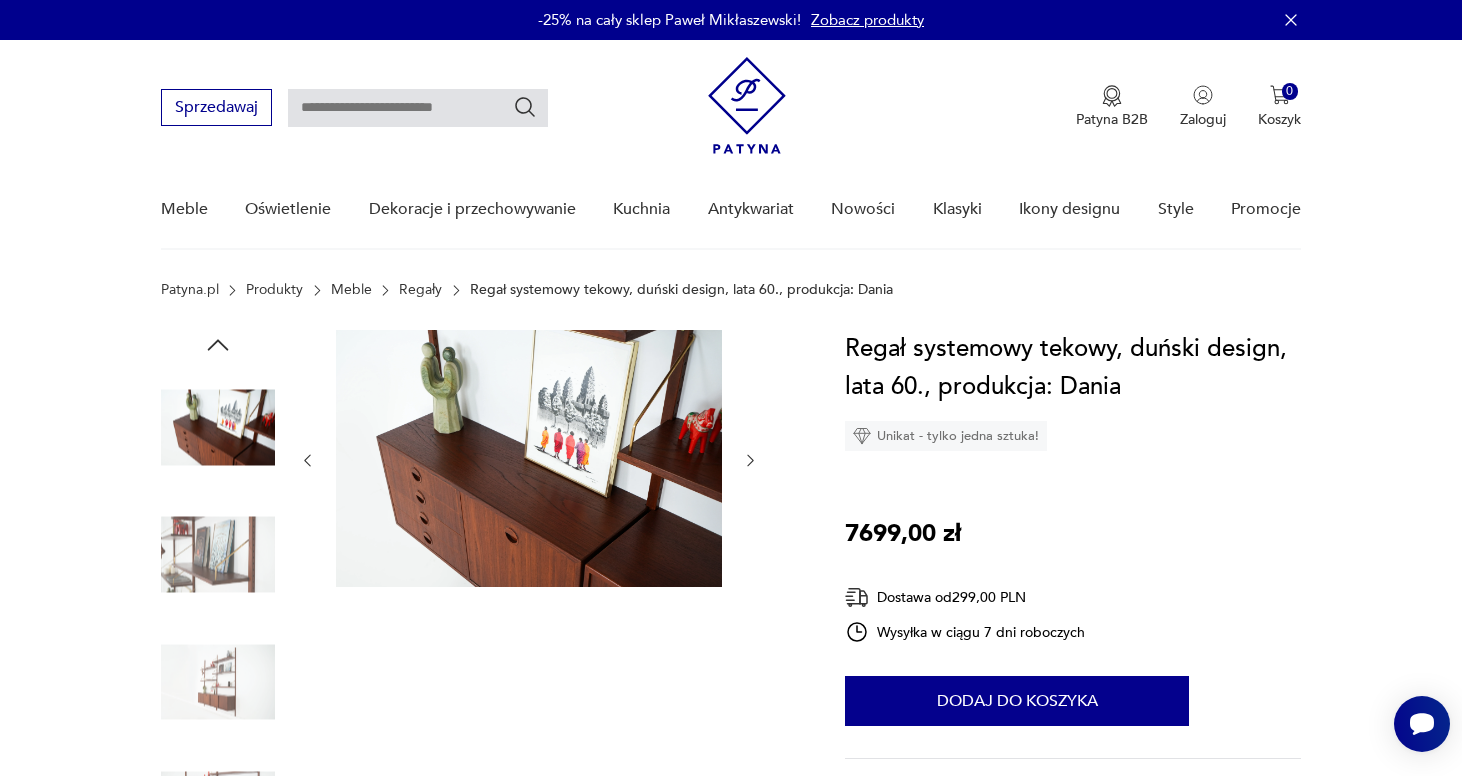 click 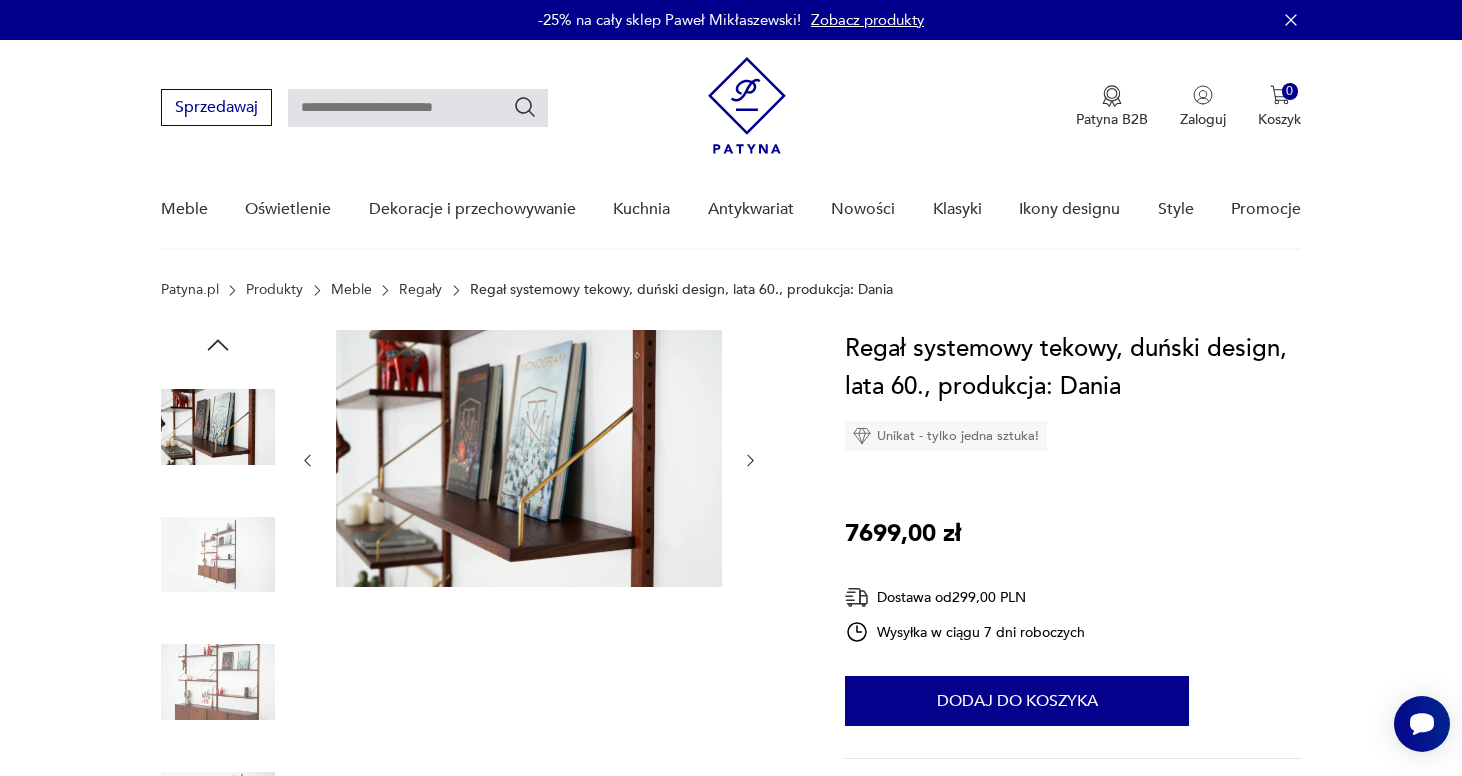click 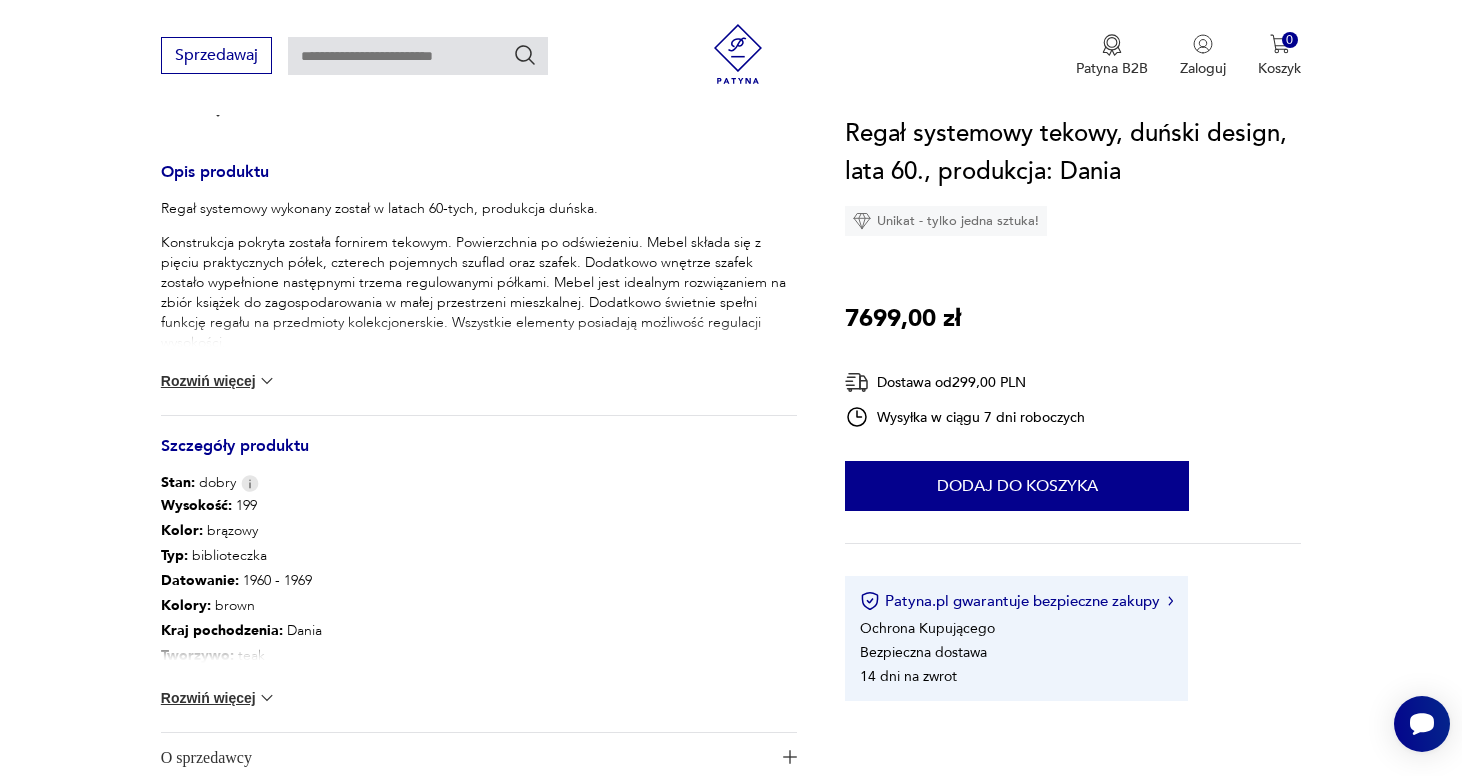 scroll, scrollTop: 827, scrollLeft: 0, axis: vertical 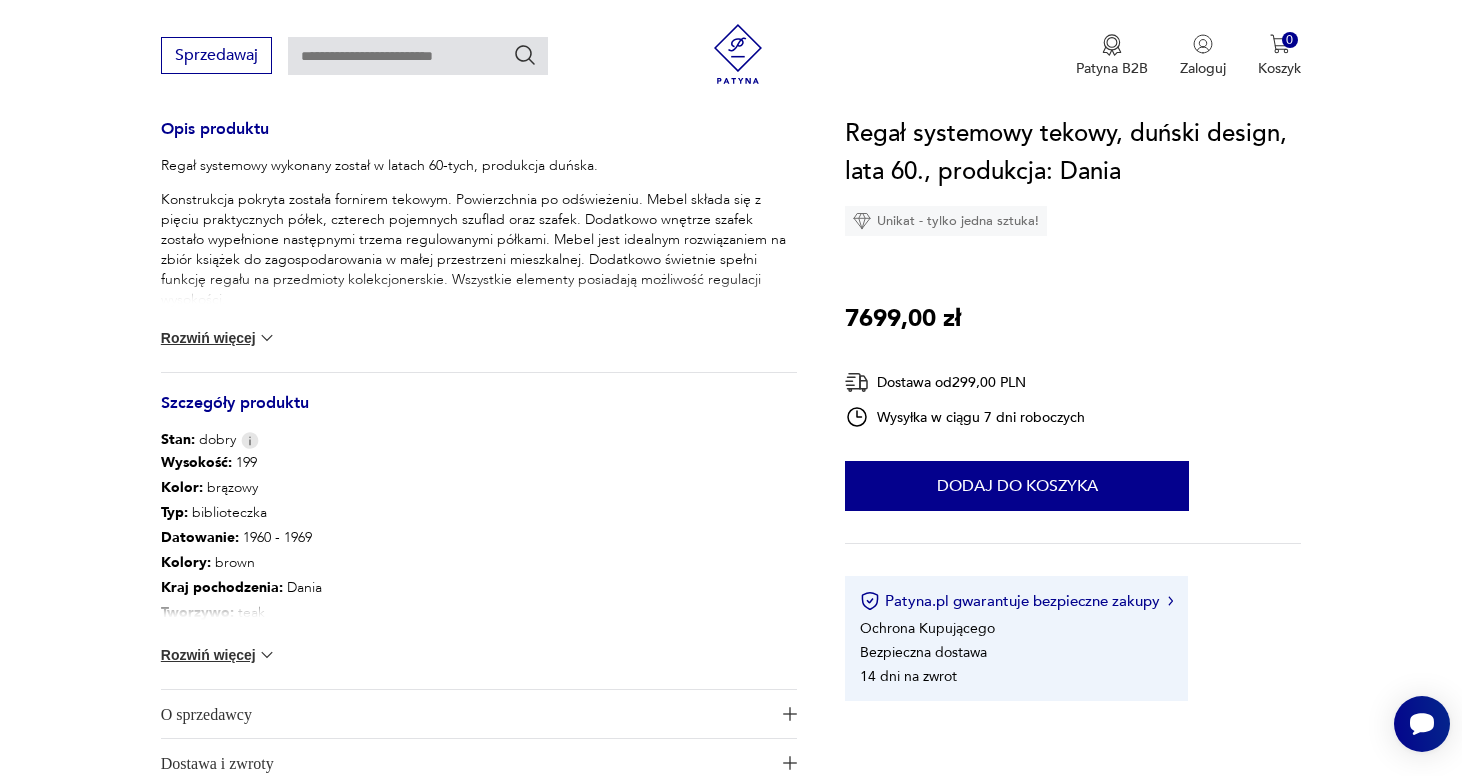 click on "Rozwiń więcej" at bounding box center (219, 655) 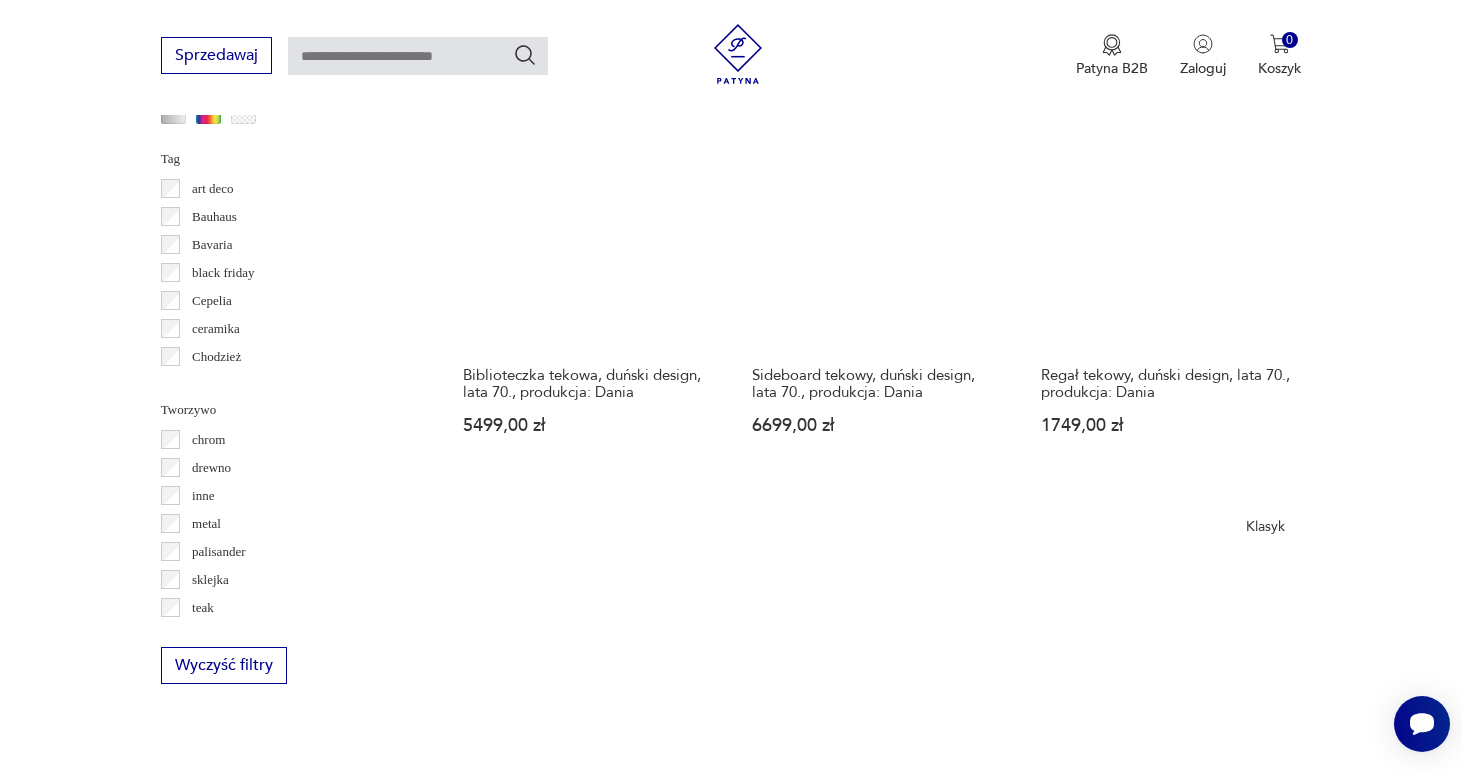 scroll, scrollTop: 2223, scrollLeft: 0, axis: vertical 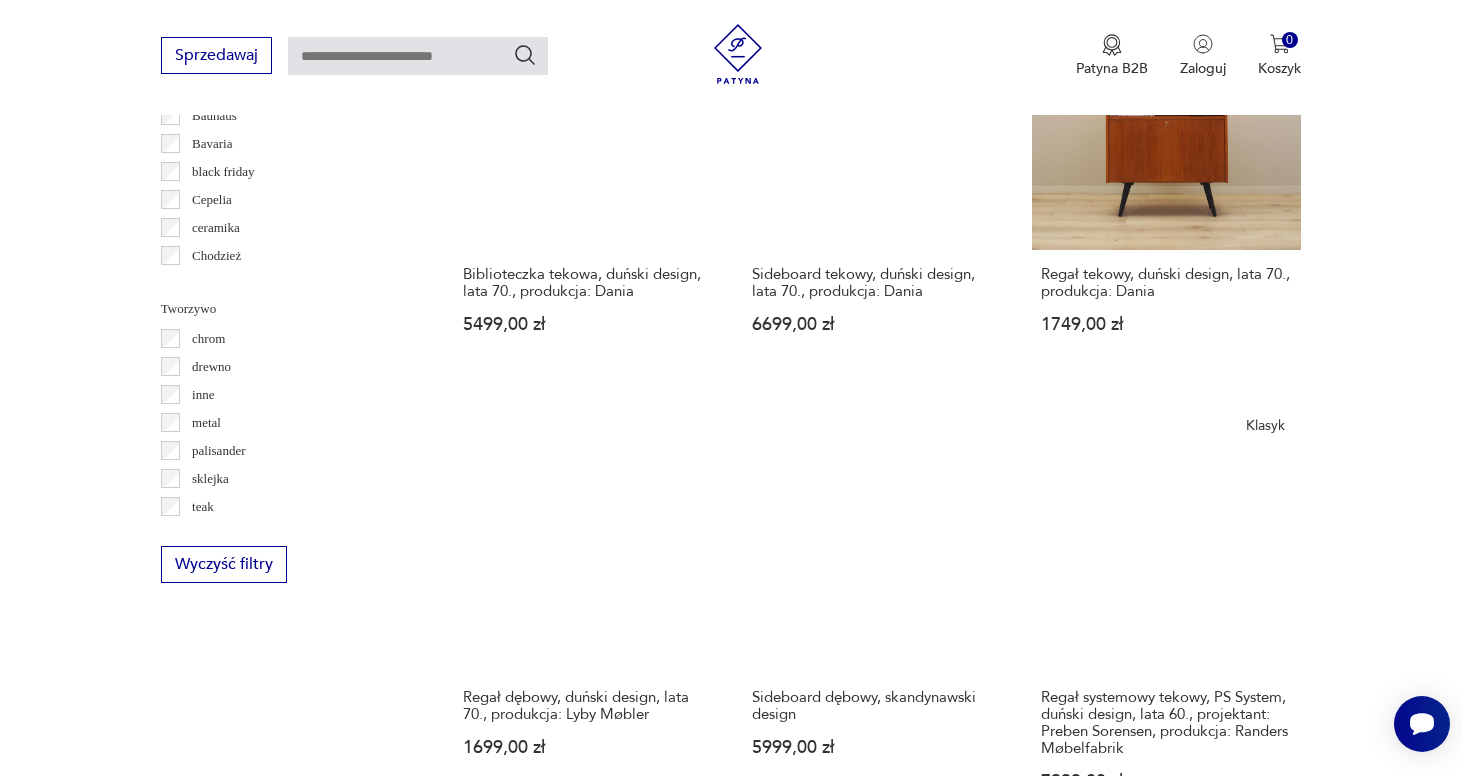 click on "4" at bounding box center [977, 1340] 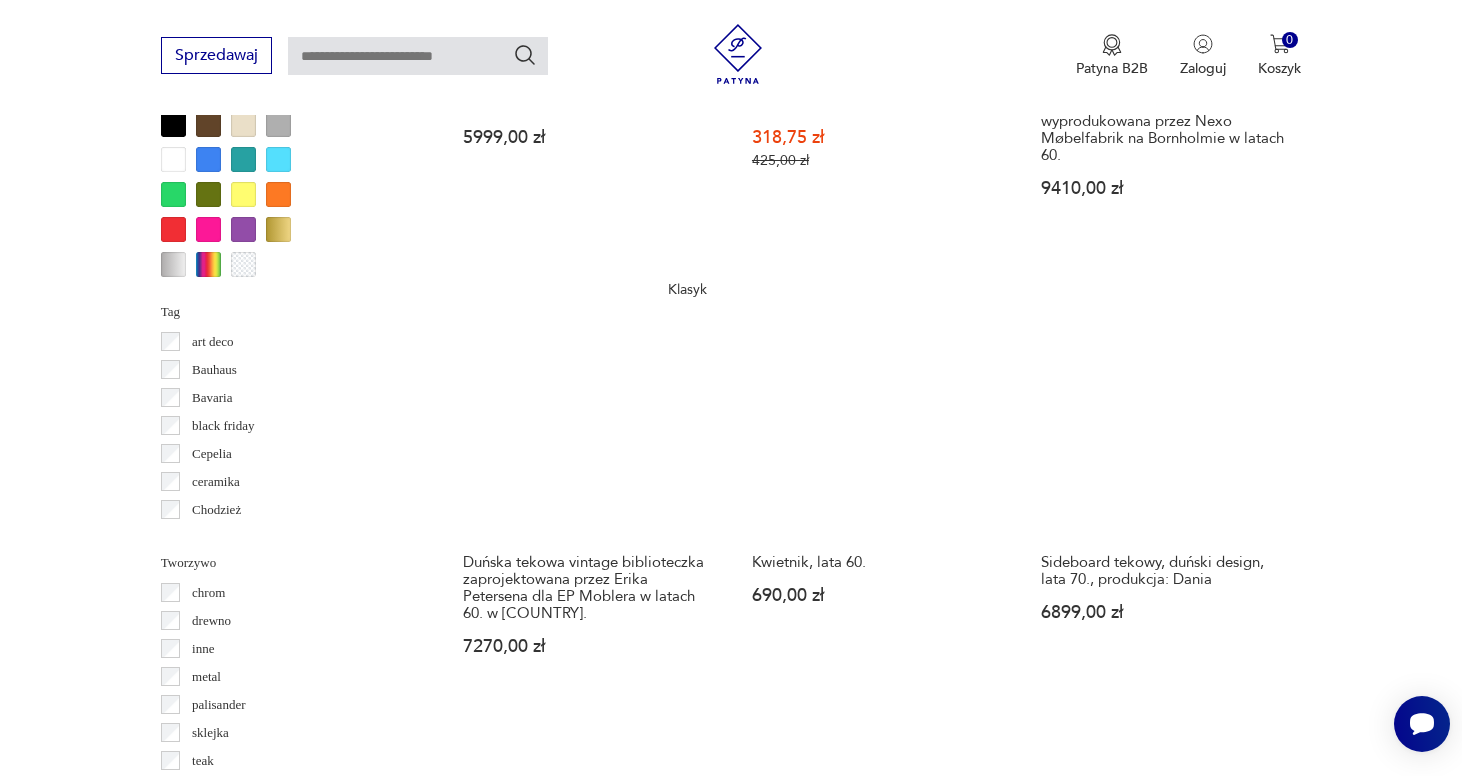 scroll, scrollTop: 1974, scrollLeft: 0, axis: vertical 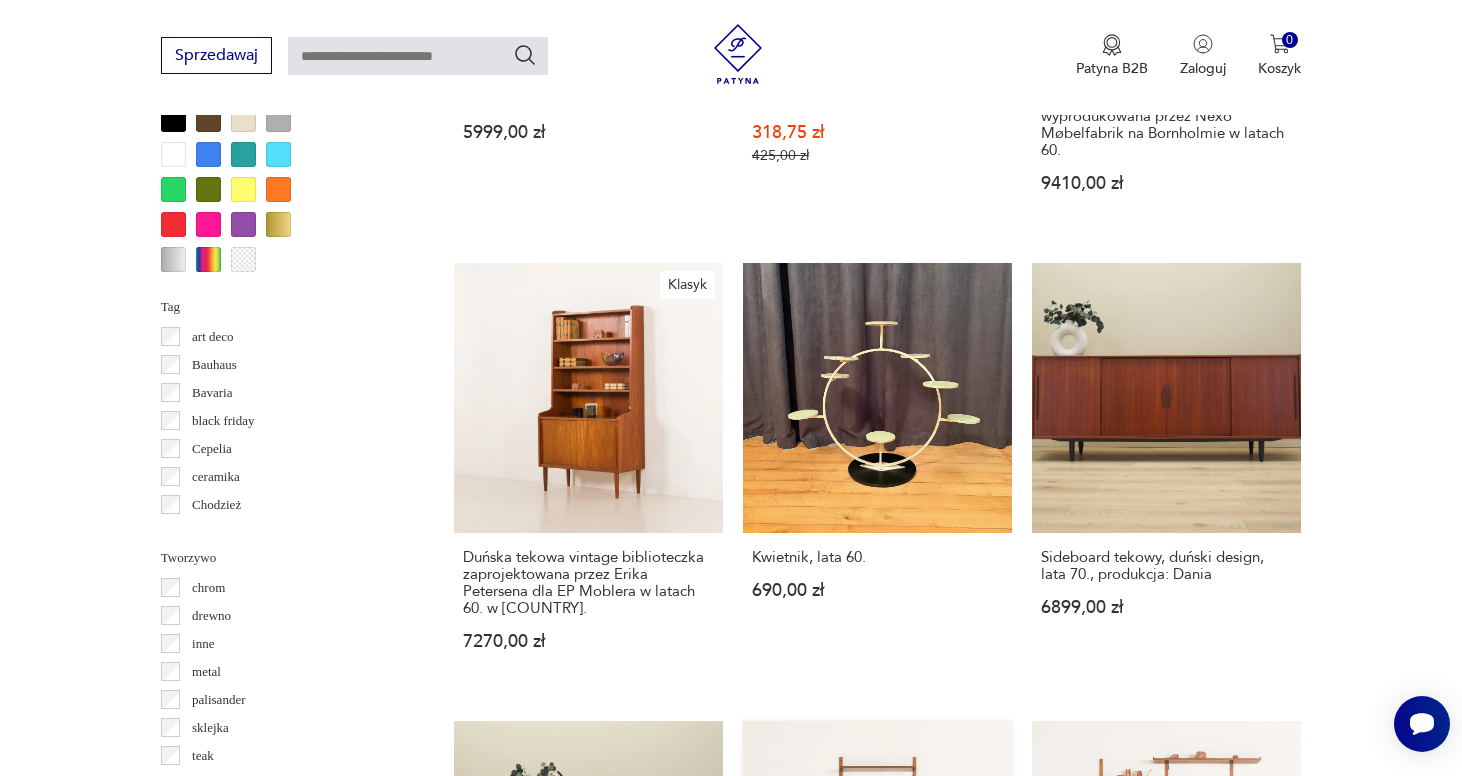 click on "Szwedzki regał ścienny vintage z lat 70. z drewna w stylu Poula Cadoviusa [PRICE]" at bounding box center (877, 925) 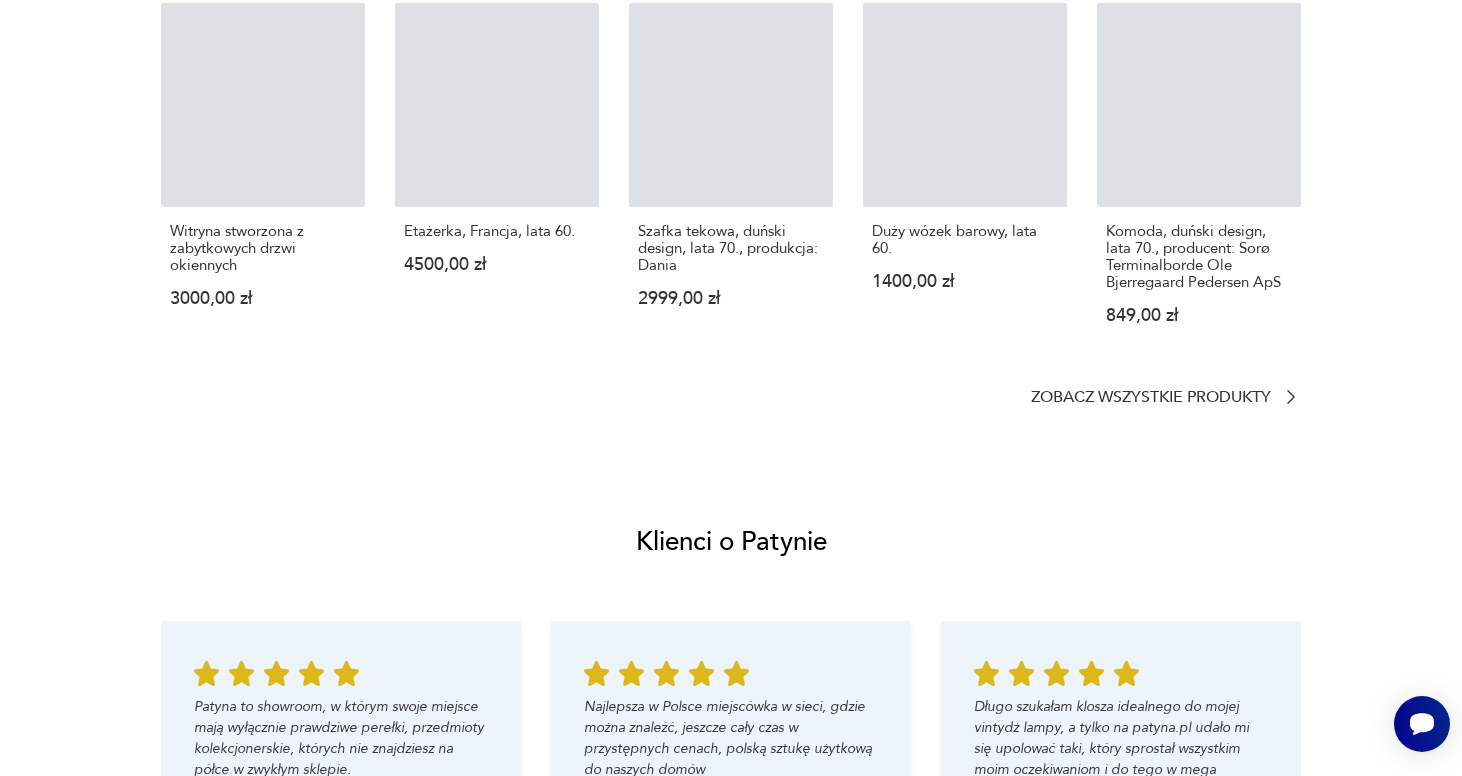 scroll, scrollTop: 0, scrollLeft: 0, axis: both 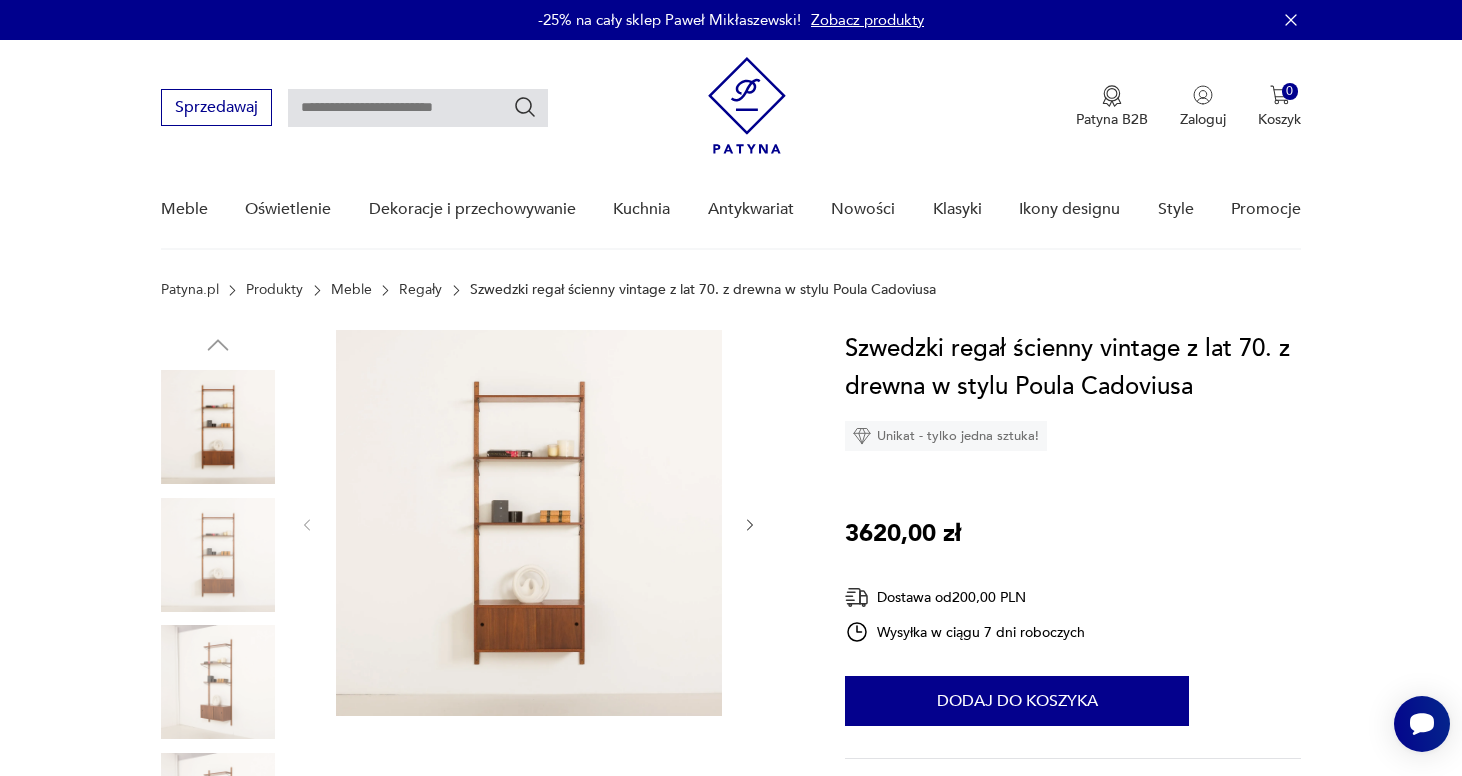 click 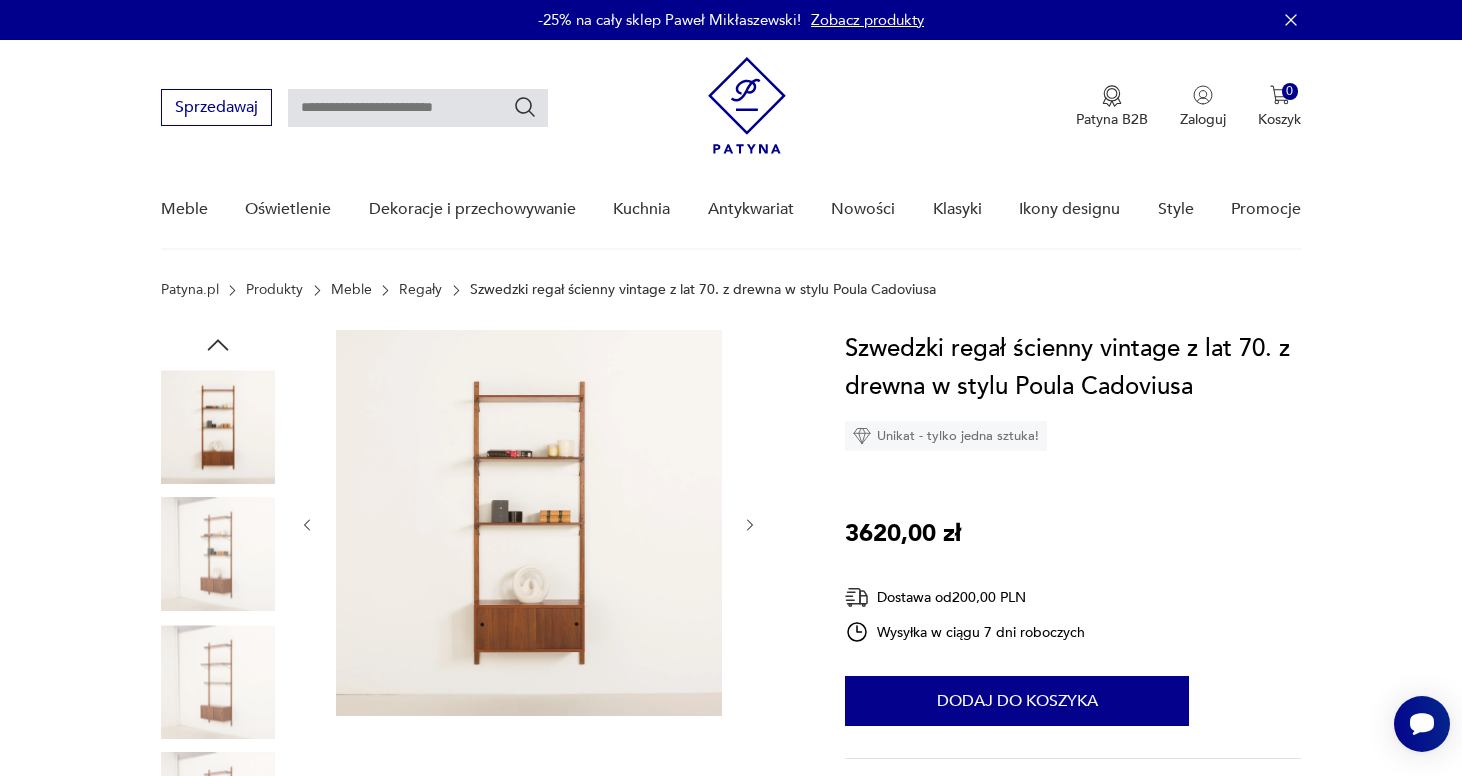 click 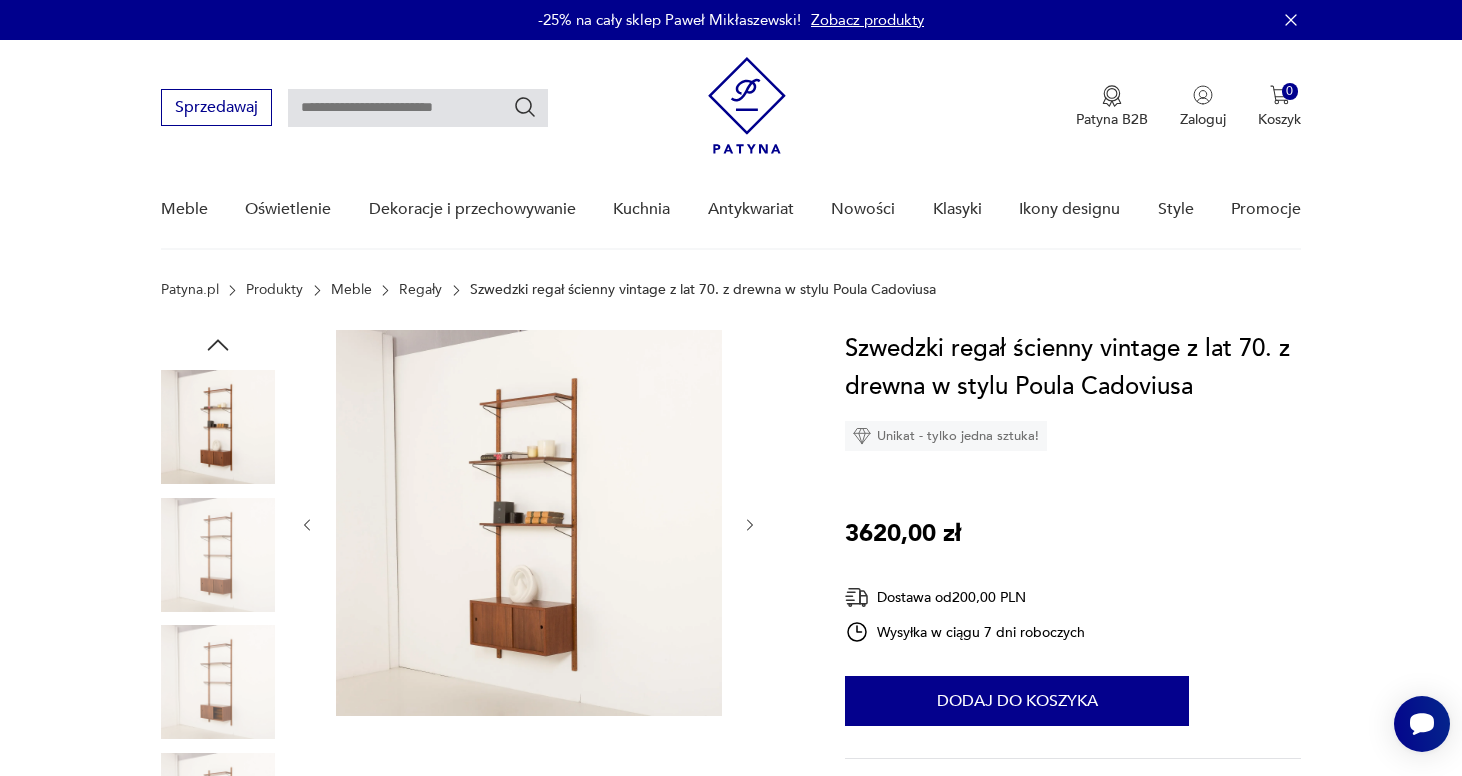 click 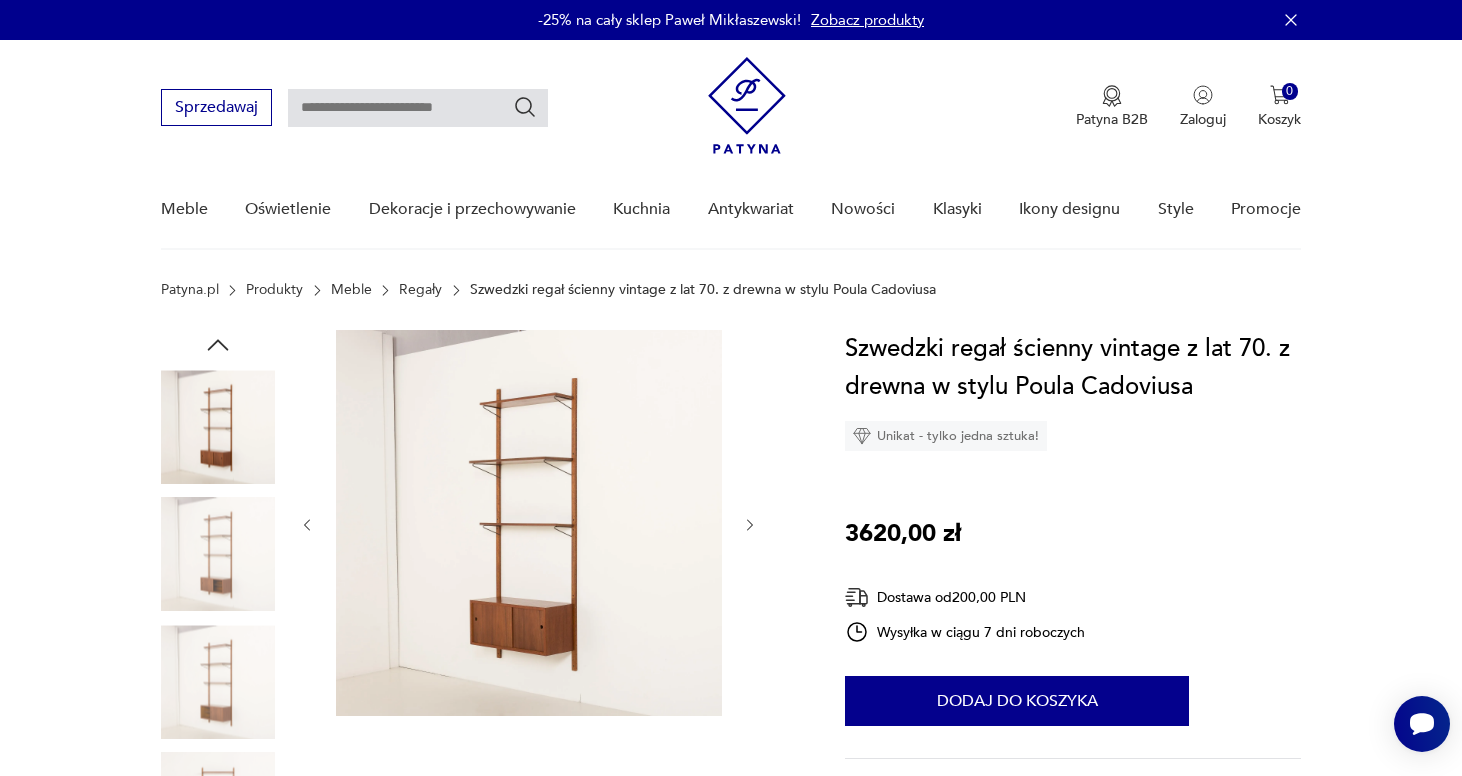 click 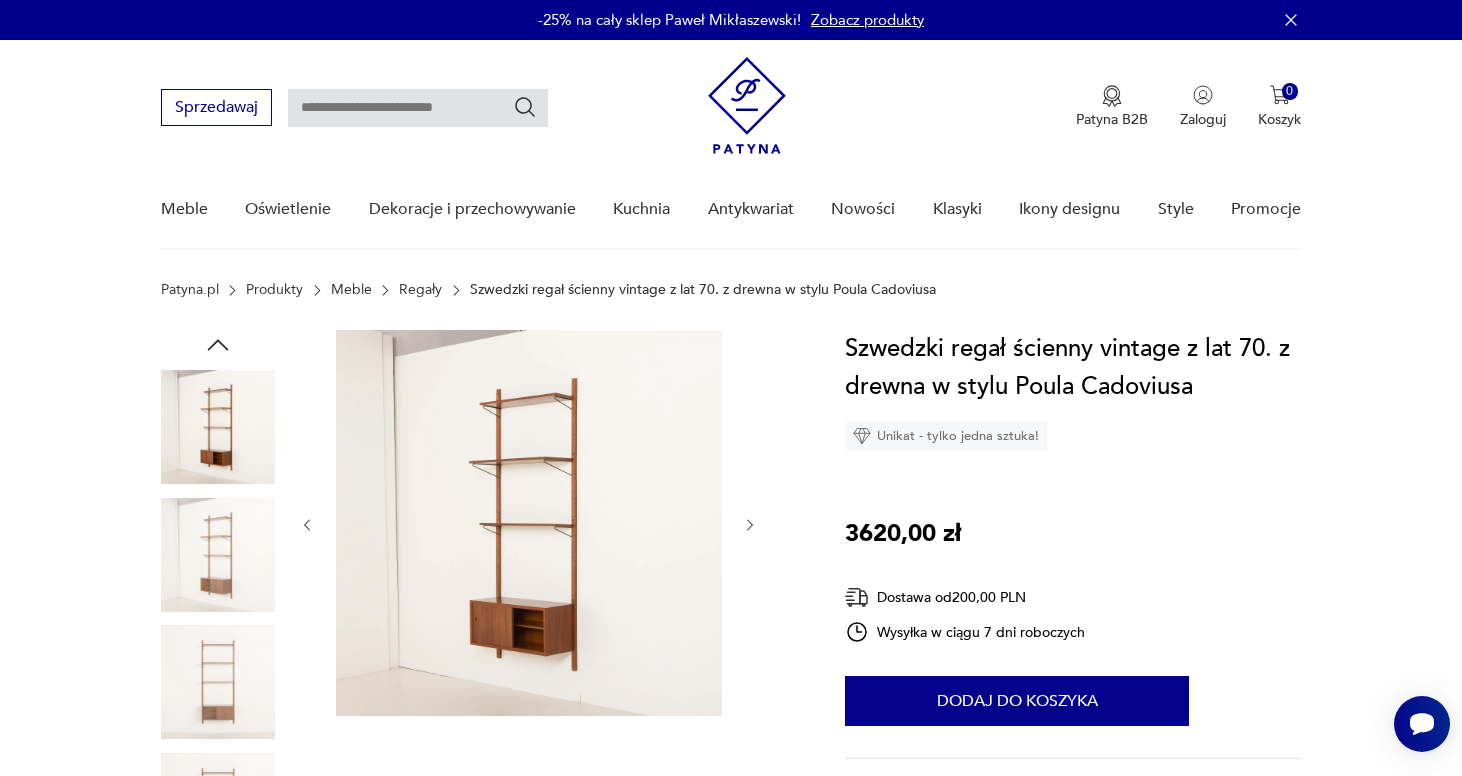 click 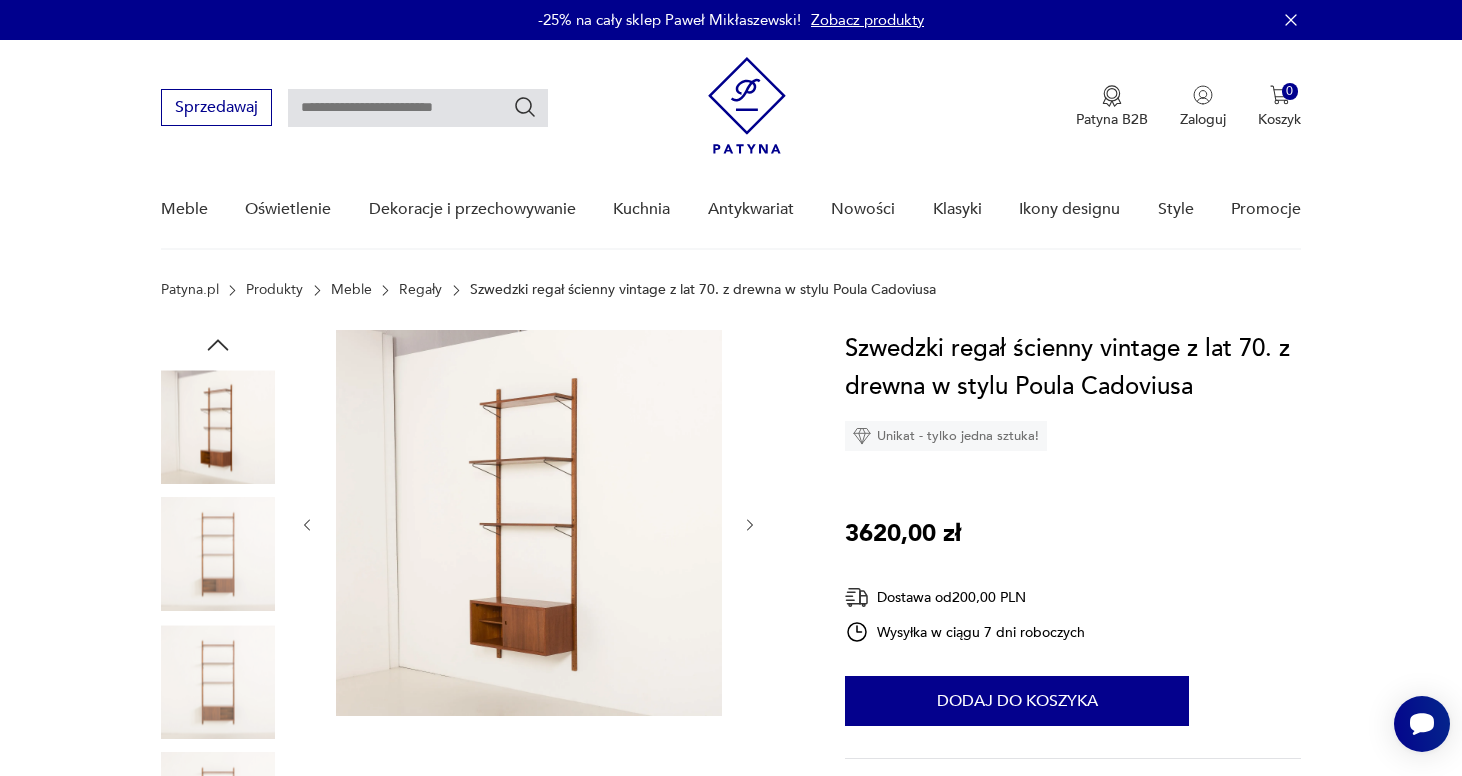 click 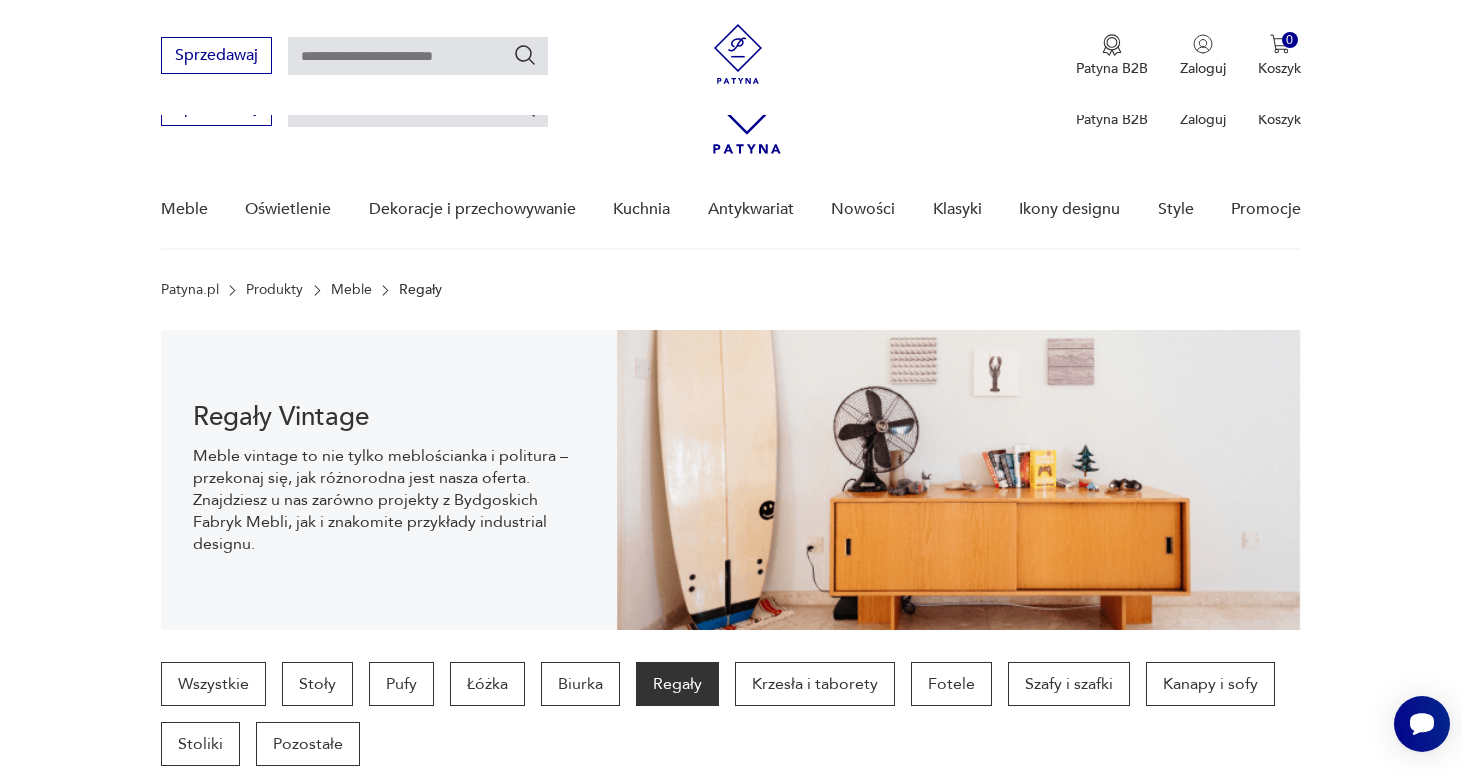 scroll, scrollTop: 1974, scrollLeft: 0, axis: vertical 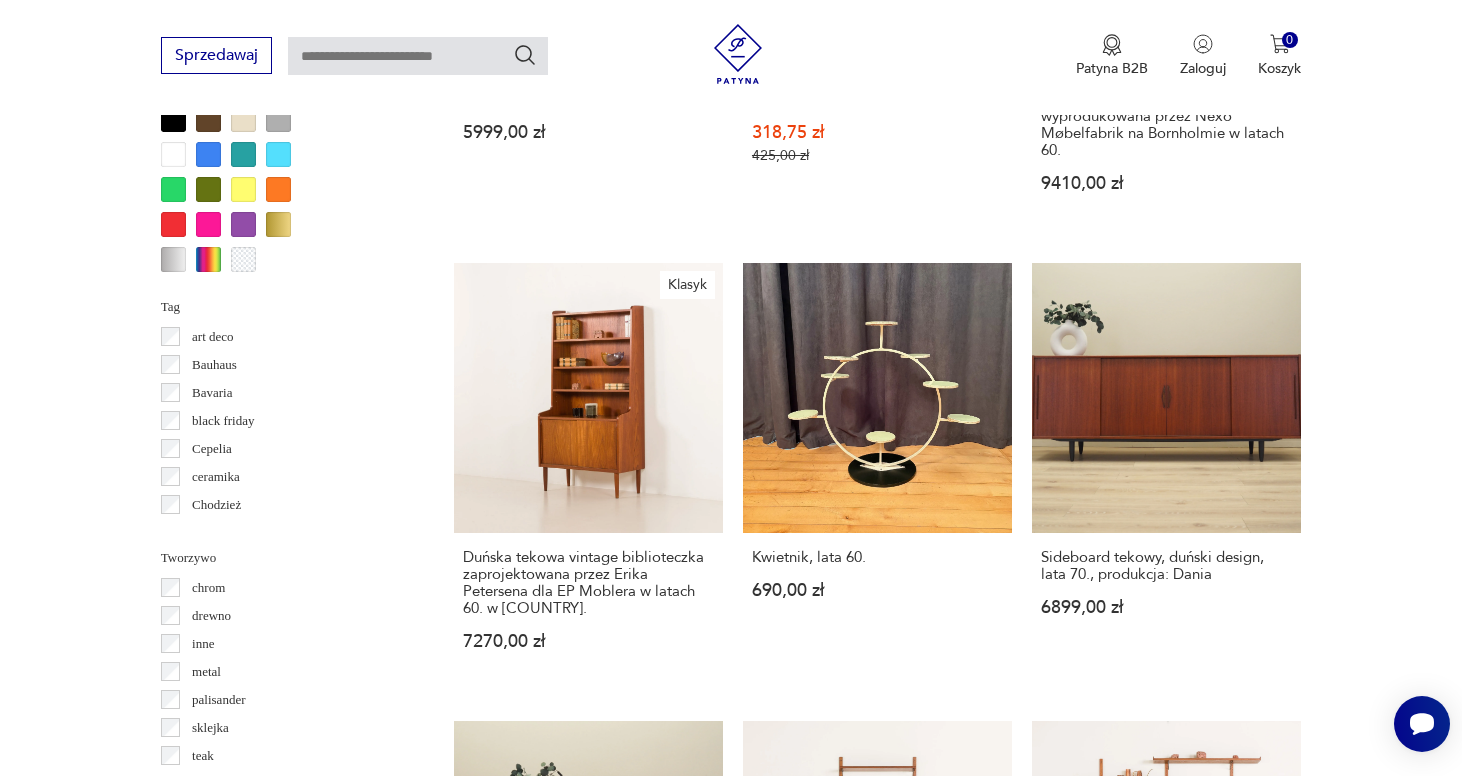 click on "5" at bounding box center [1023, 1640] 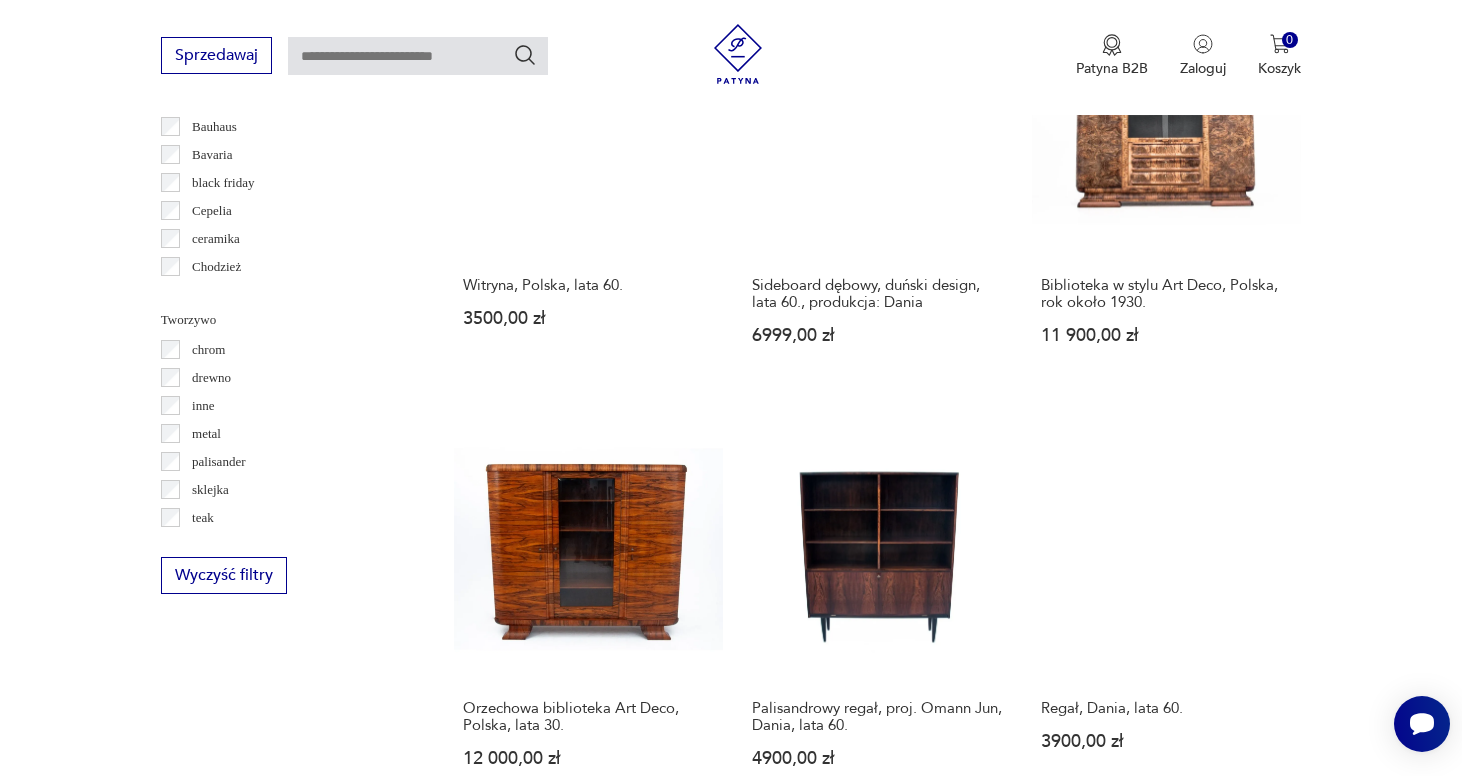 scroll, scrollTop: 2214, scrollLeft: 0, axis: vertical 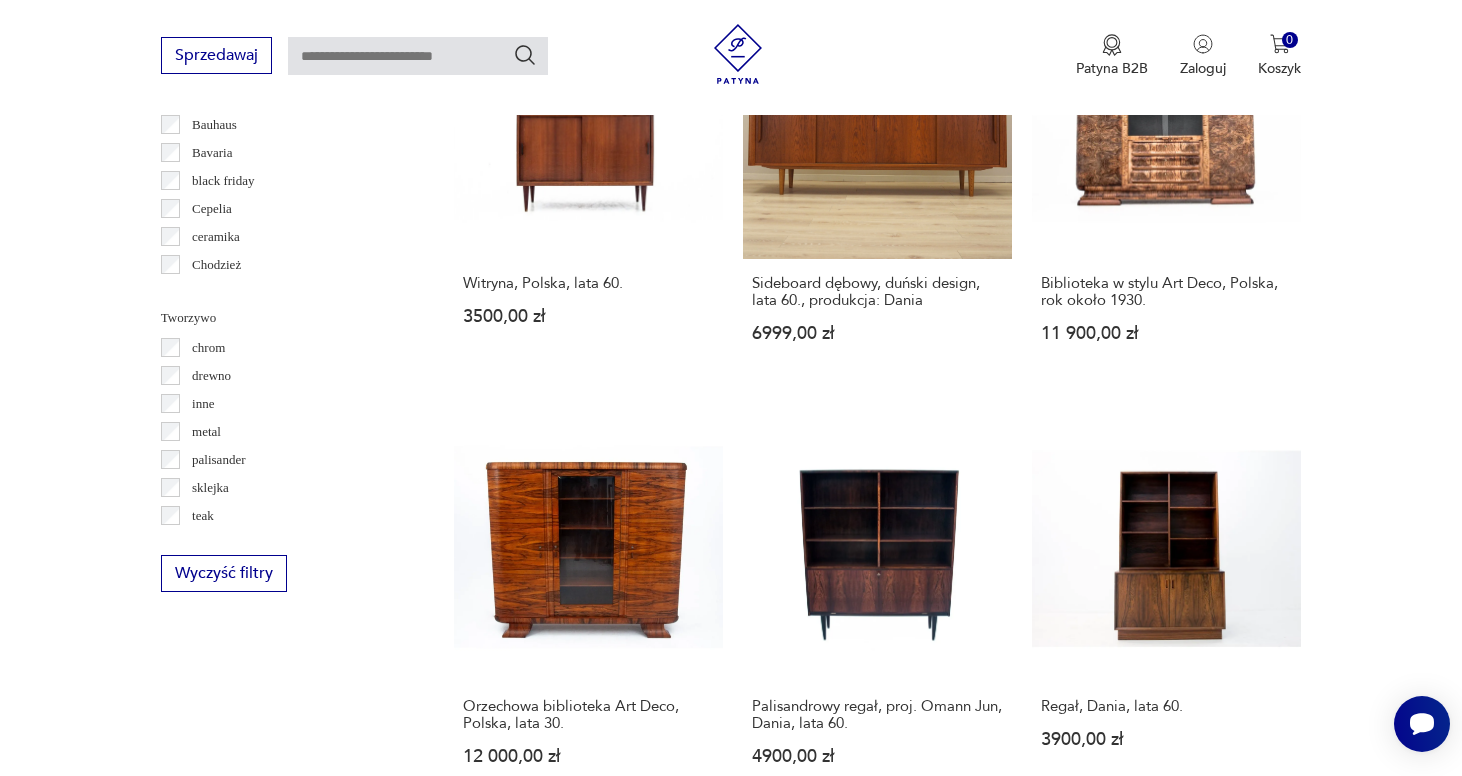 click on "6" at bounding box center [1069, 1315] 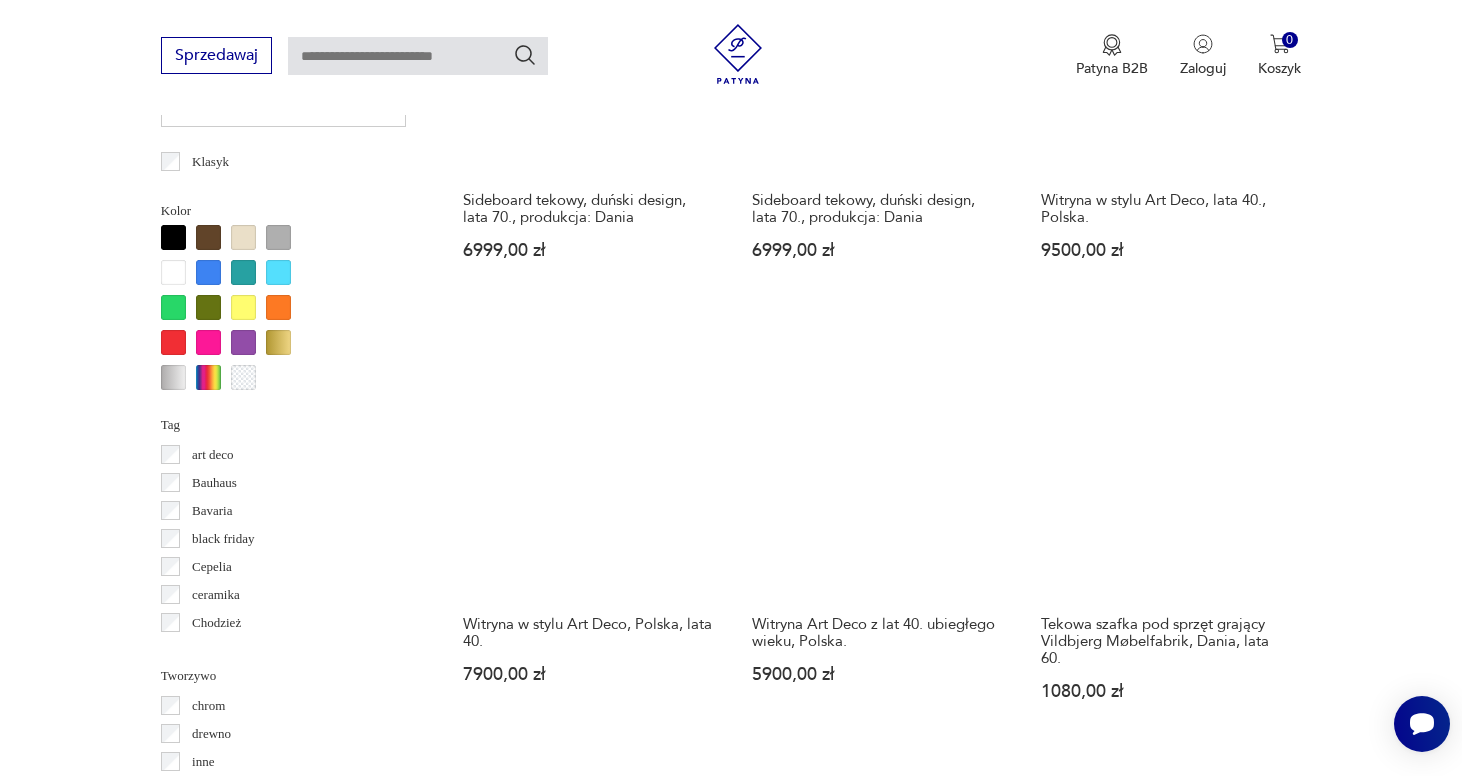 scroll, scrollTop: 1881, scrollLeft: 0, axis: vertical 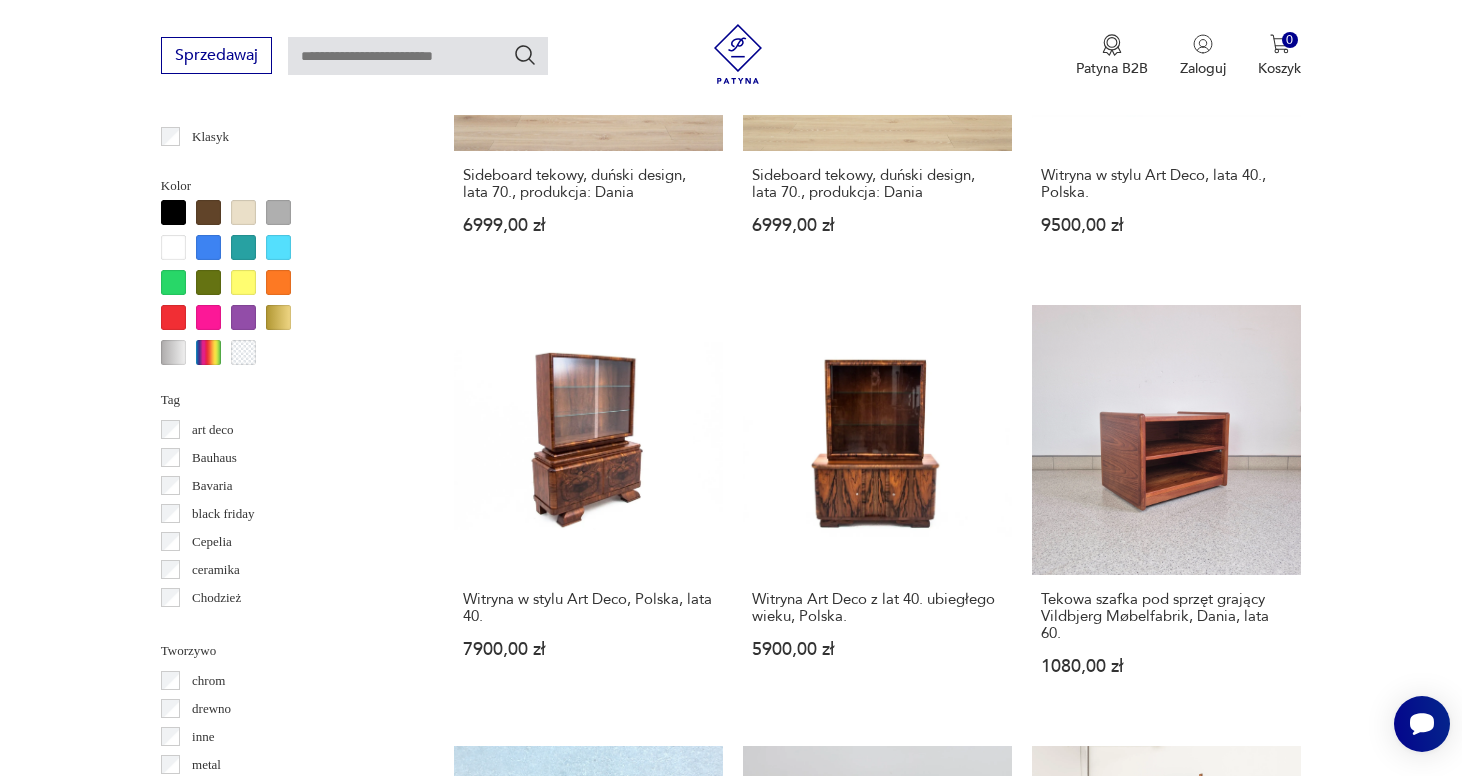 click on "7" at bounding box center [1069, 1665] 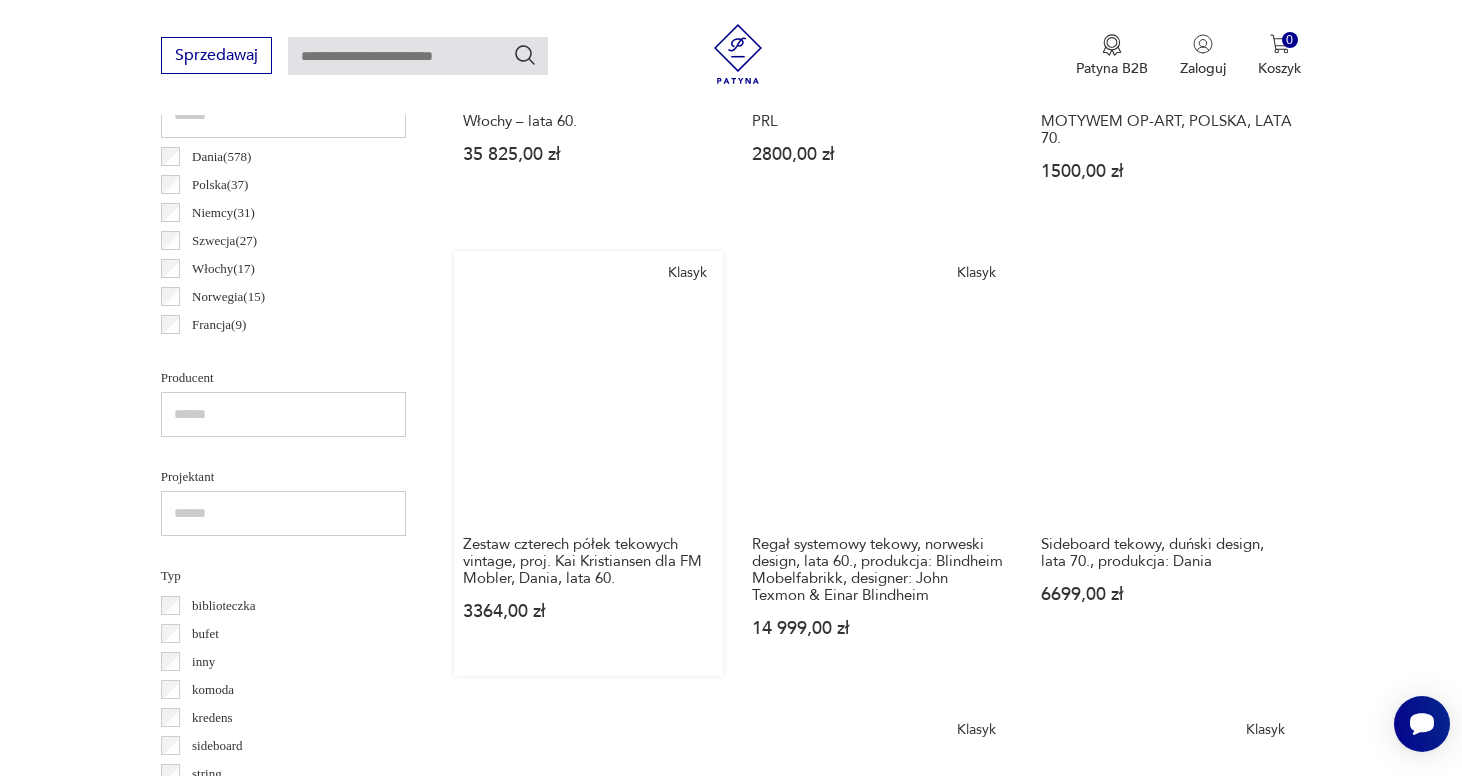 scroll, scrollTop: 1136, scrollLeft: 0, axis: vertical 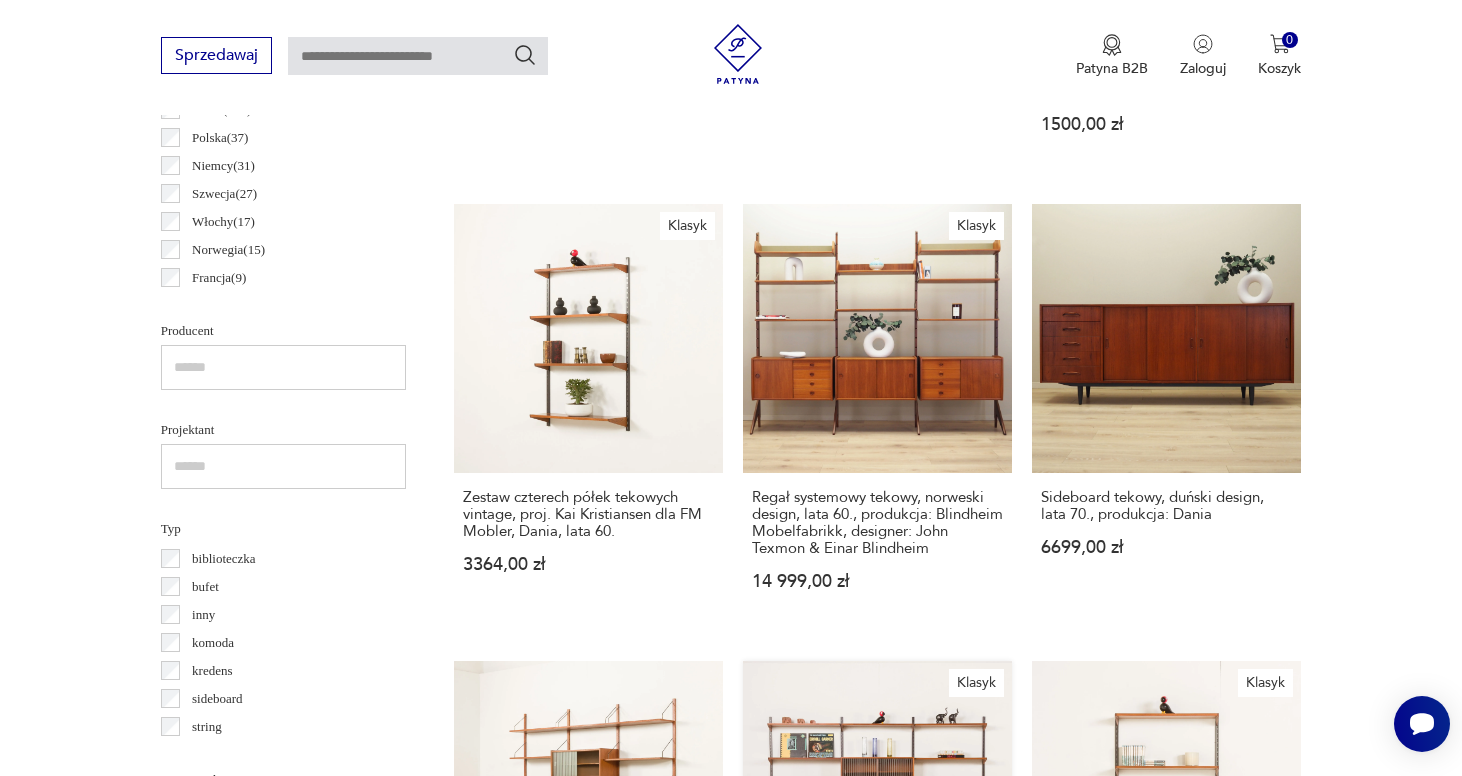 click on "Klasyk Dunski regał vintage, proj. Kai Kristiansen dla FM Mobler, drewno tekowe, [COUNTRY], lata 60. [PRICE]" at bounding box center [877, 865] 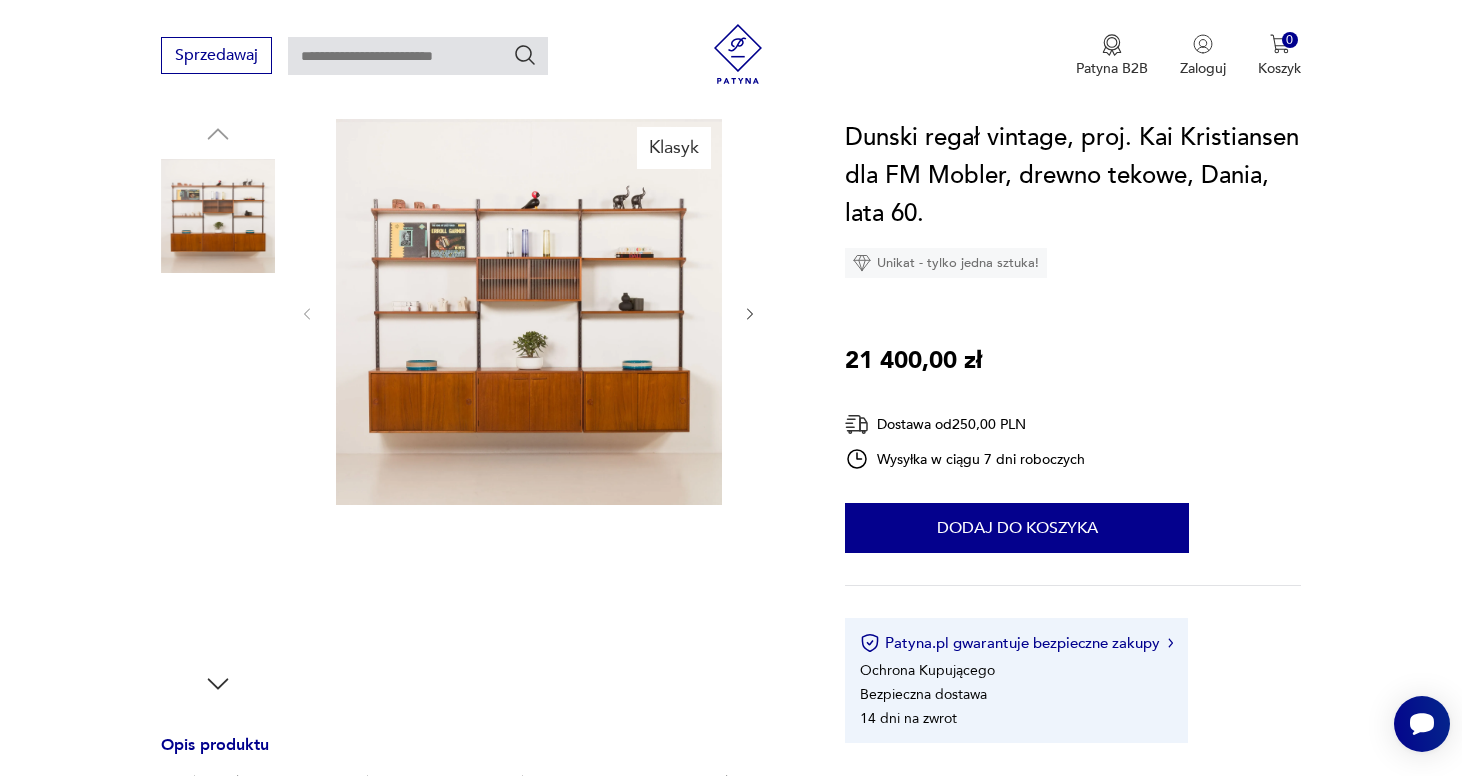 scroll, scrollTop: 202, scrollLeft: 0, axis: vertical 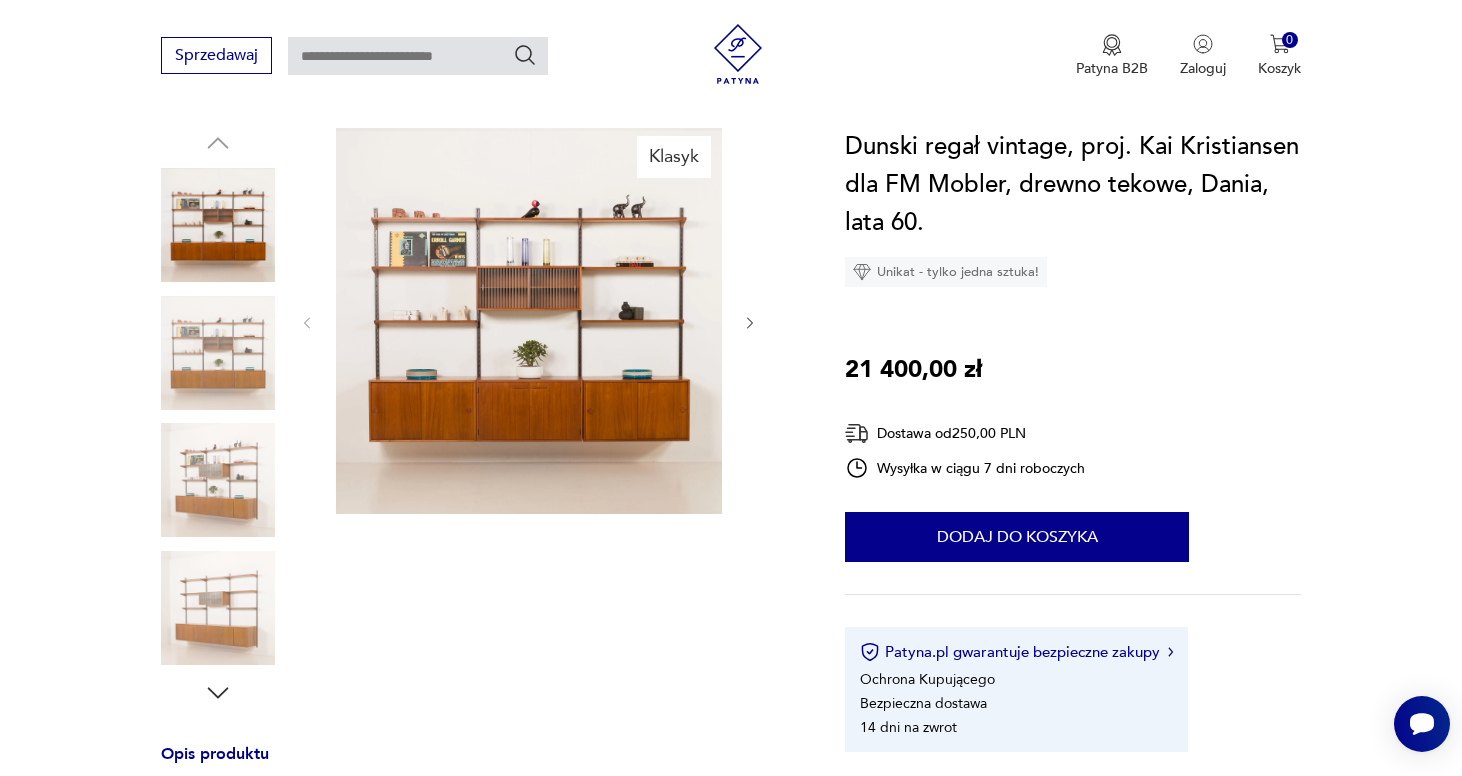 click 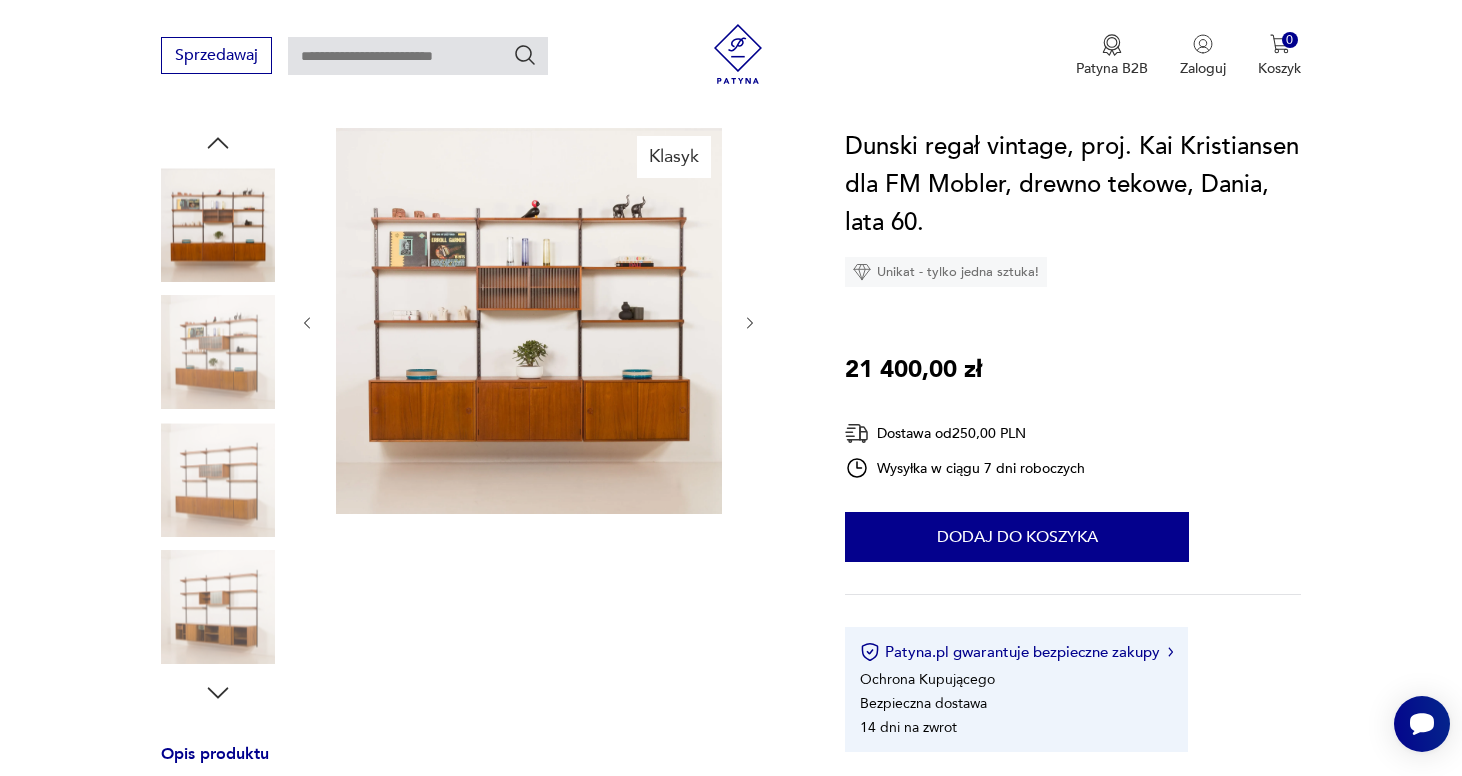 click 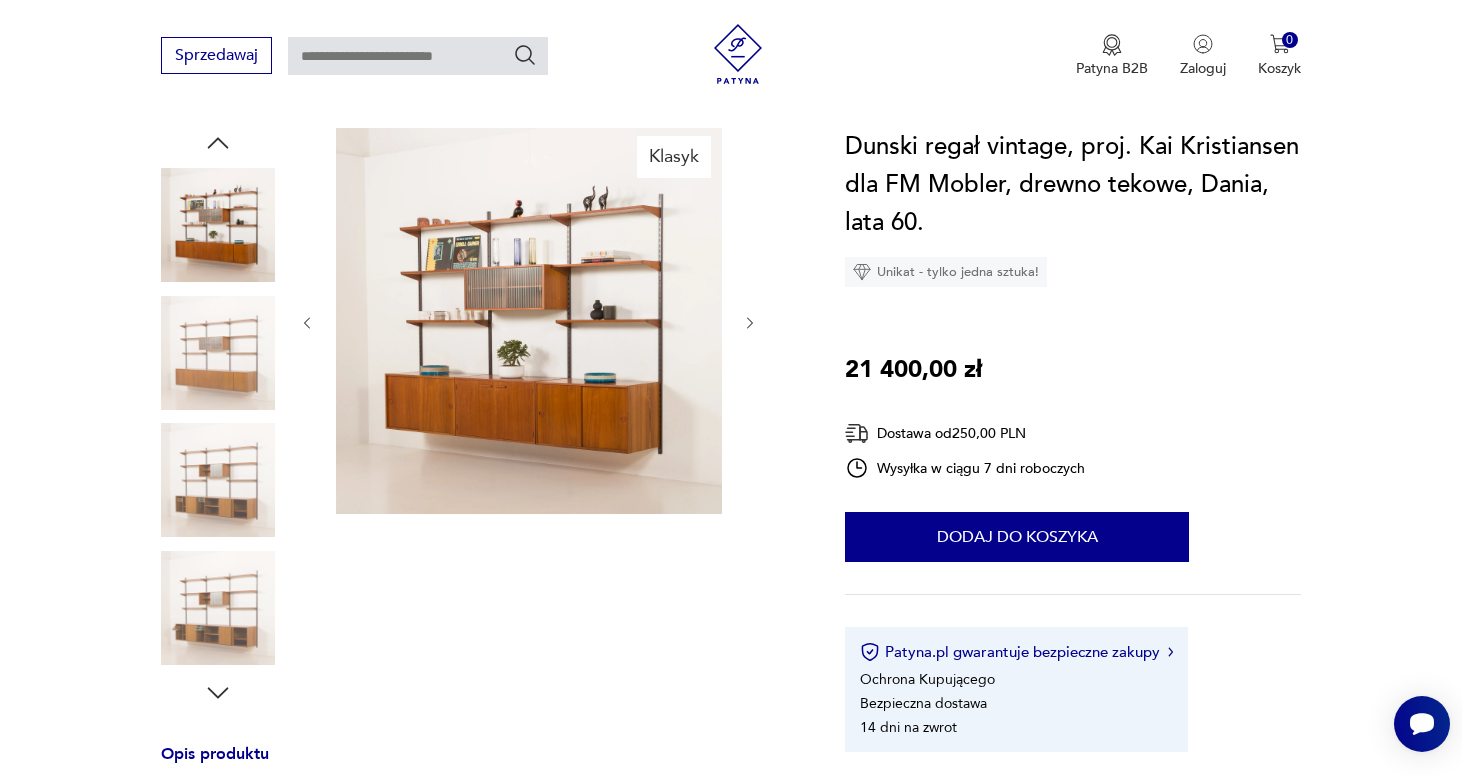 click 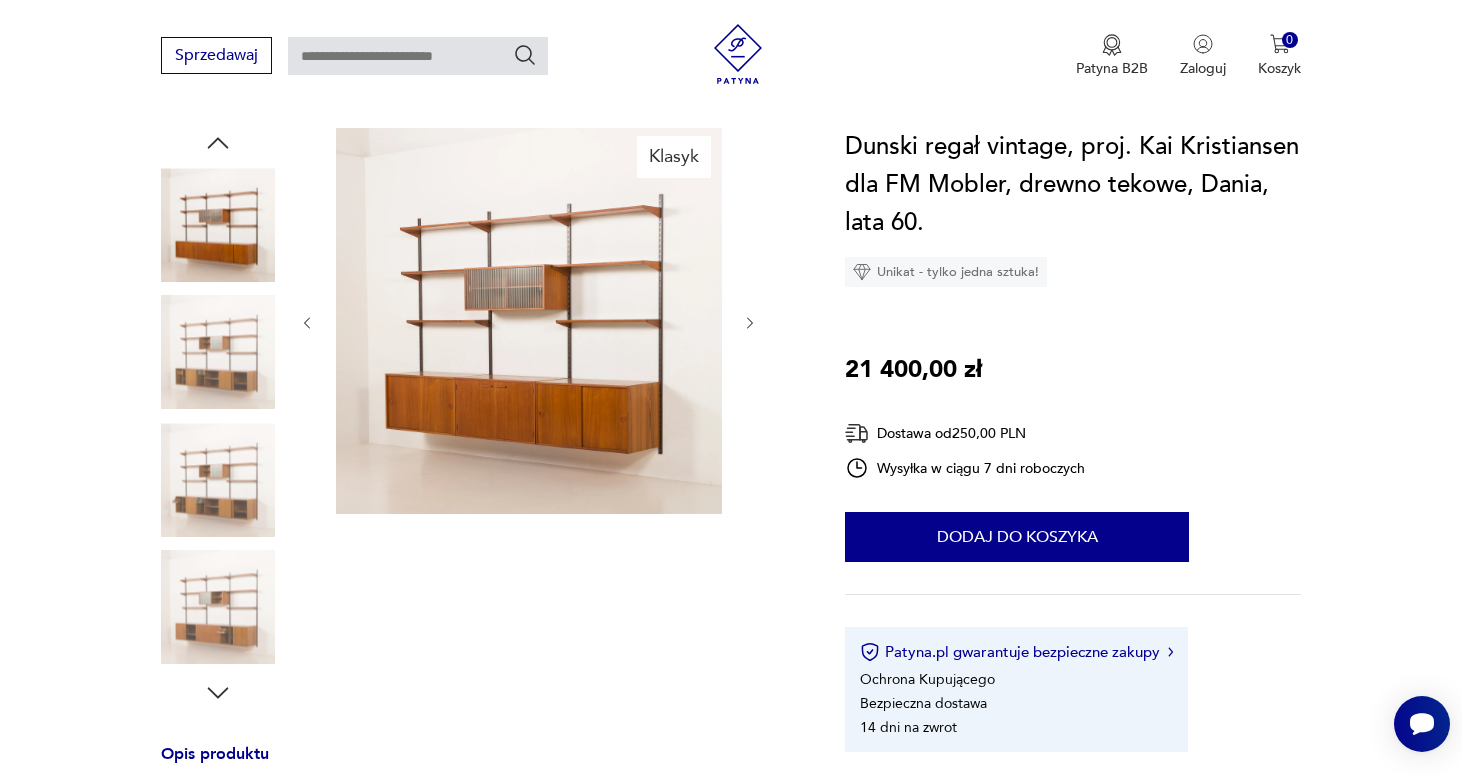 click 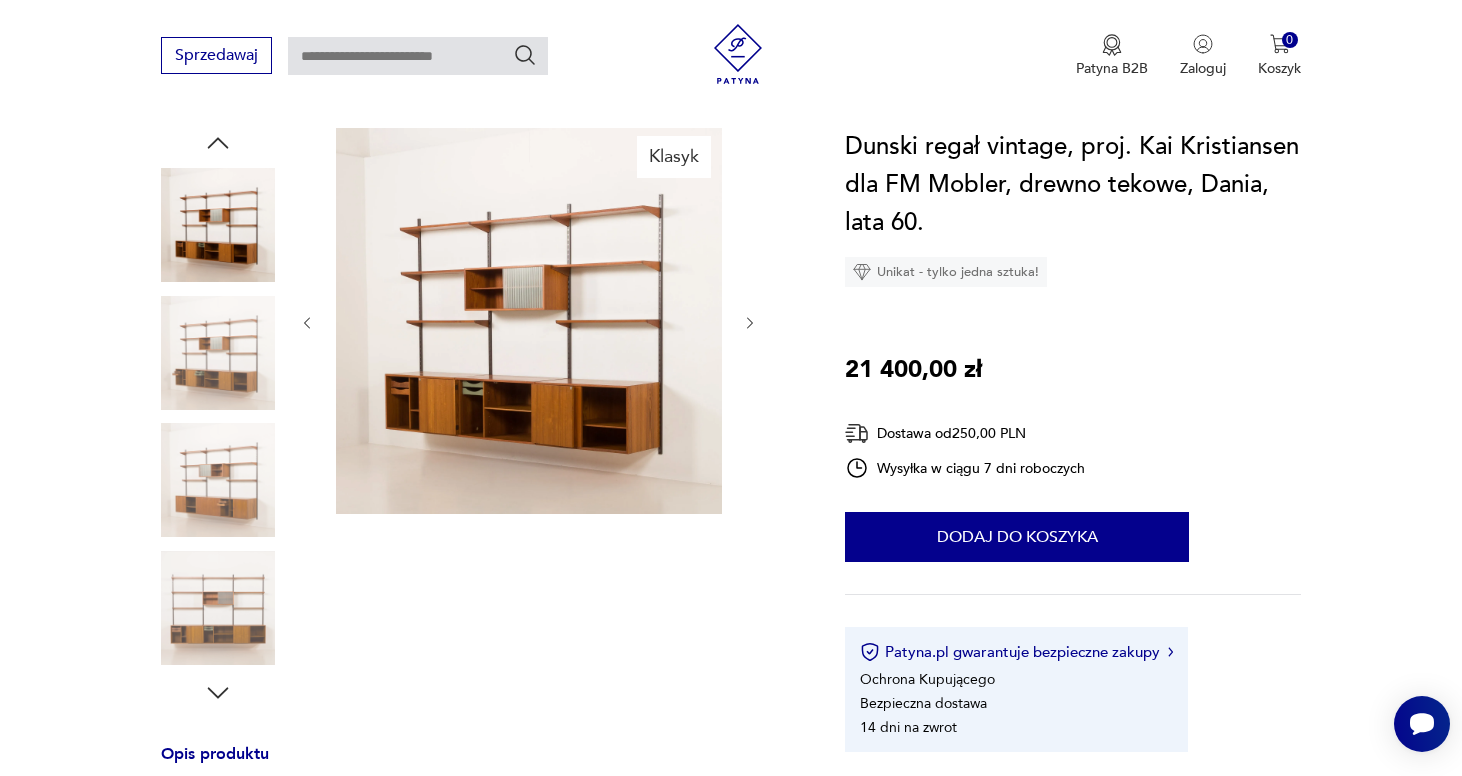 click 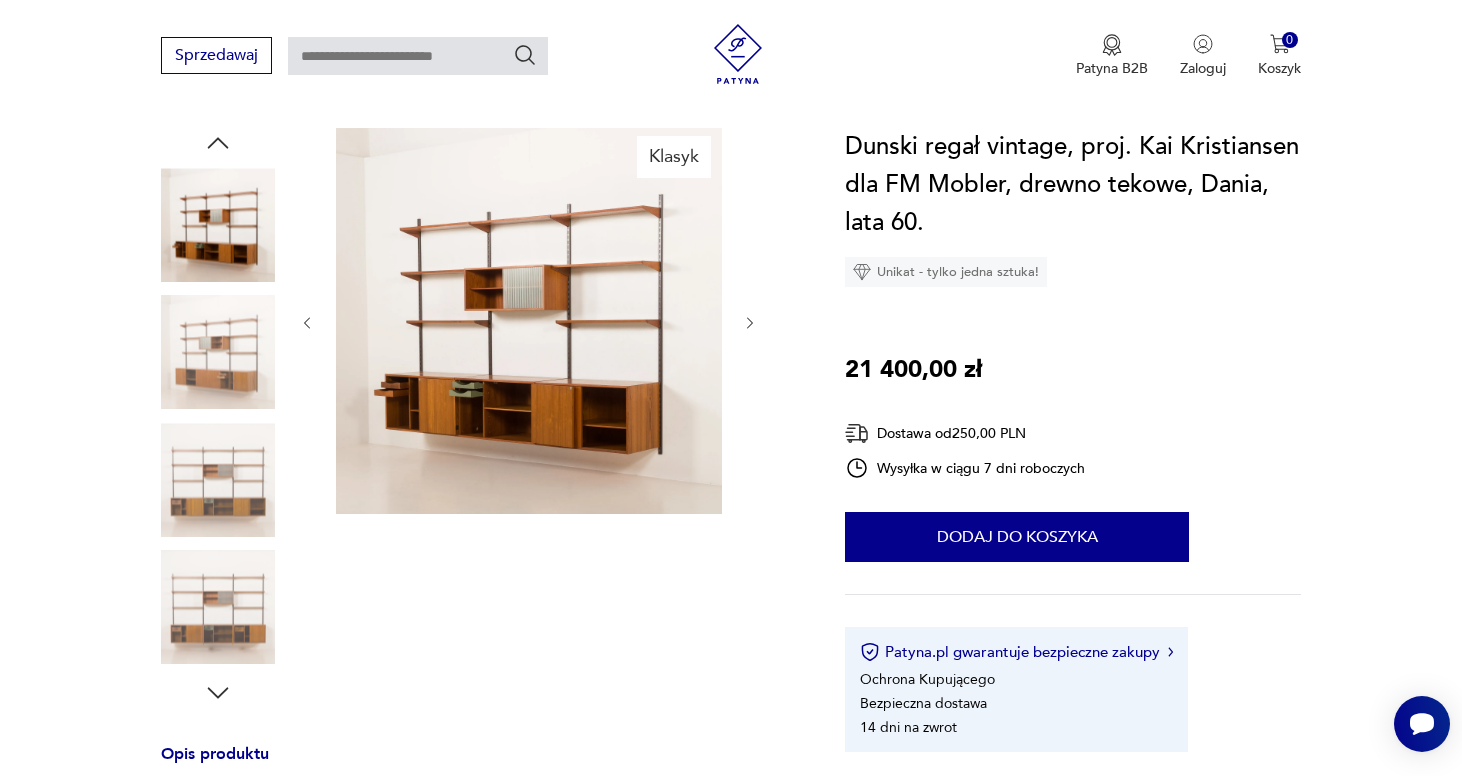click 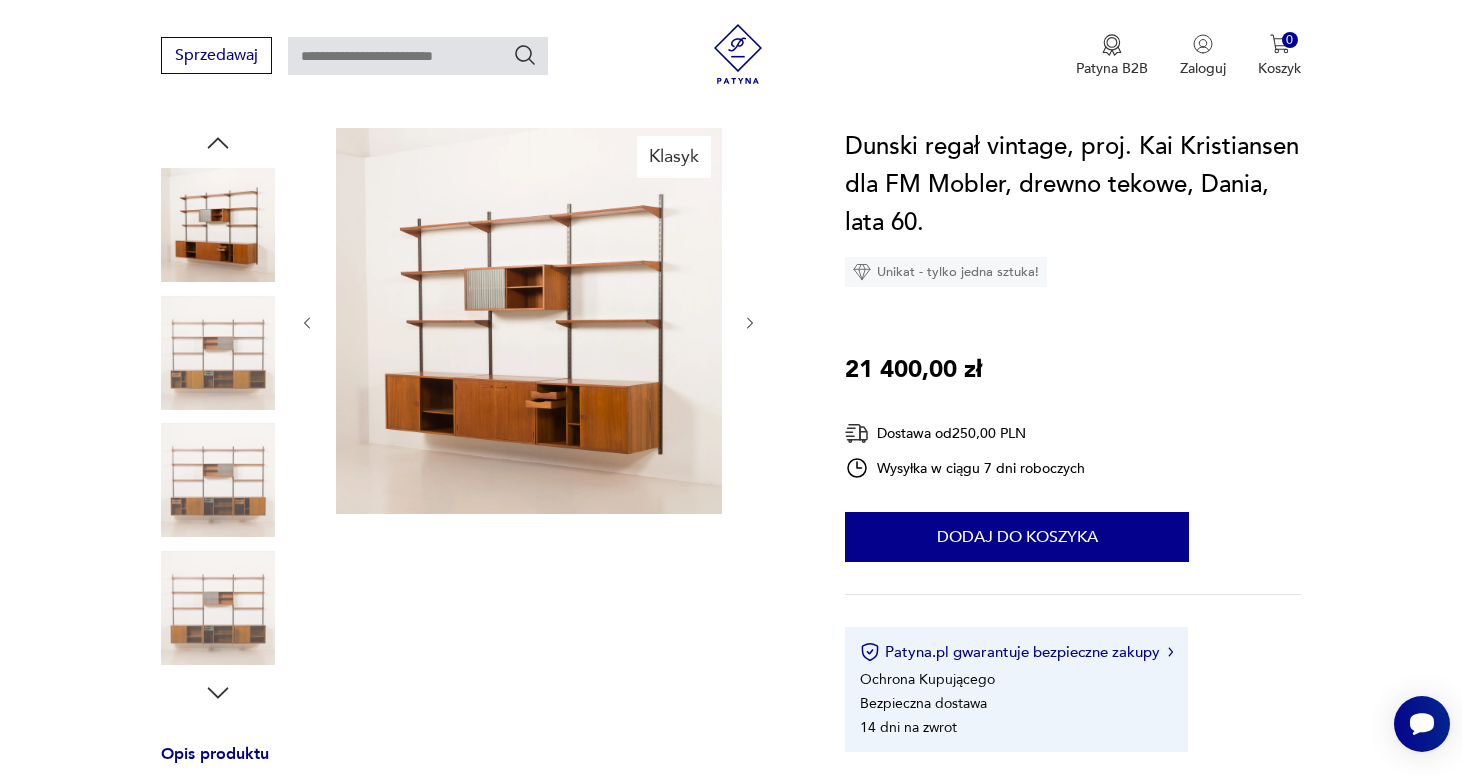 click 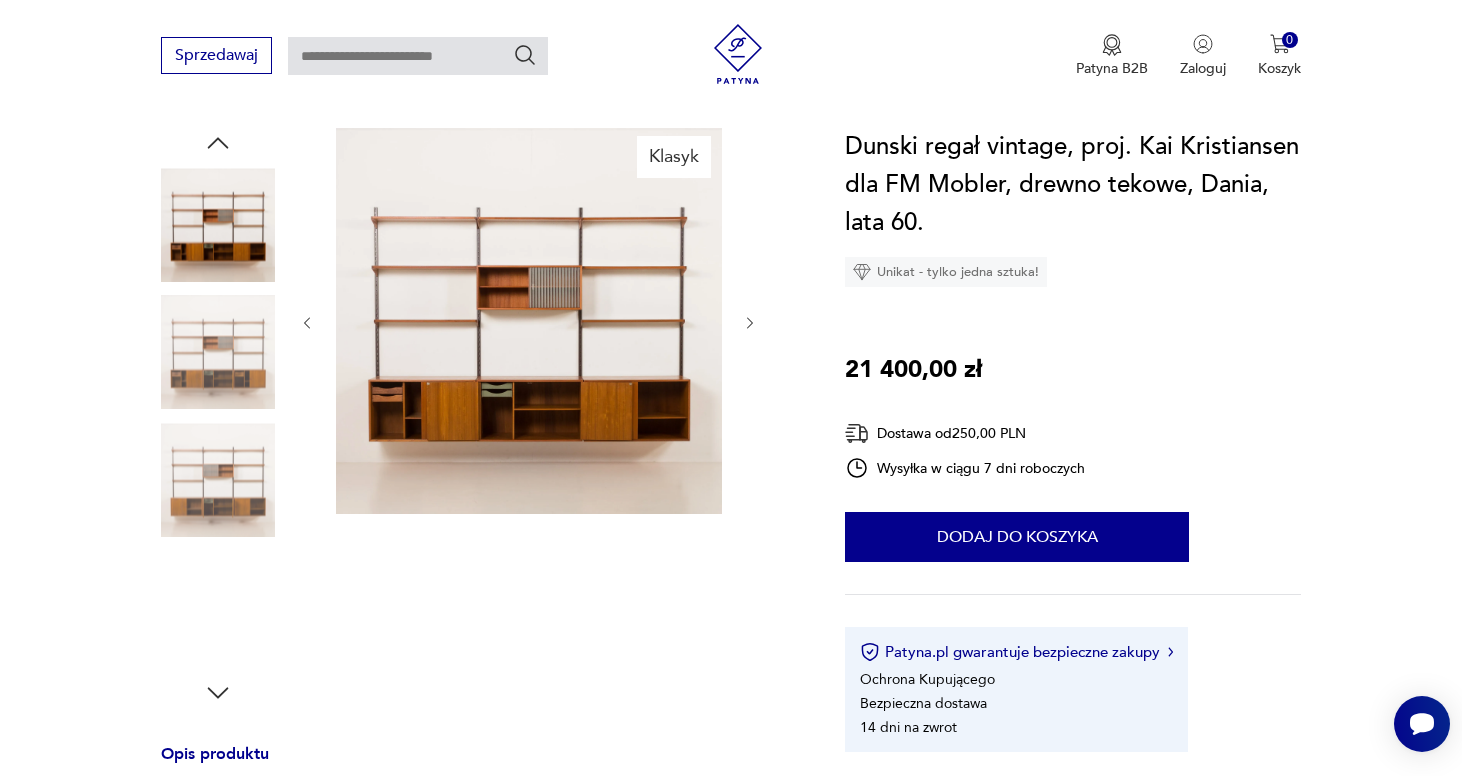 click 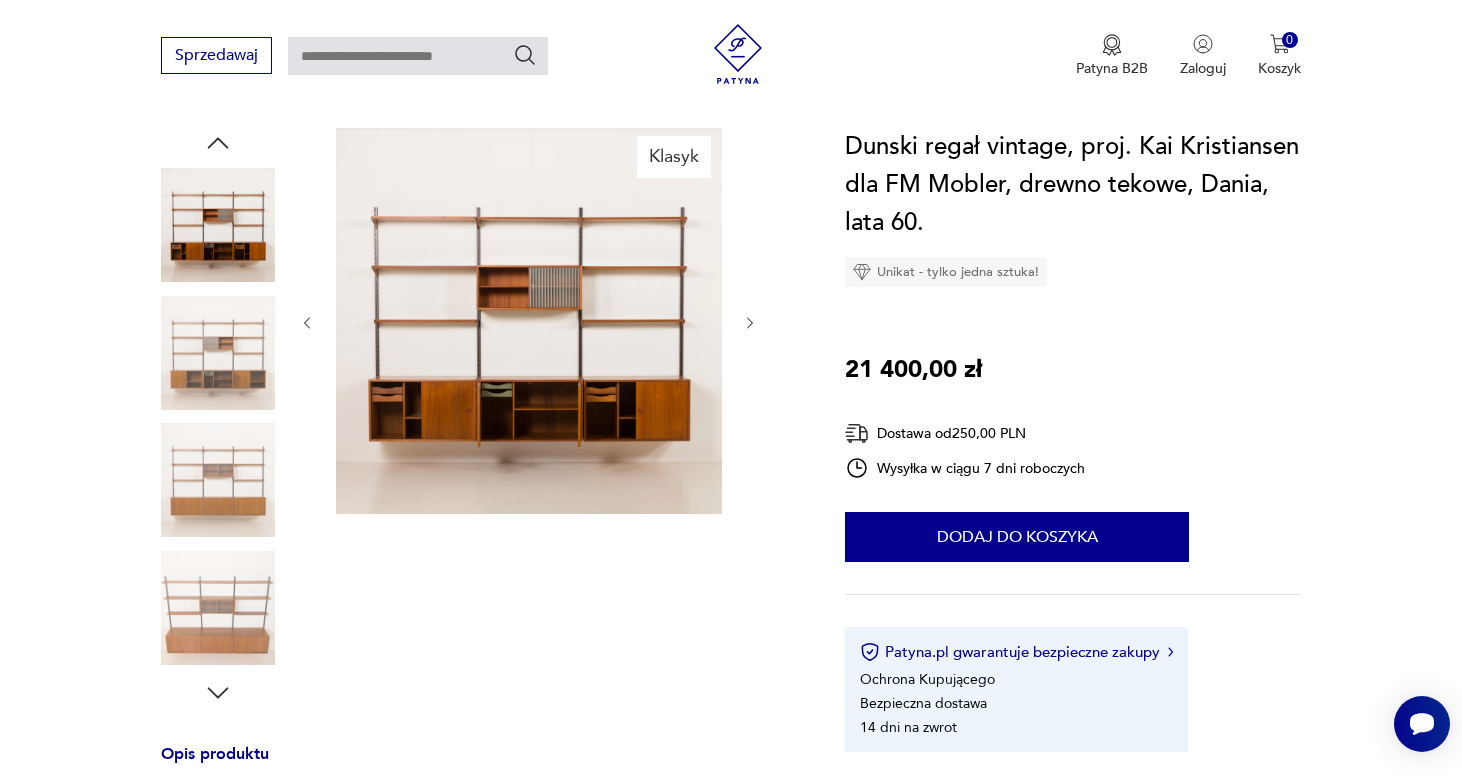 click 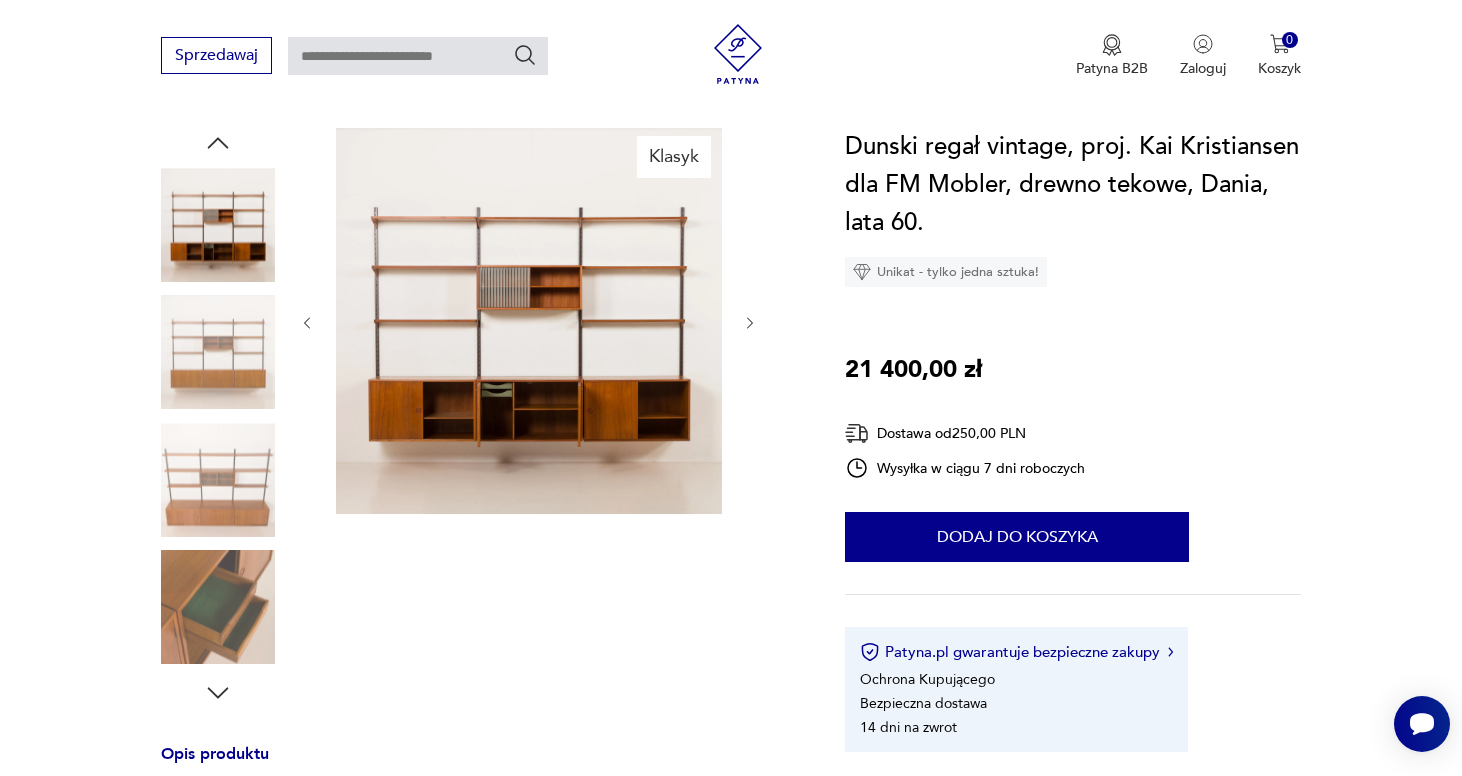 click 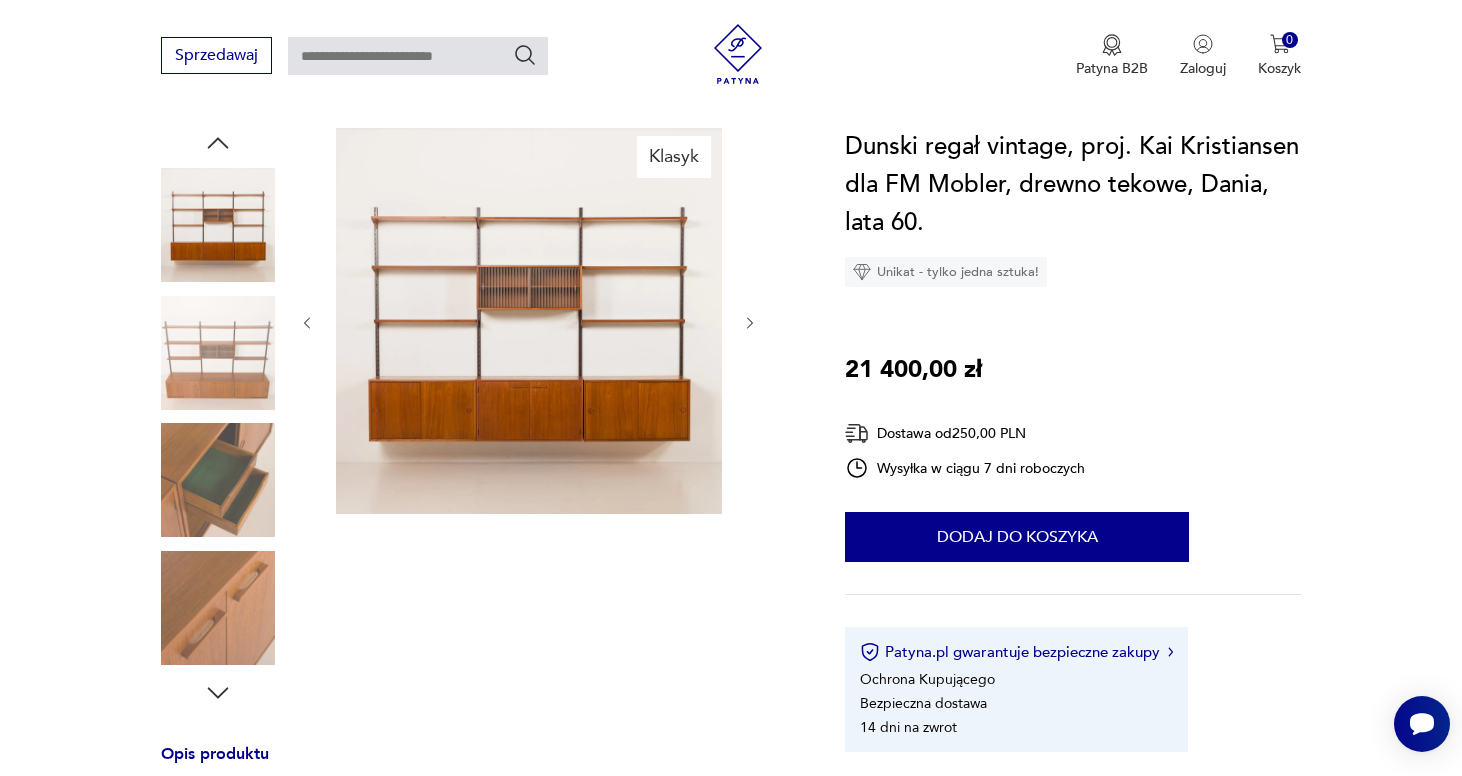 click 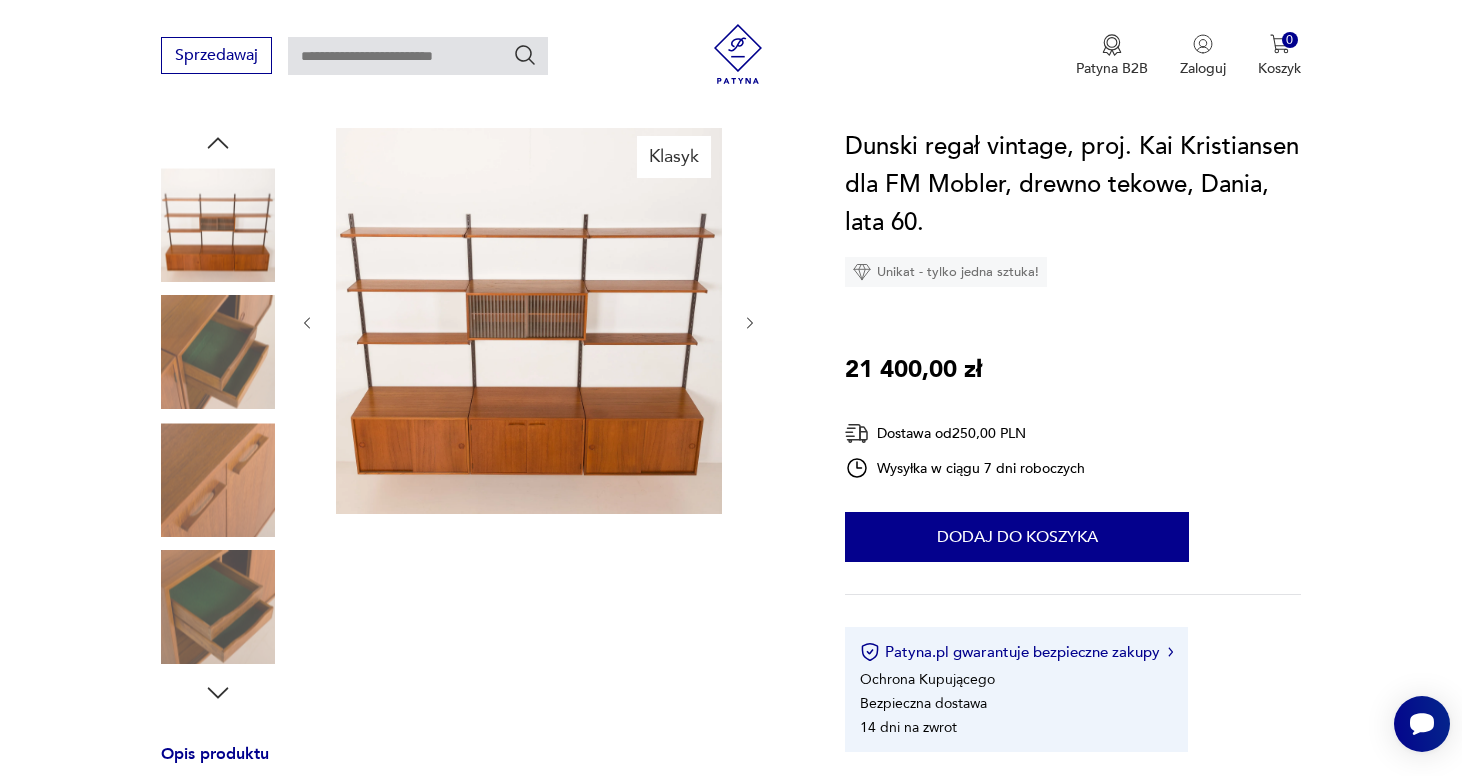 click 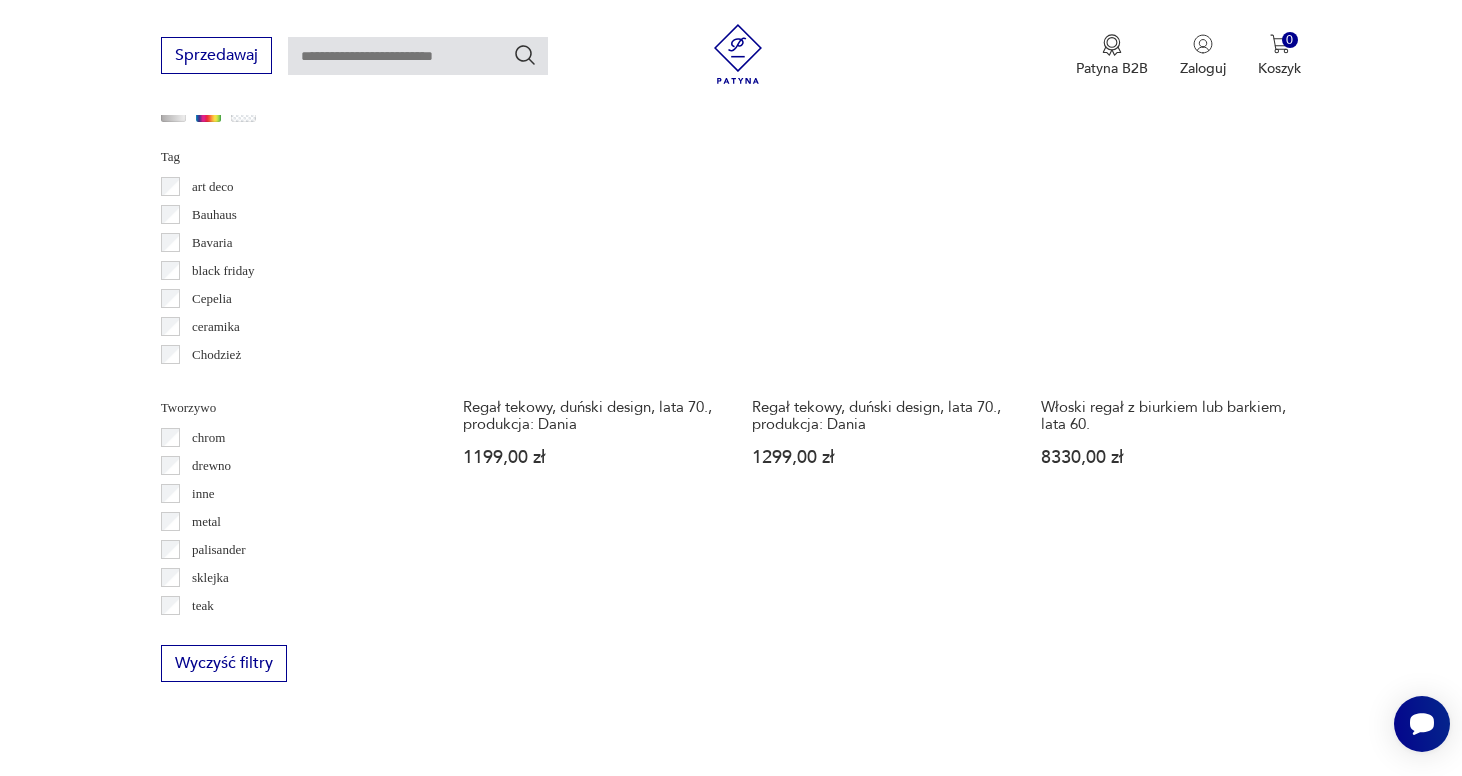 scroll, scrollTop: 2134, scrollLeft: 0, axis: vertical 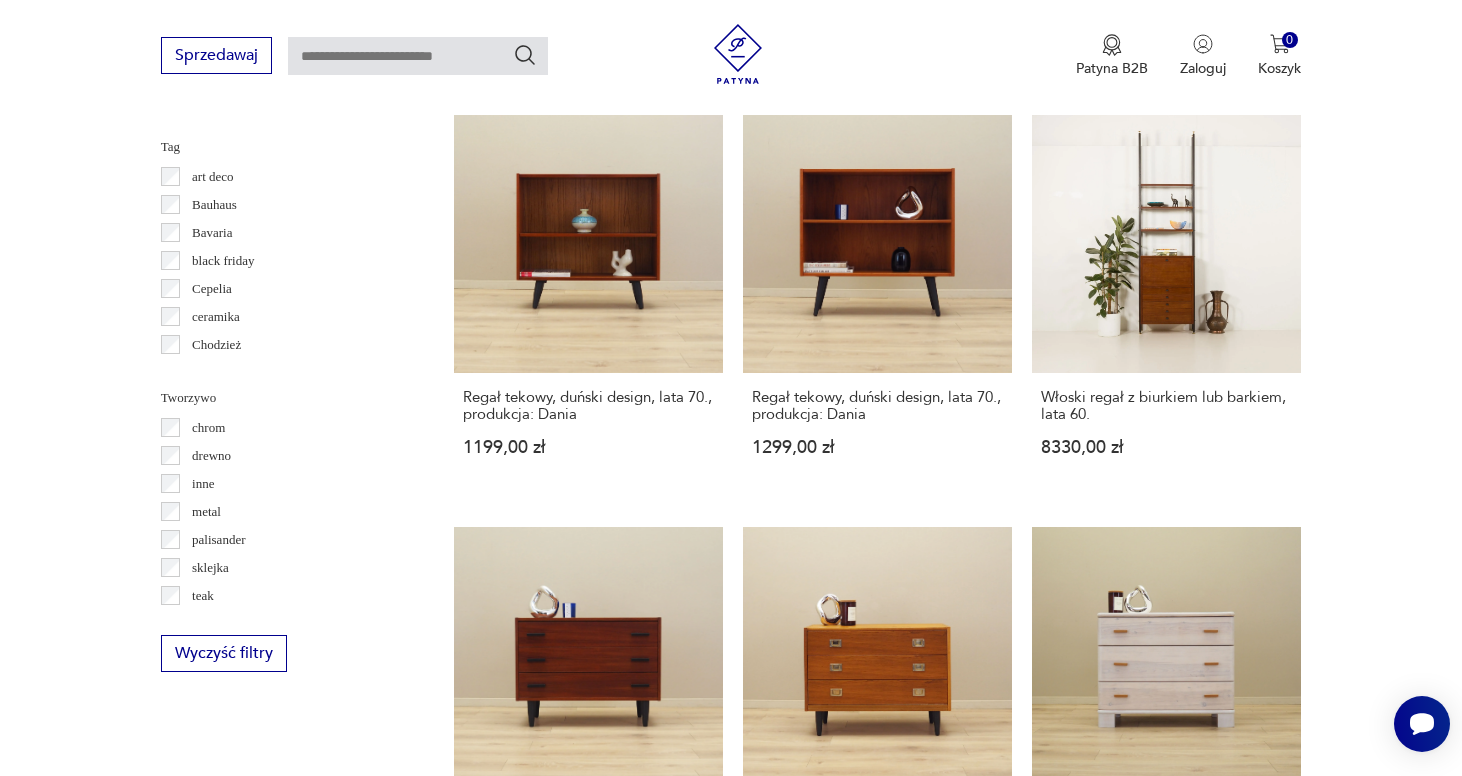 click on "8" at bounding box center [1069, 1429] 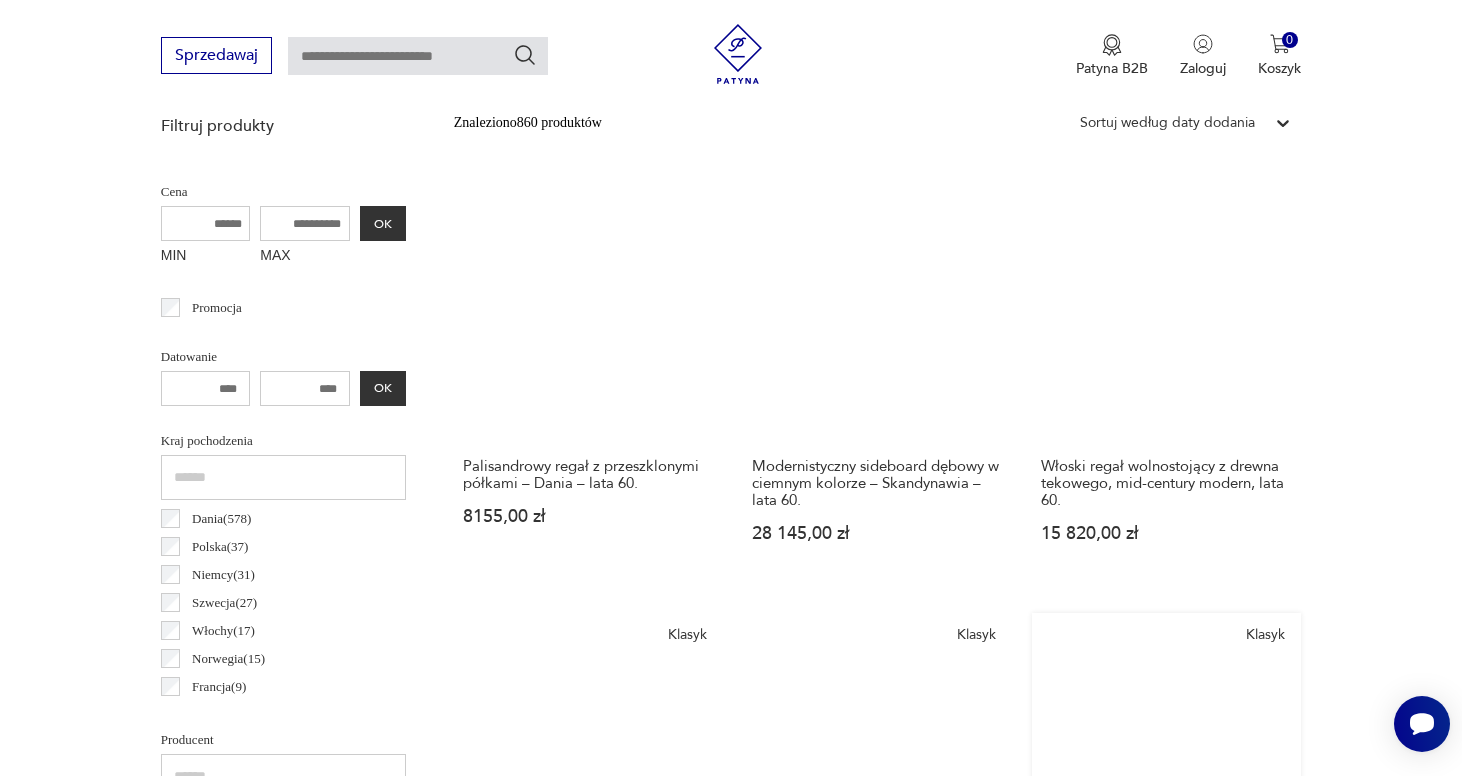scroll, scrollTop: 727, scrollLeft: 0, axis: vertical 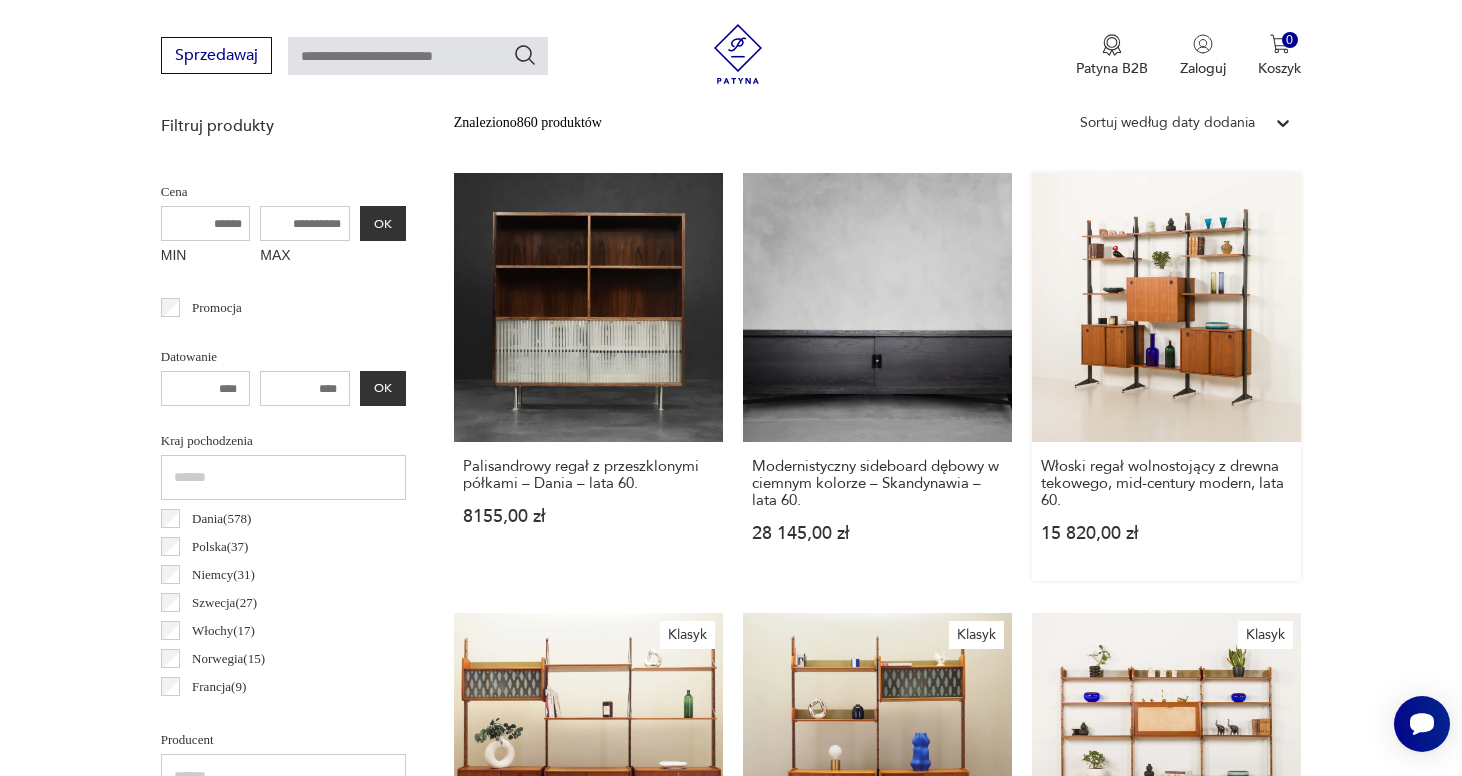 click on "Włoski  regał wolnostojący z drewna tekowego, mid-century modern, lata 60. [PRICE]" at bounding box center [1166, 377] 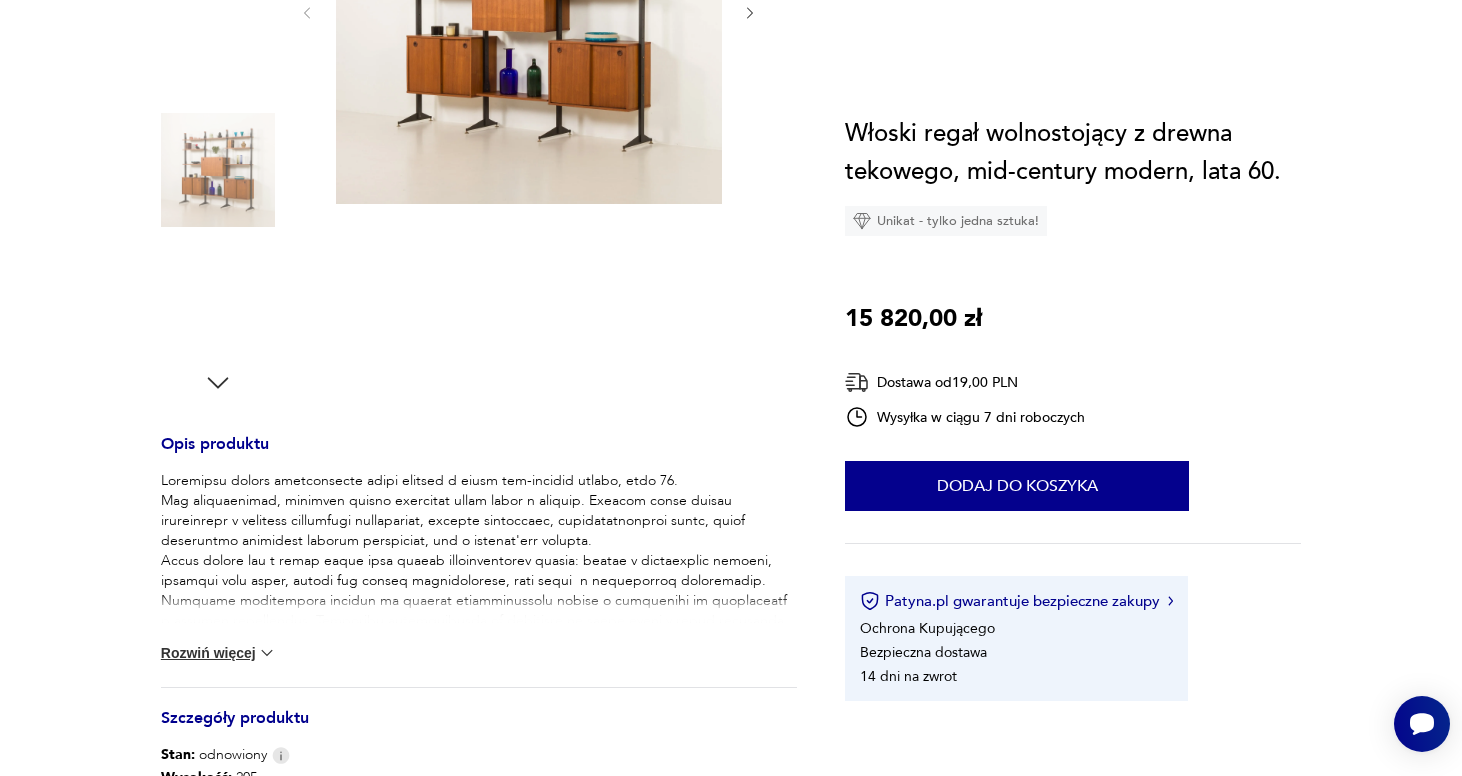 scroll, scrollTop: 0, scrollLeft: 0, axis: both 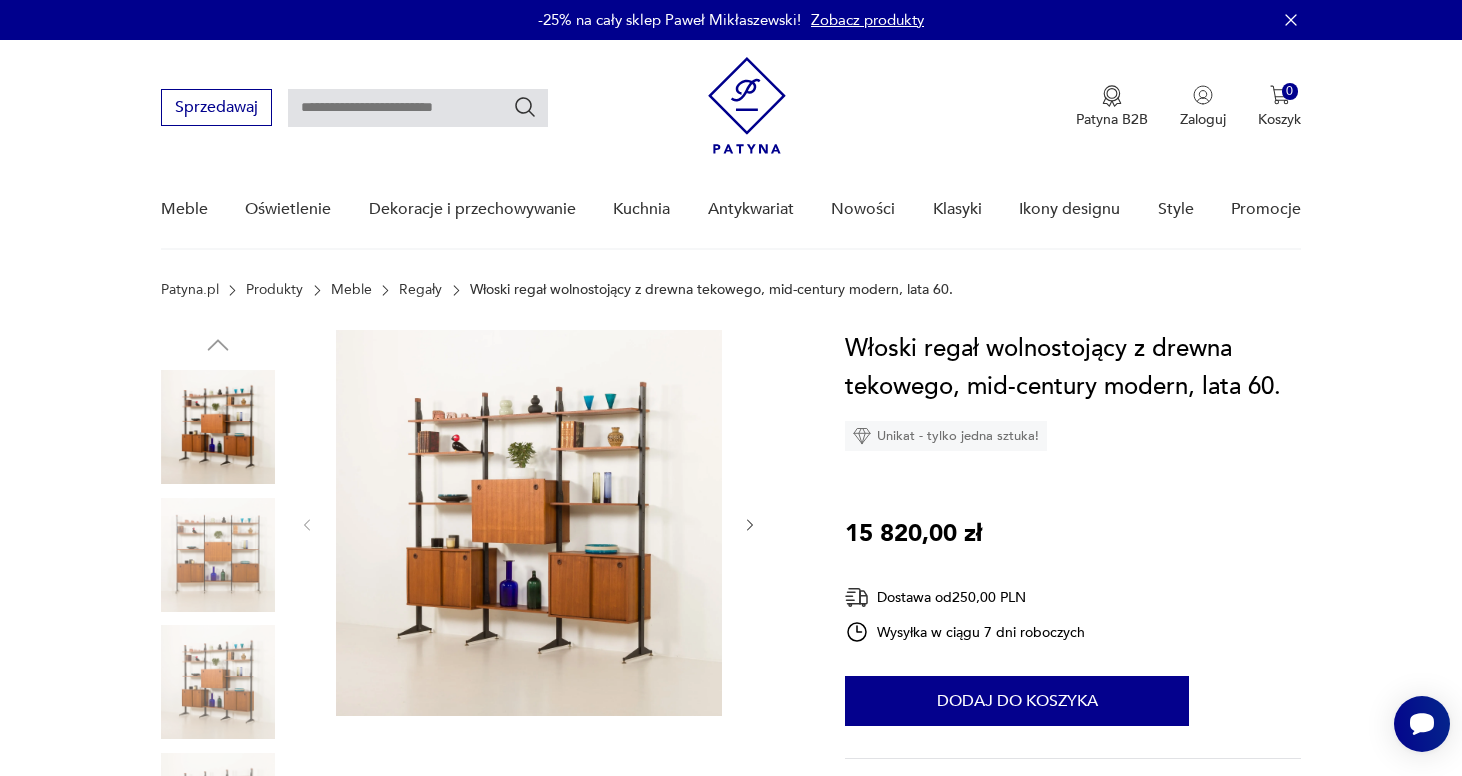click 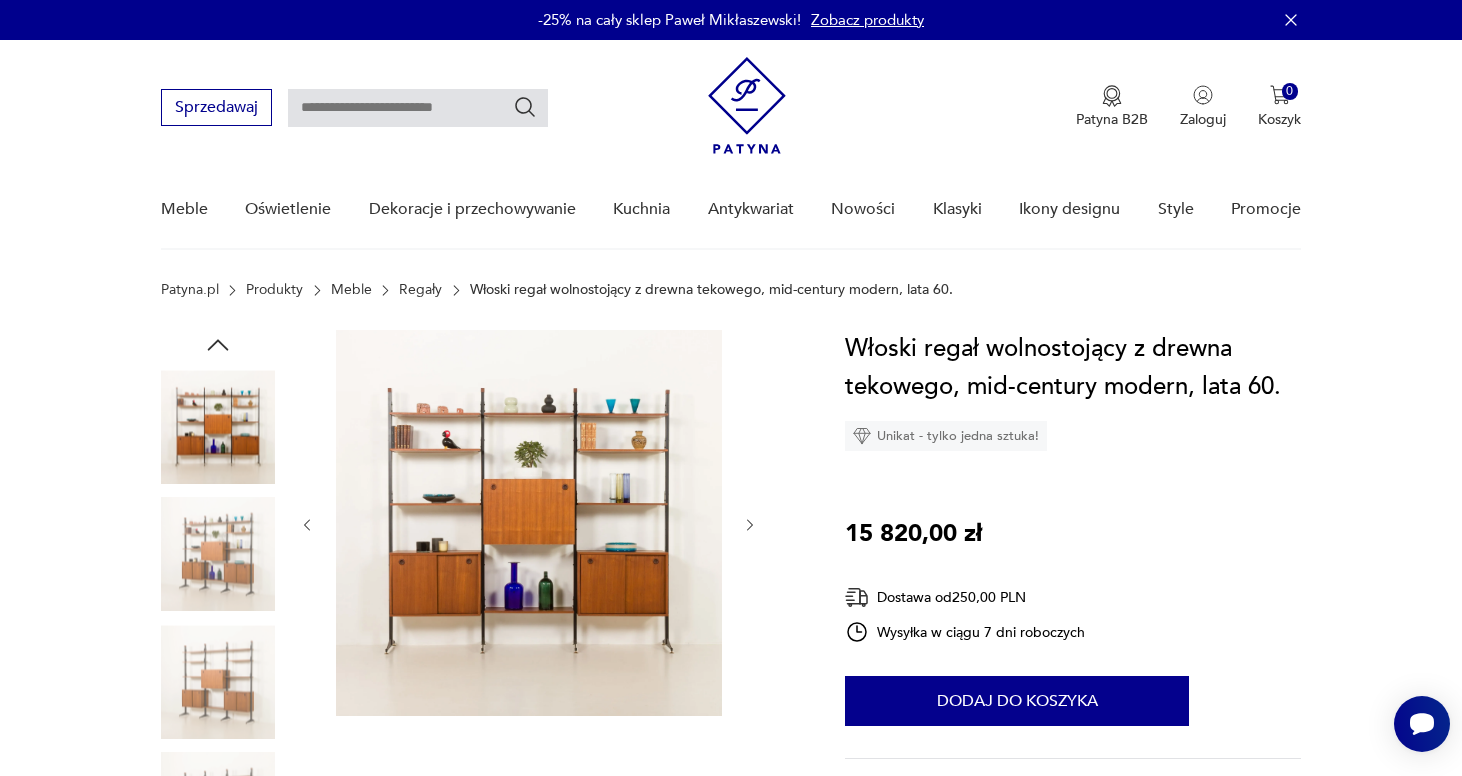 click 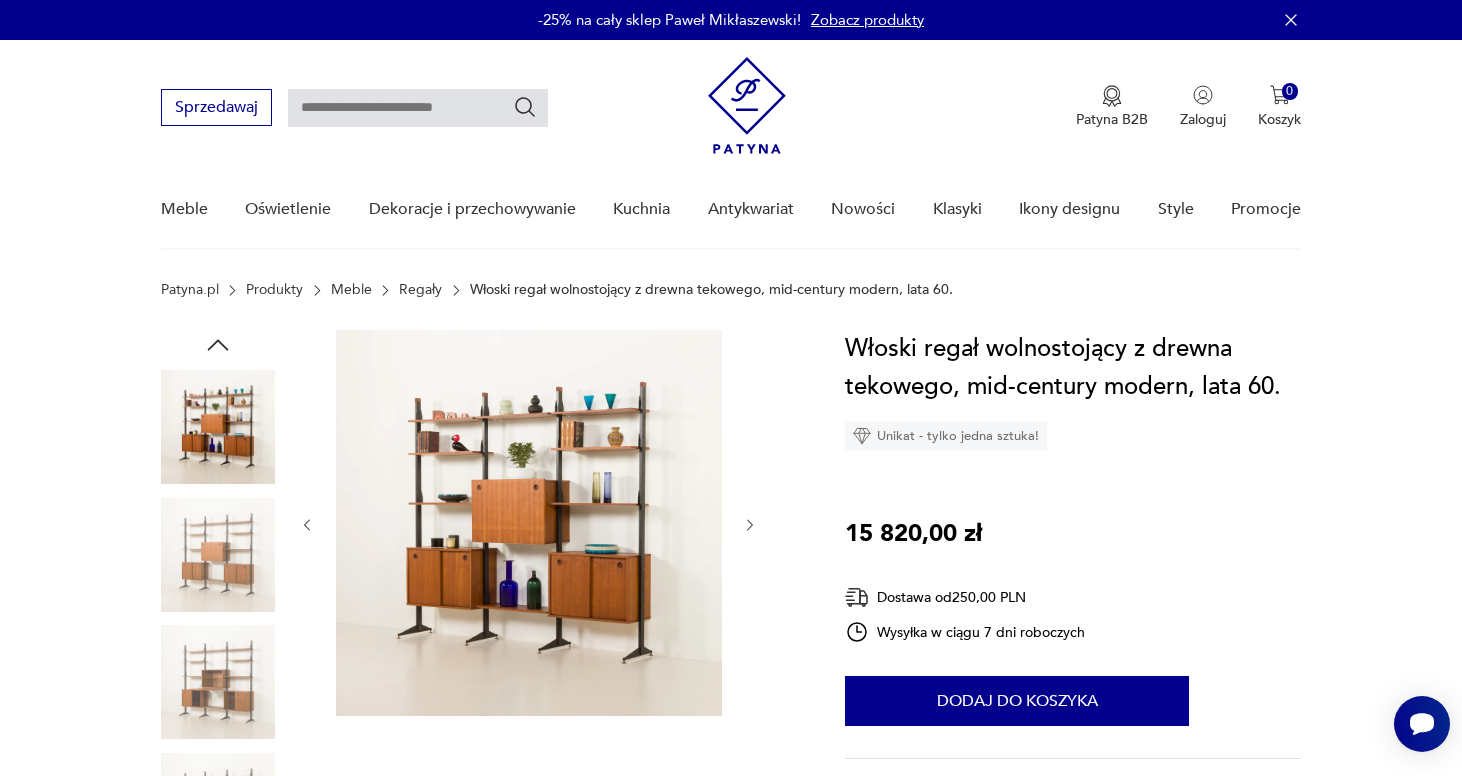 click 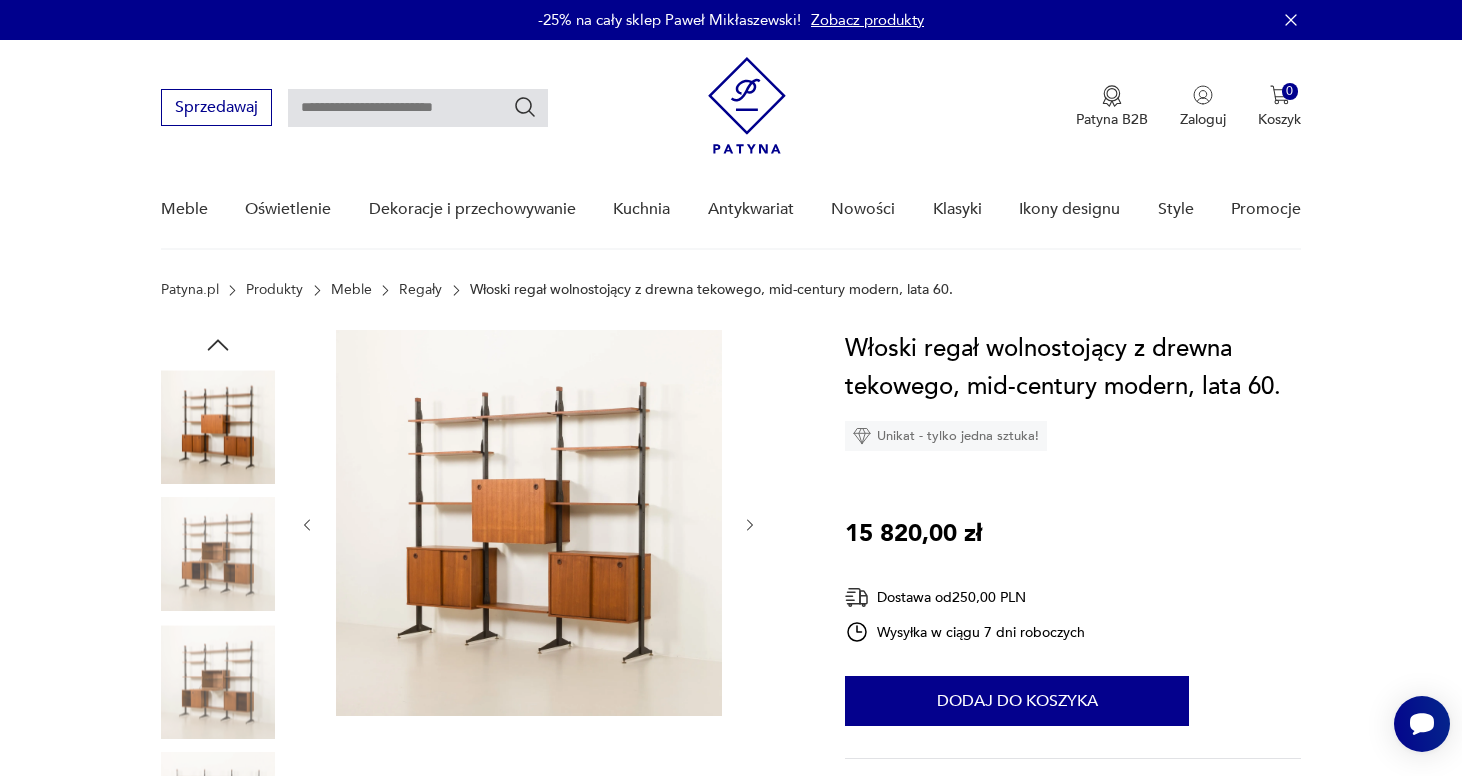 click 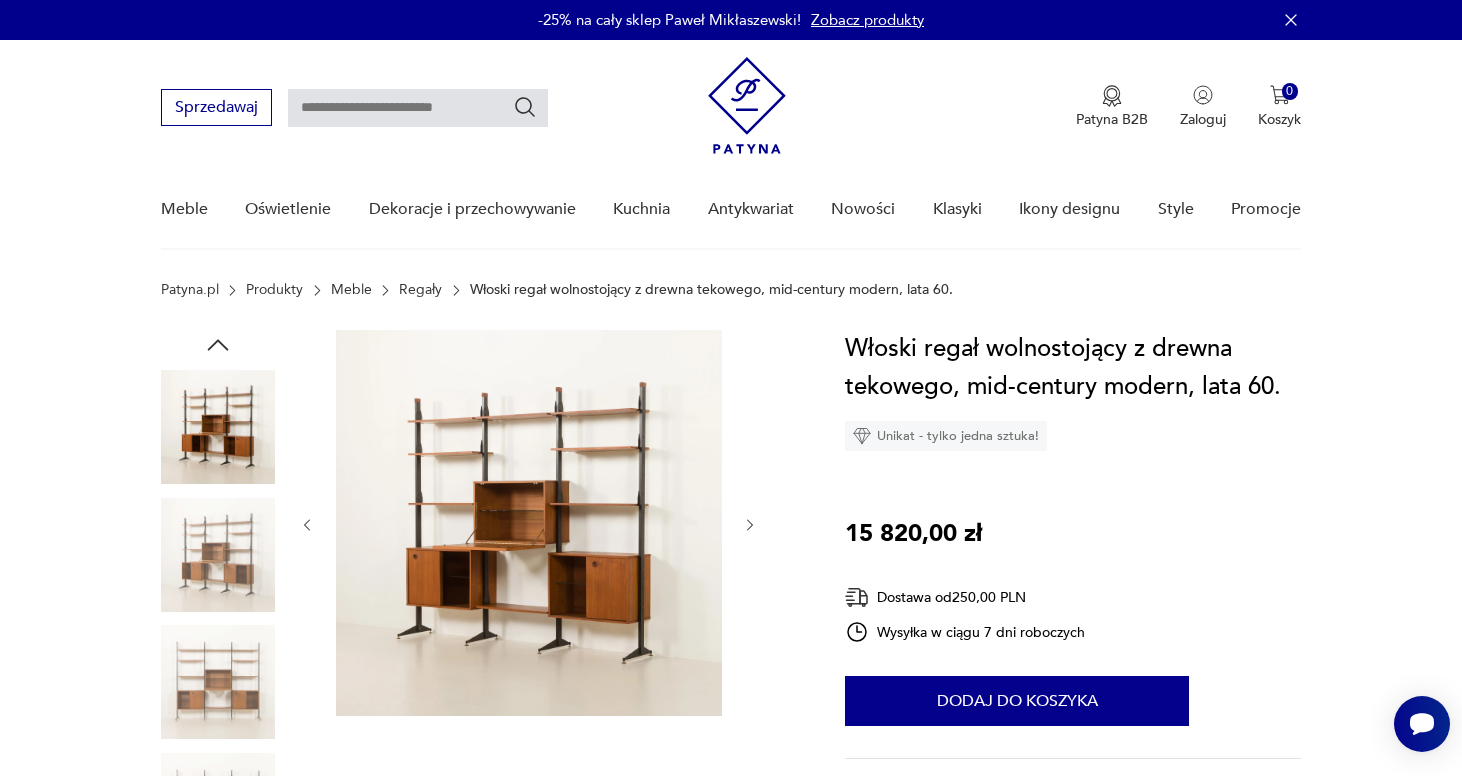 click 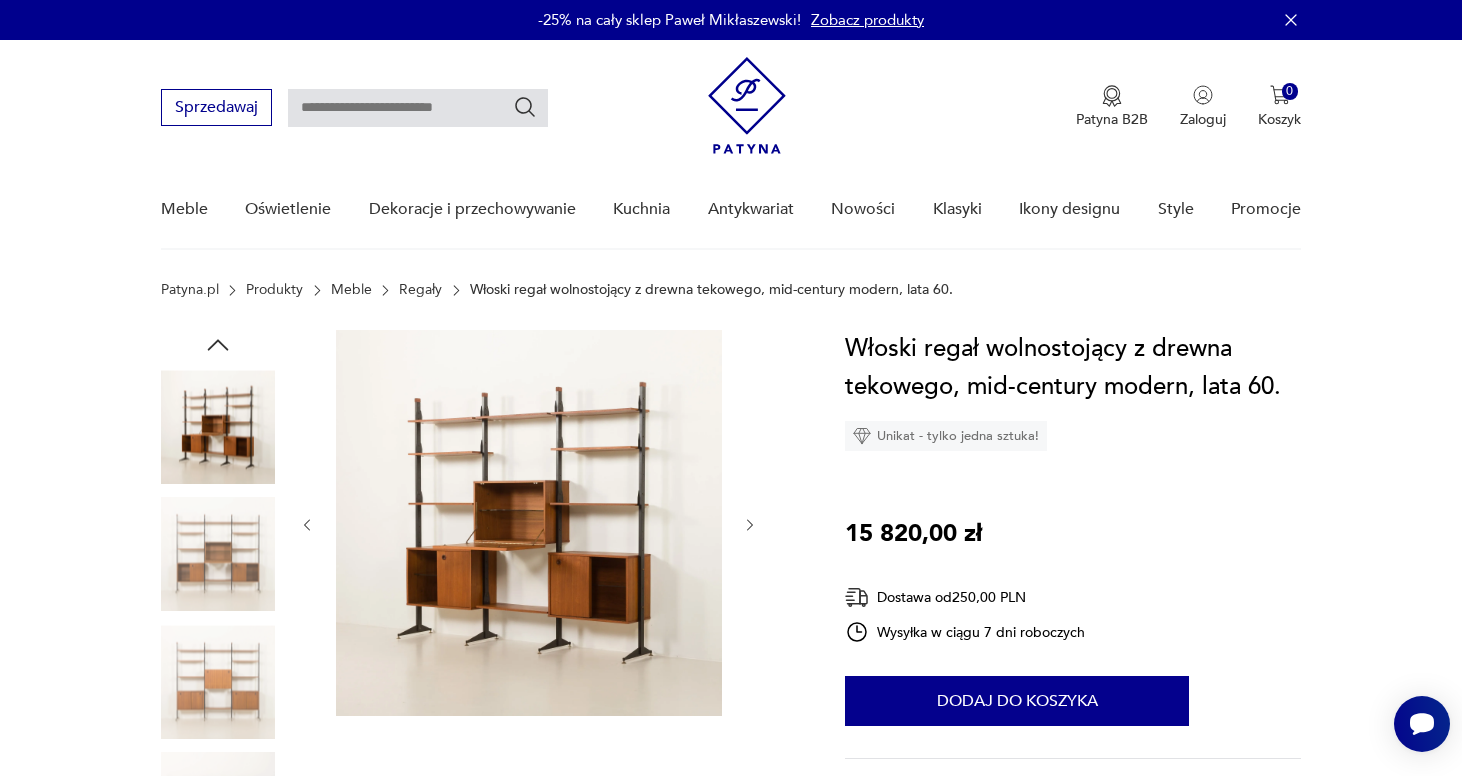 click 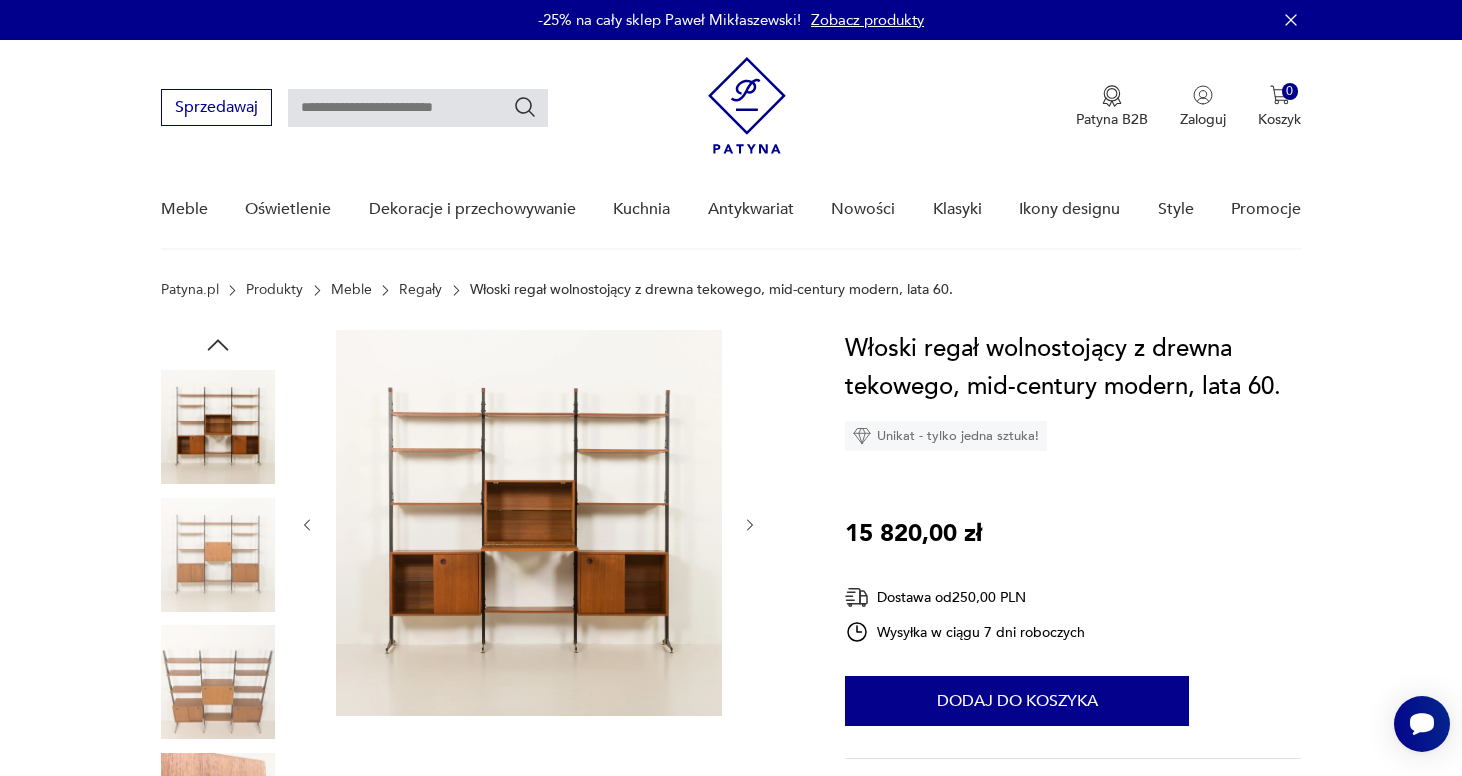 click 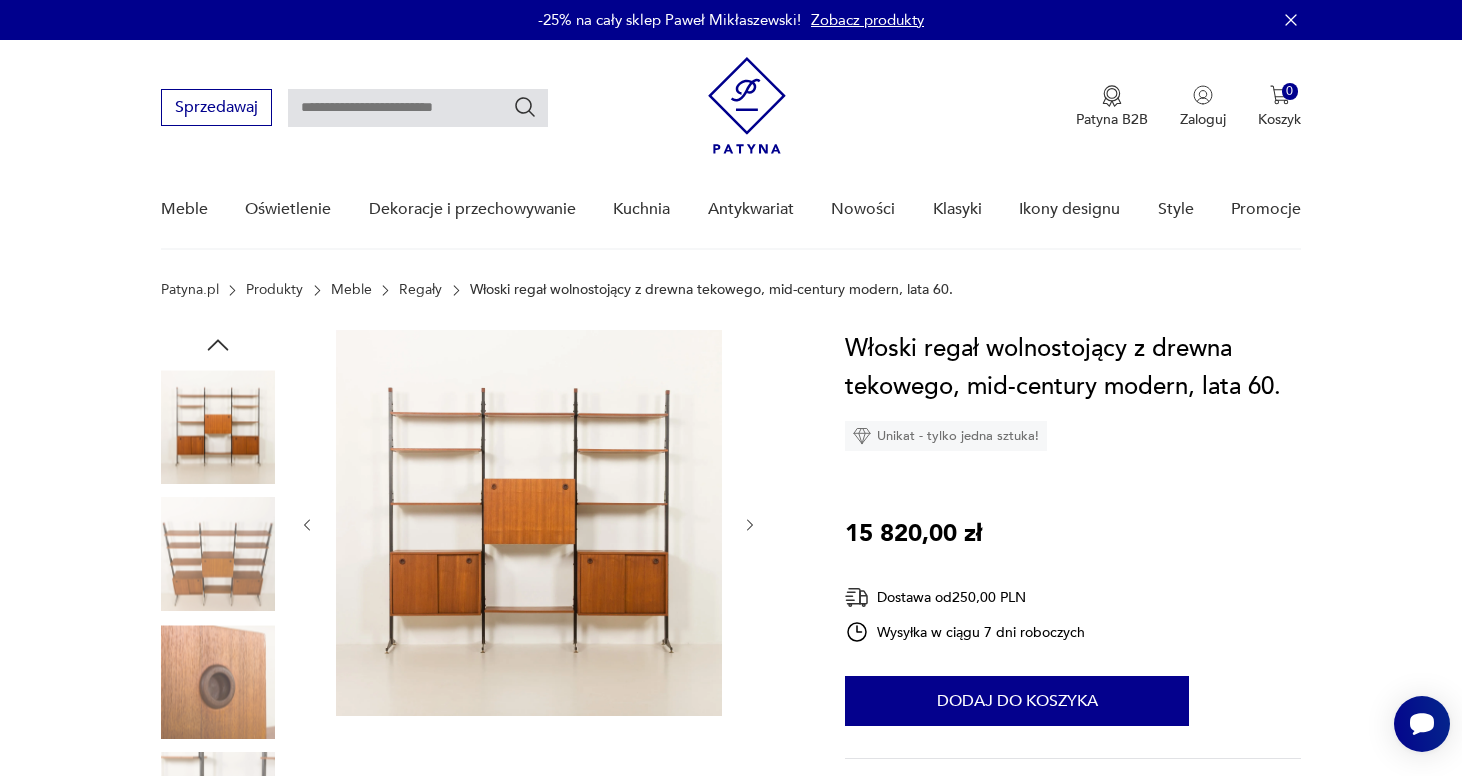 click 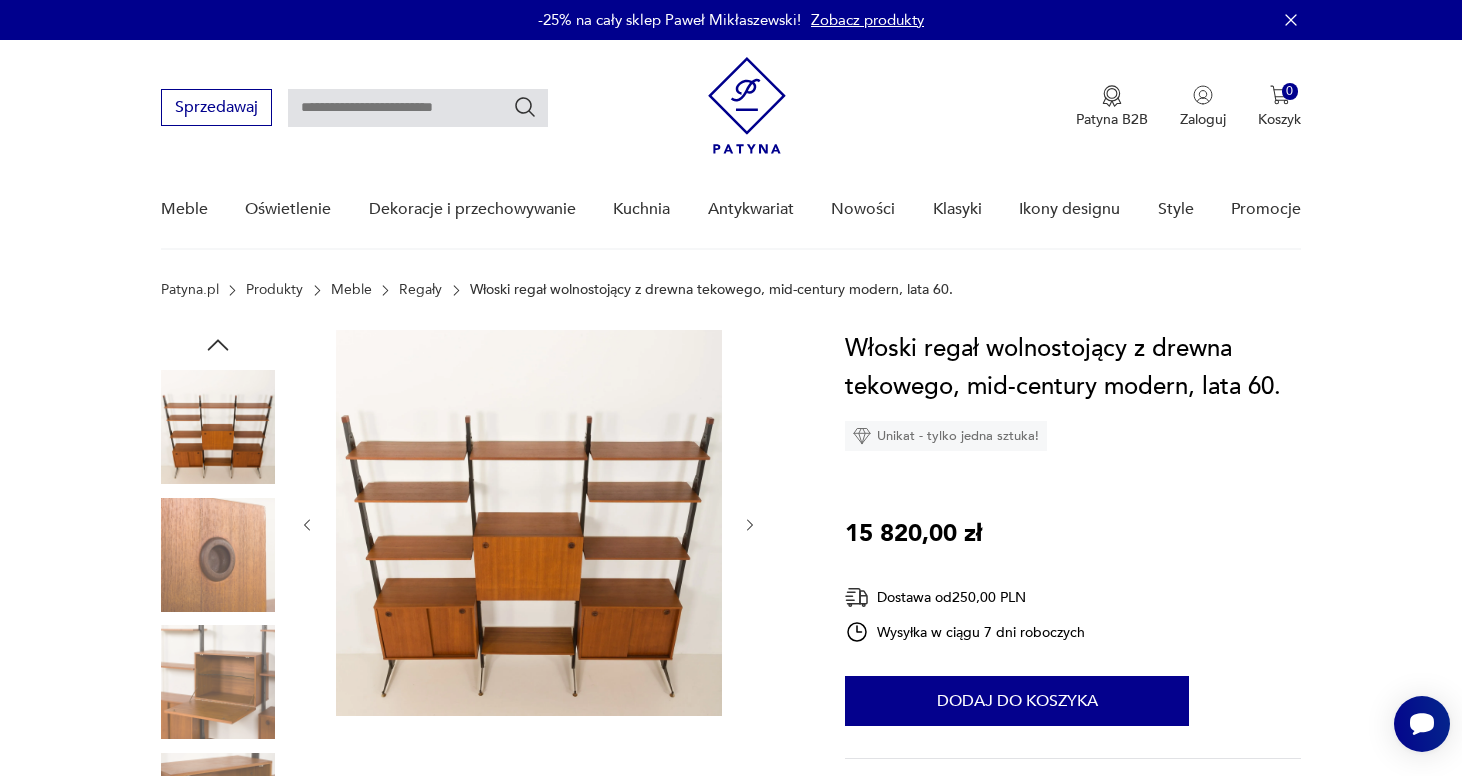 click 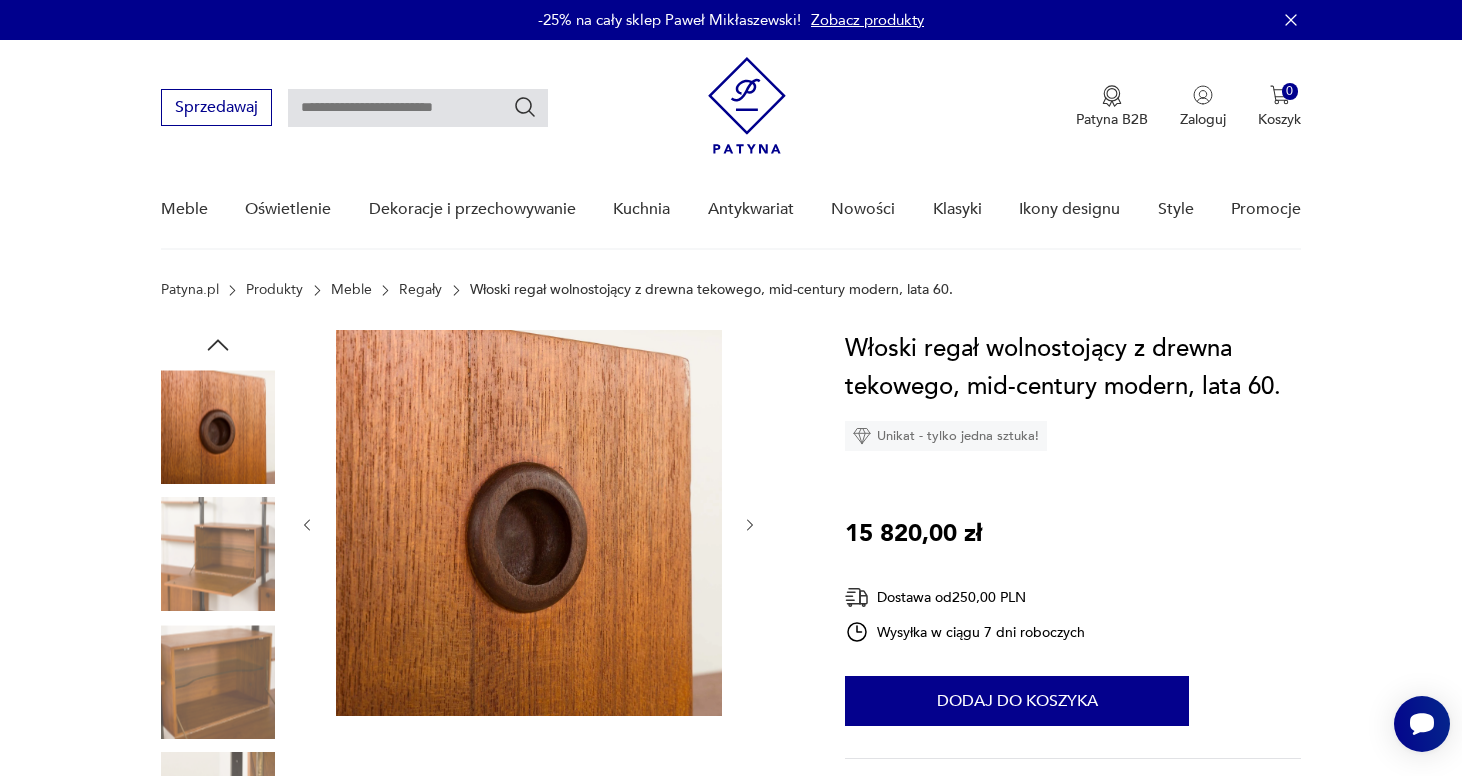 click 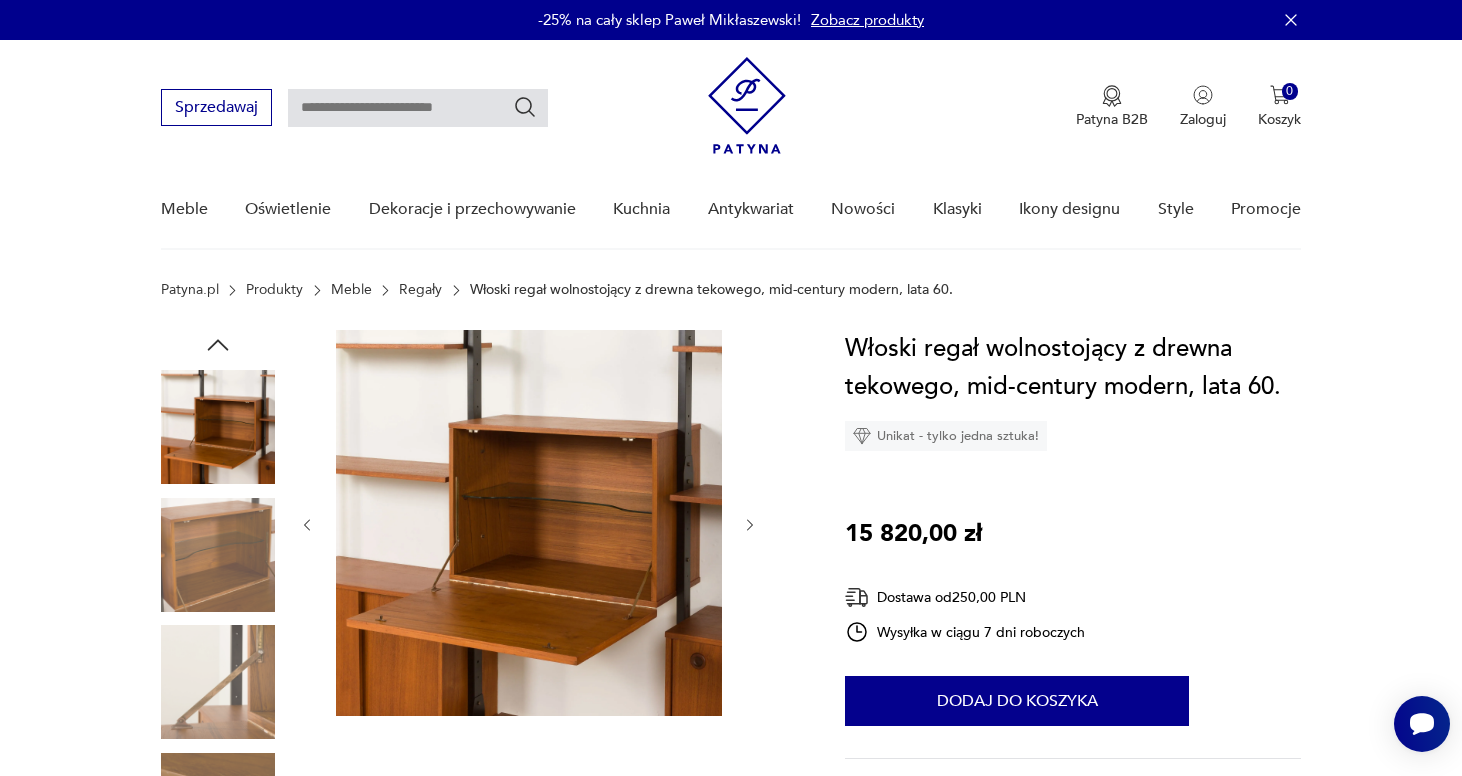click 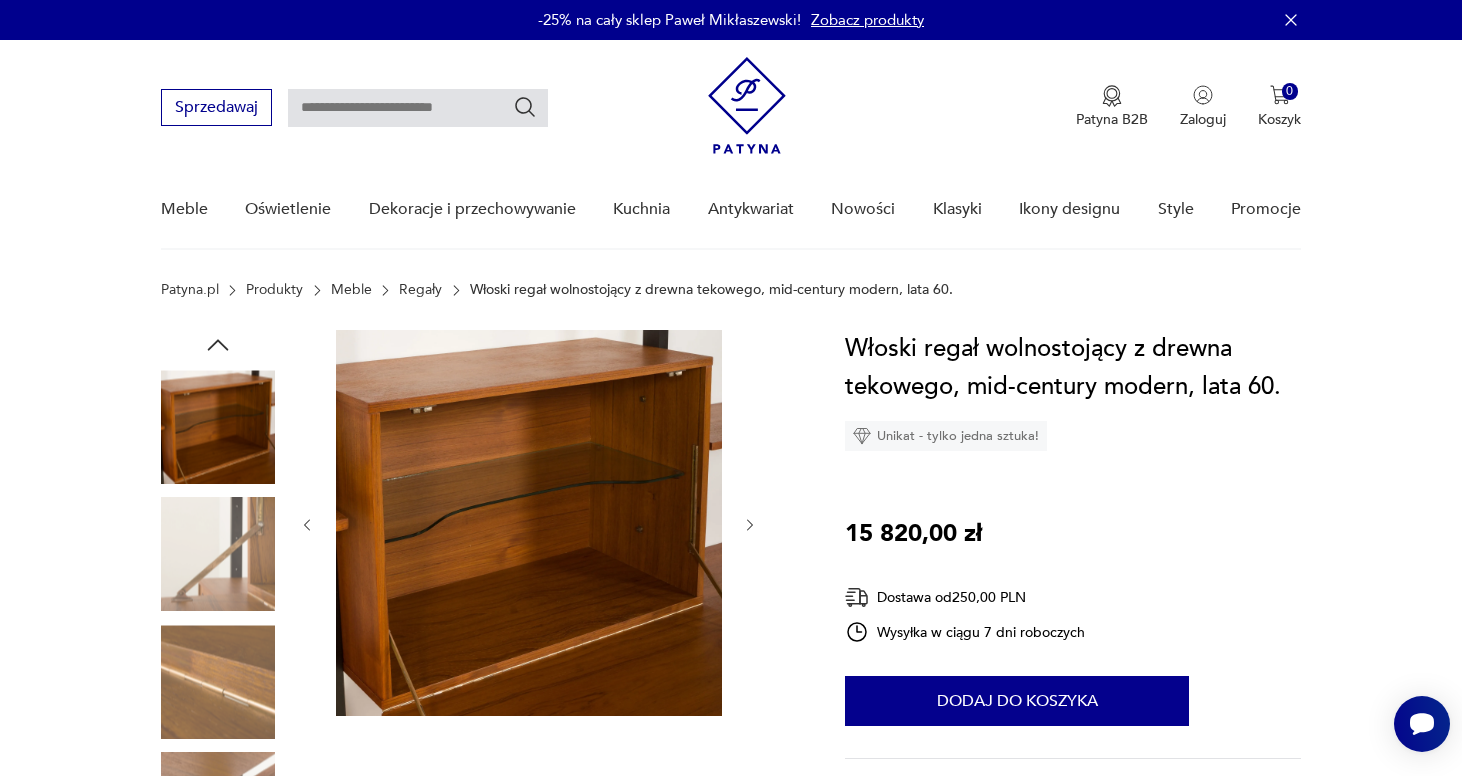 click 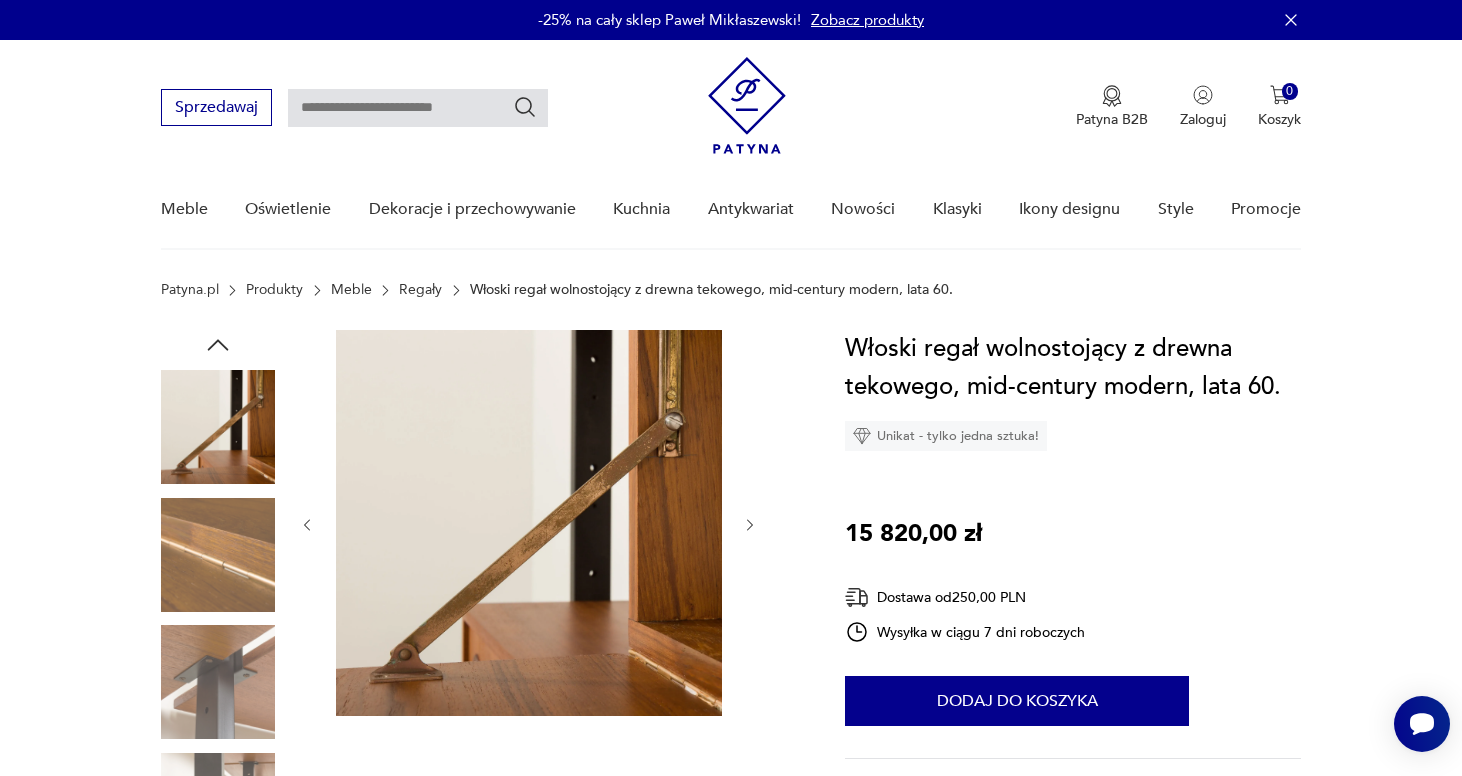 click 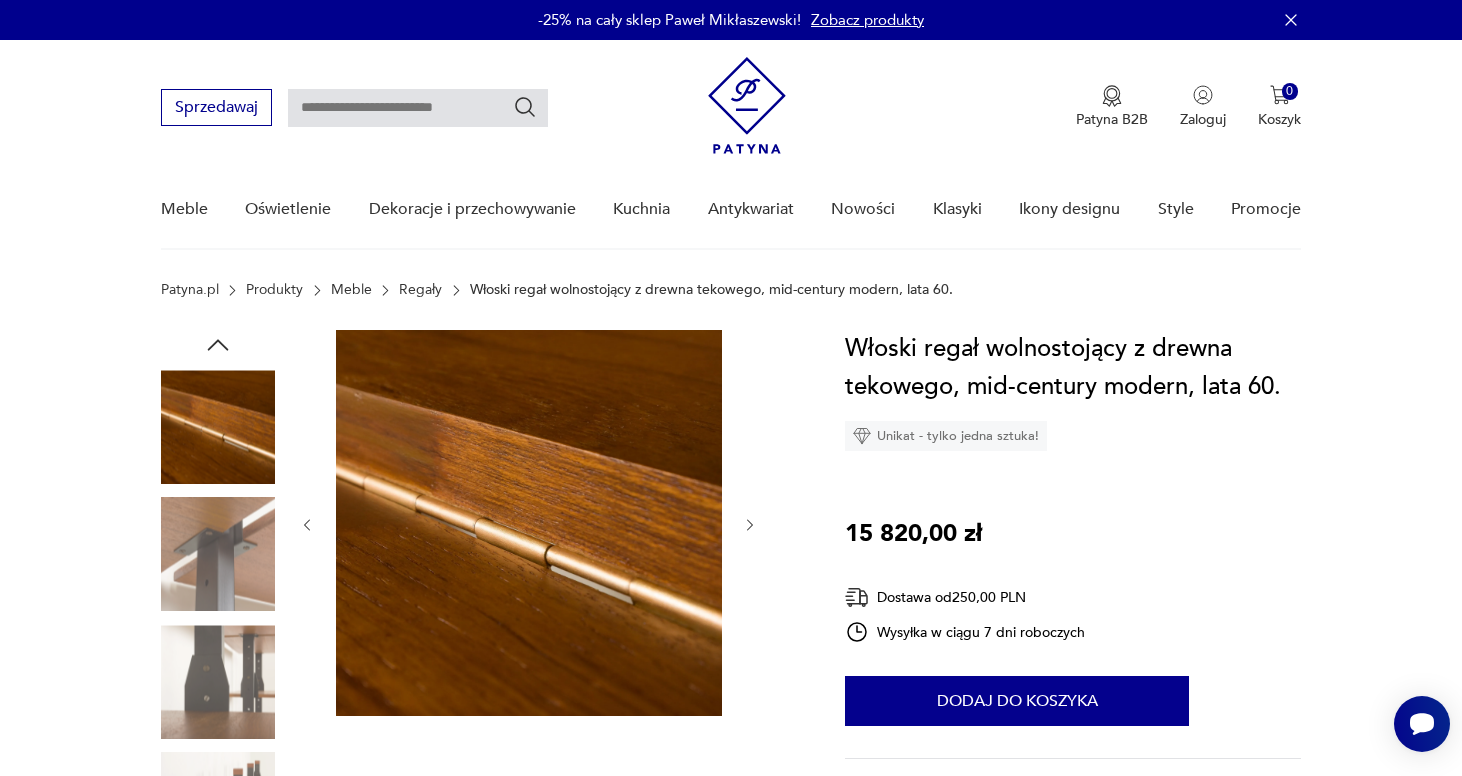 click 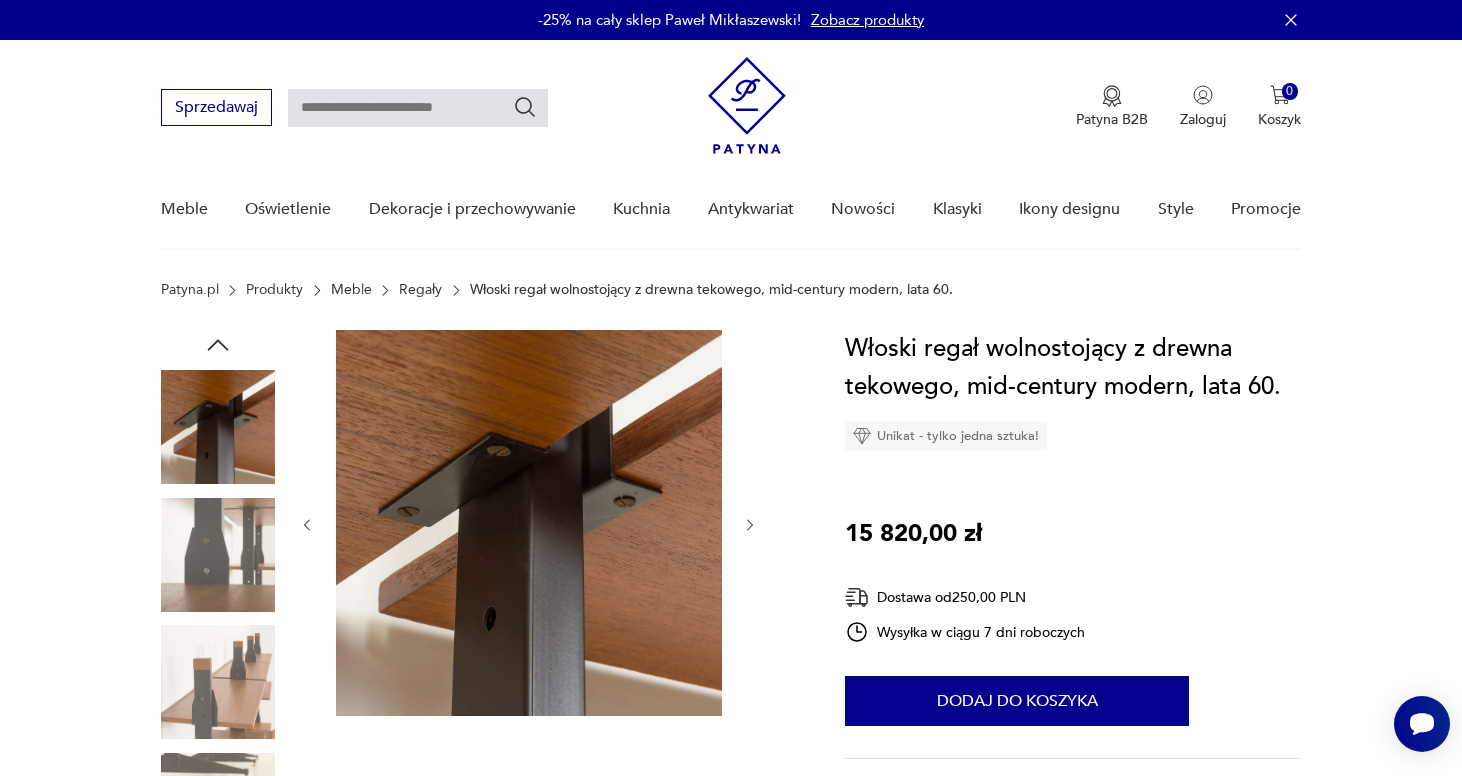 click 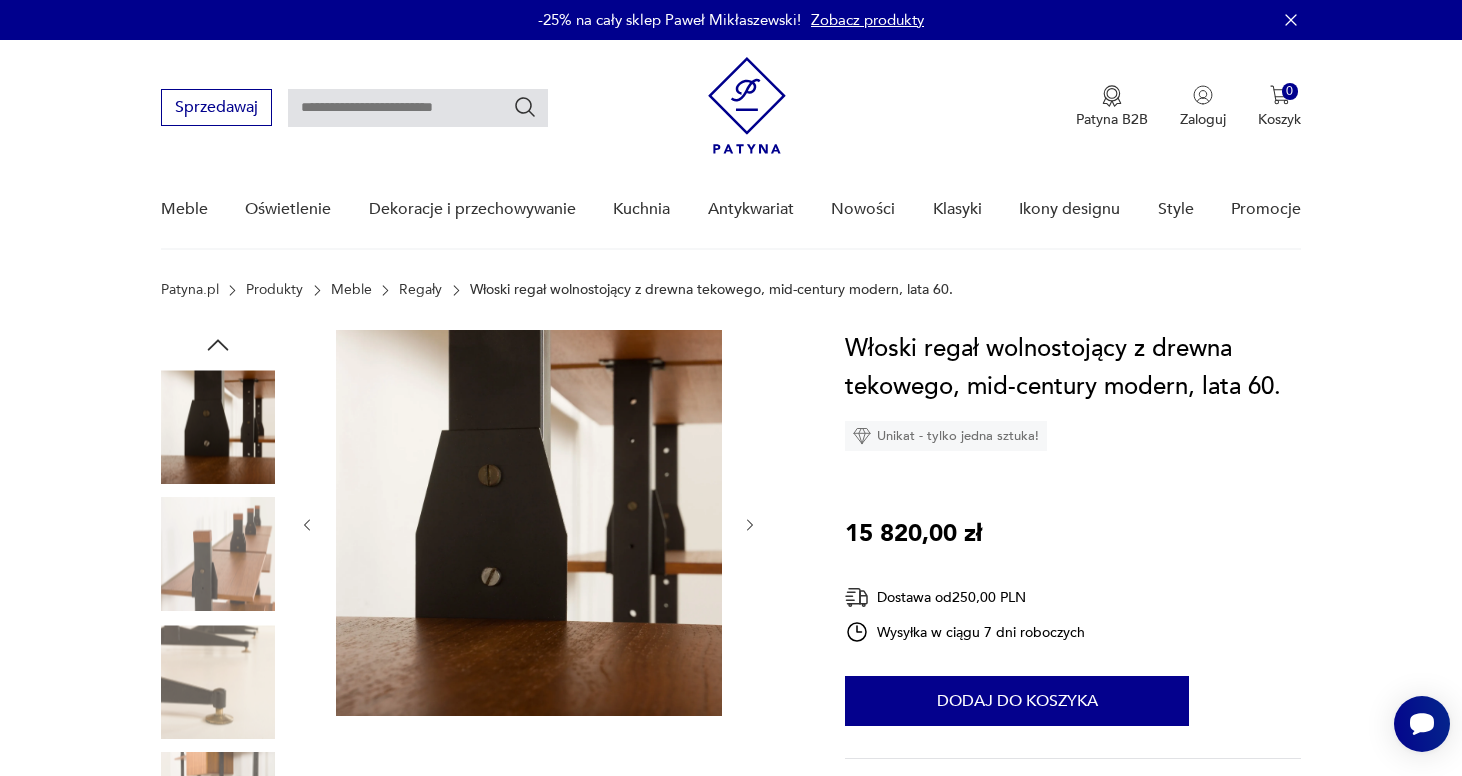 click 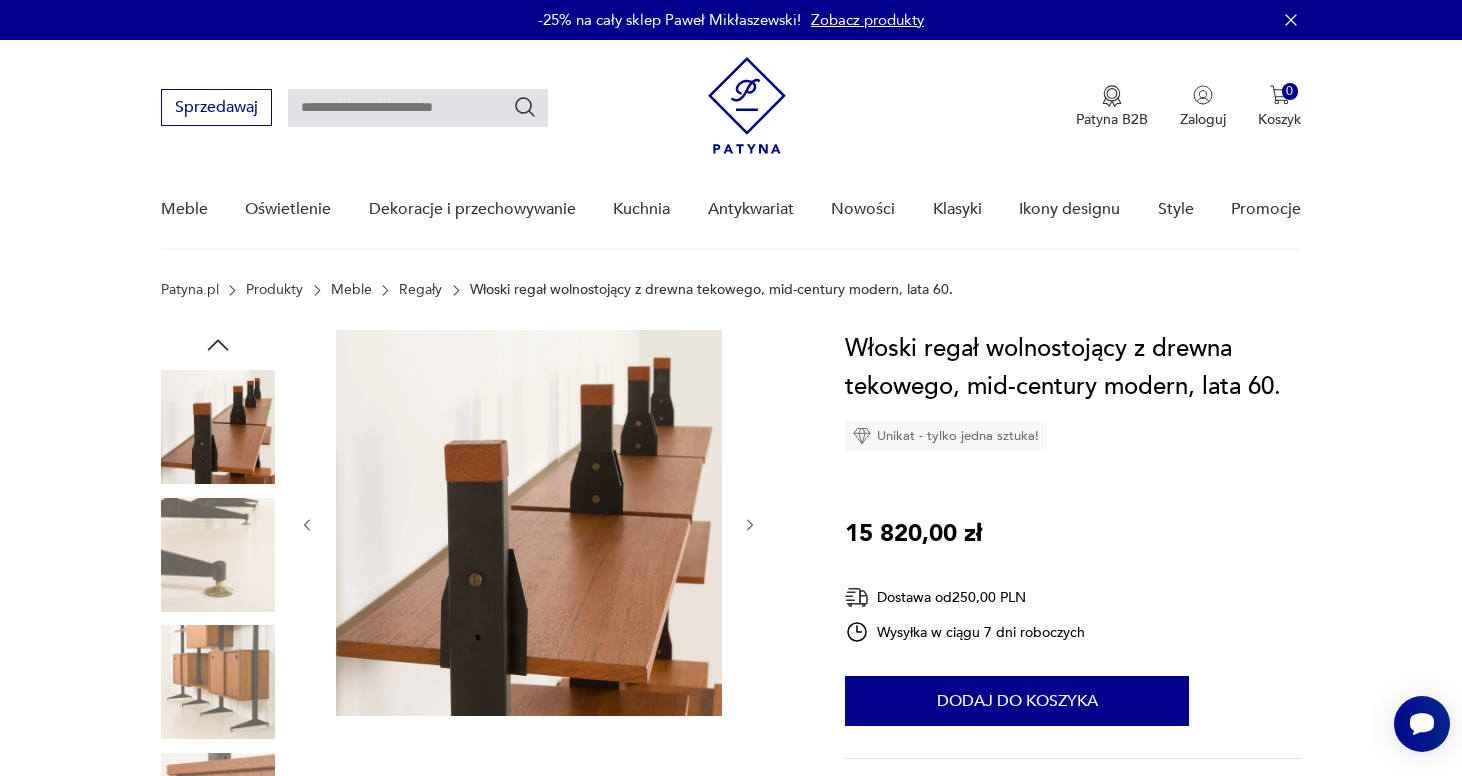 click 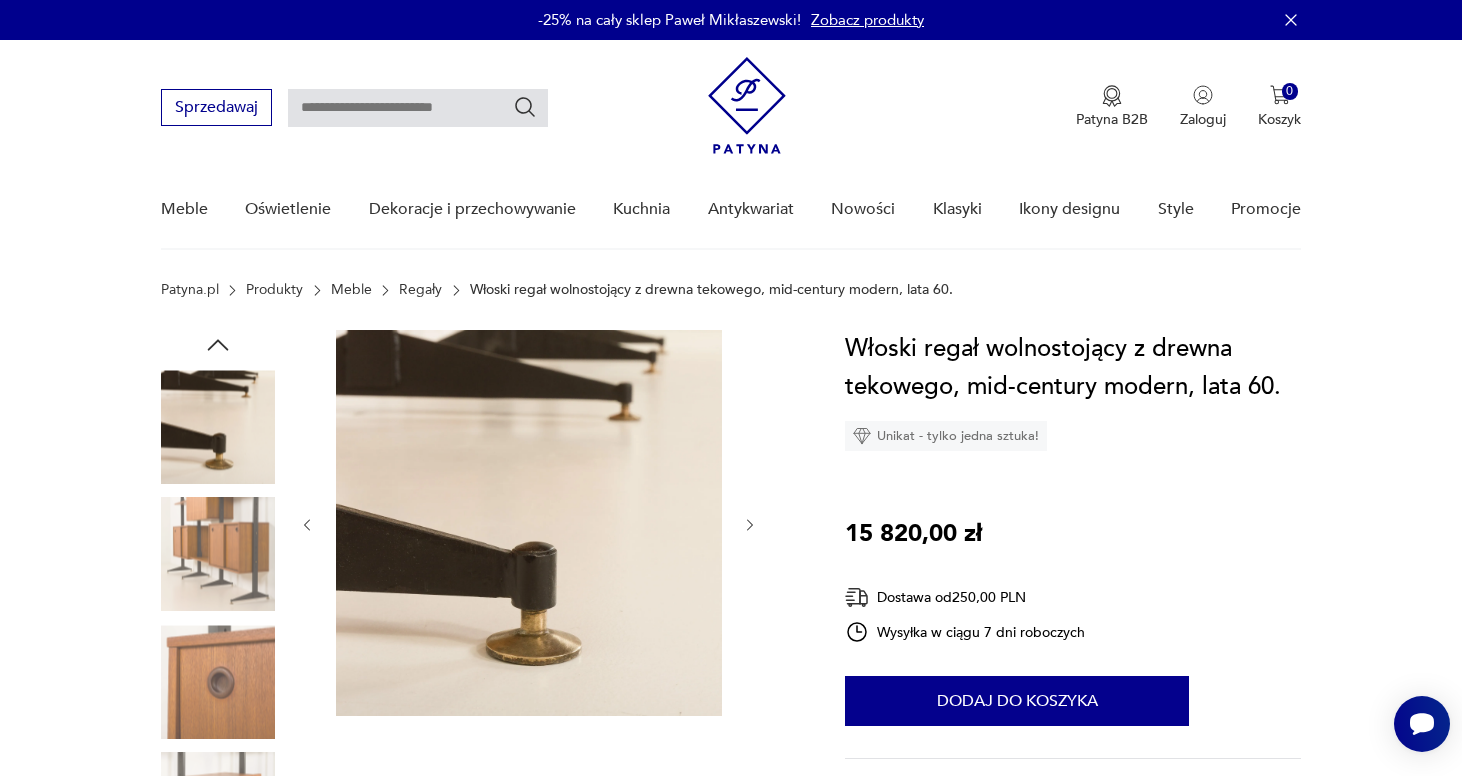 click 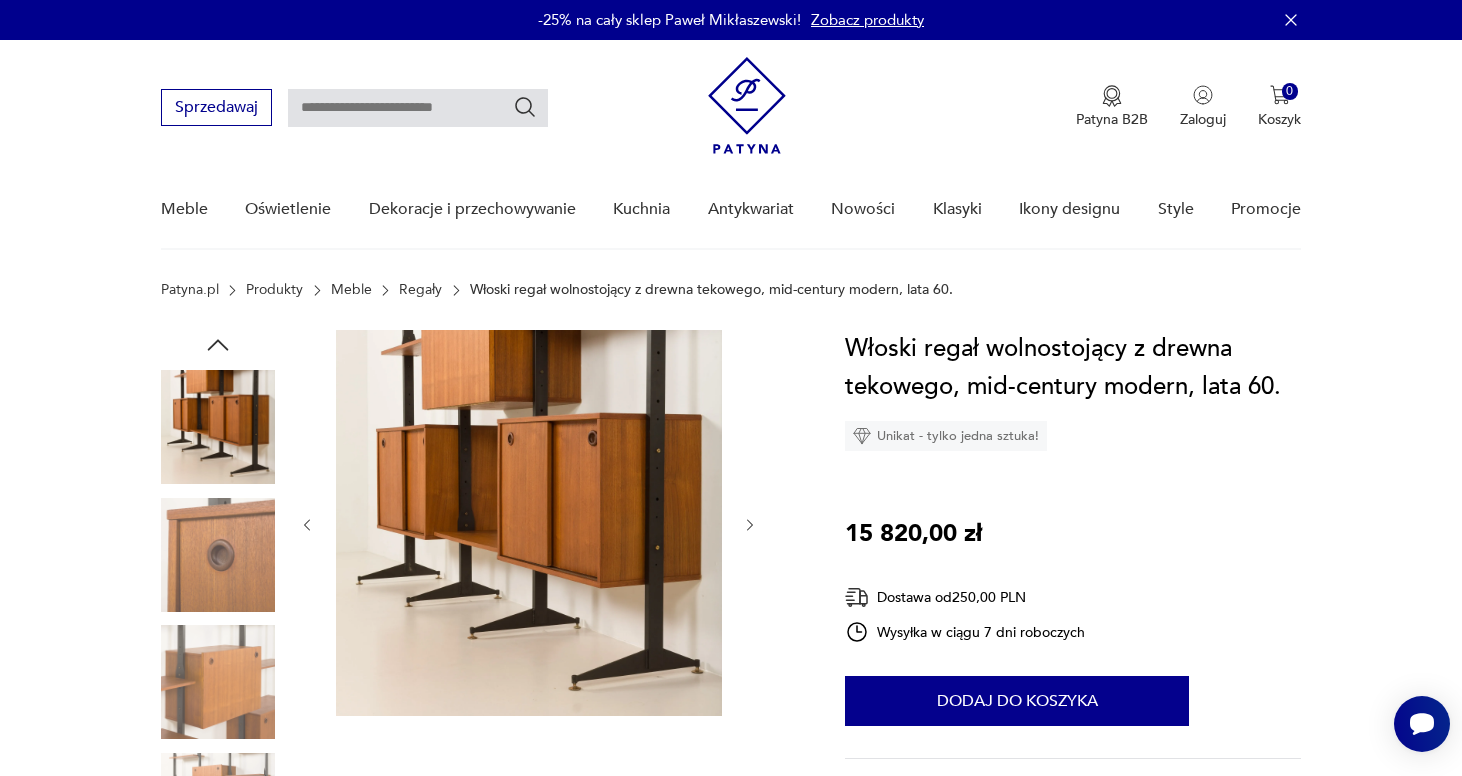 click 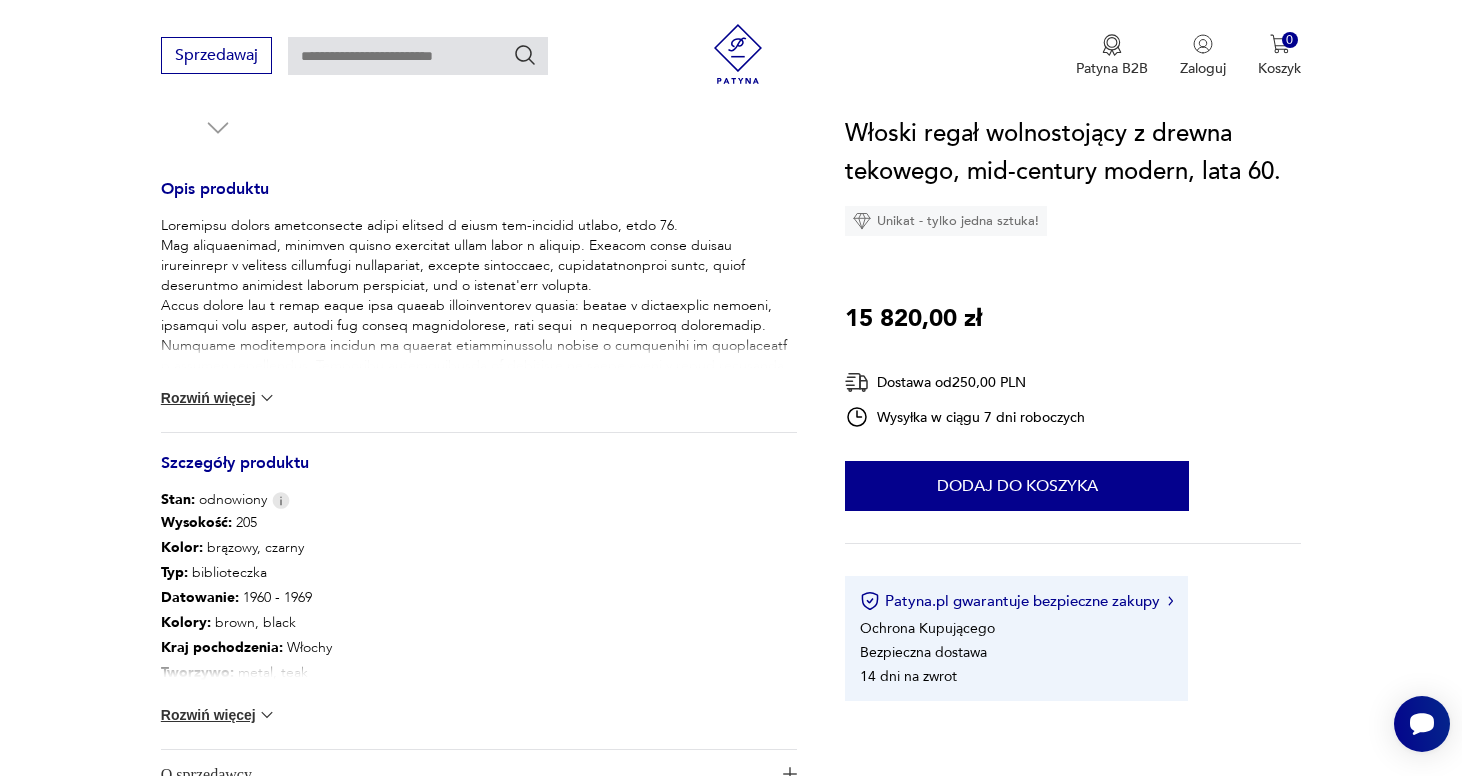 scroll, scrollTop: 795, scrollLeft: 0, axis: vertical 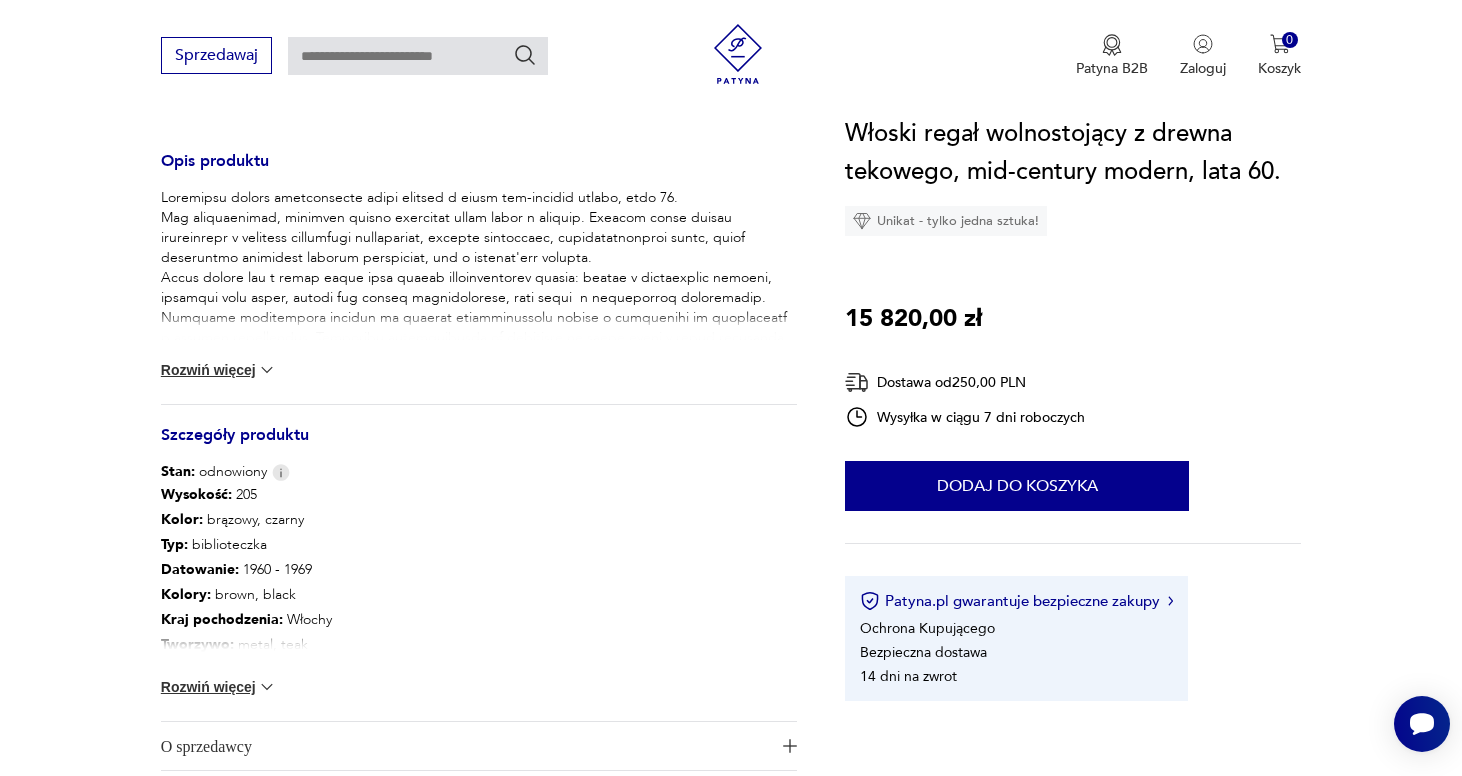 click on "Rozwiń więcej" at bounding box center (219, 687) 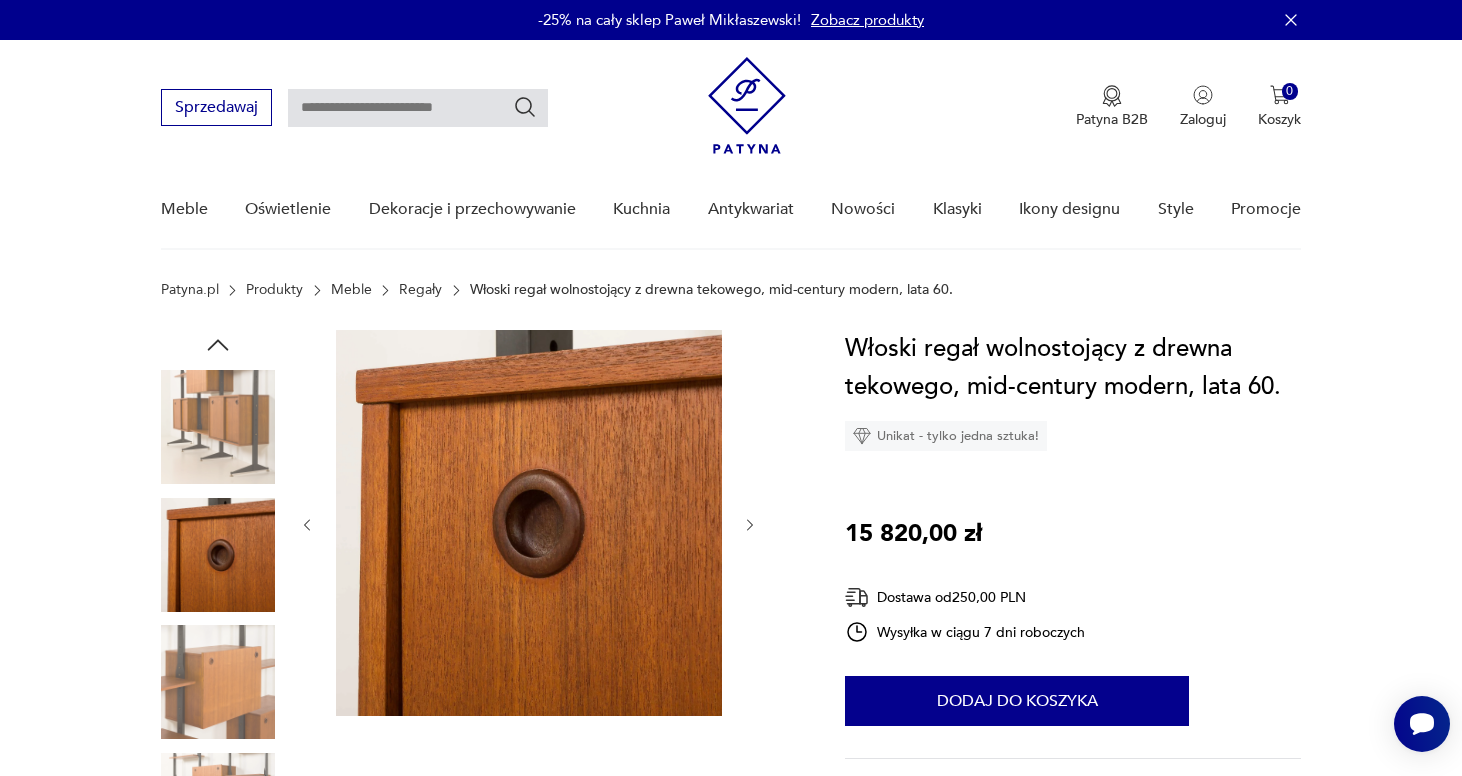 scroll, scrollTop: 0, scrollLeft: 0, axis: both 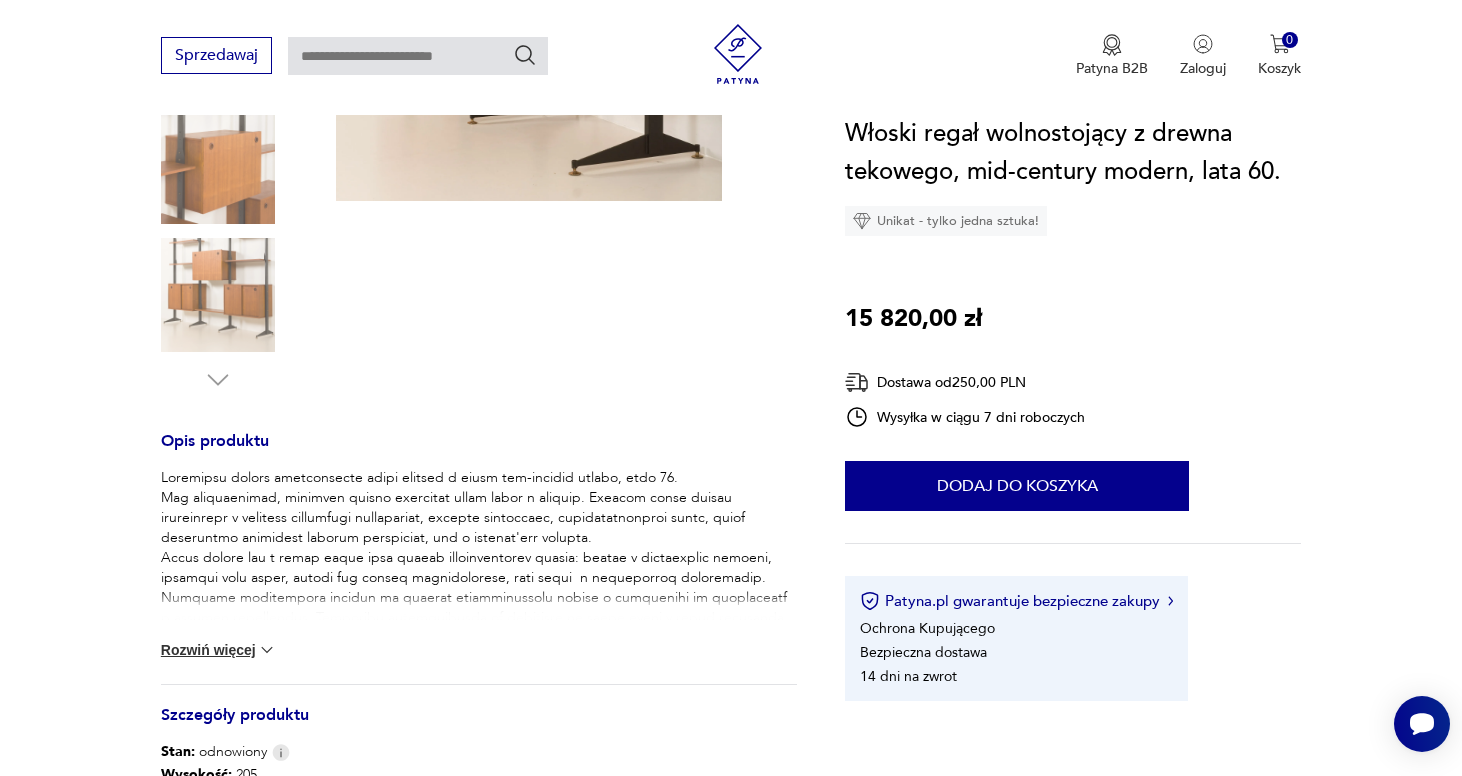 click at bounding box center (218, 295) 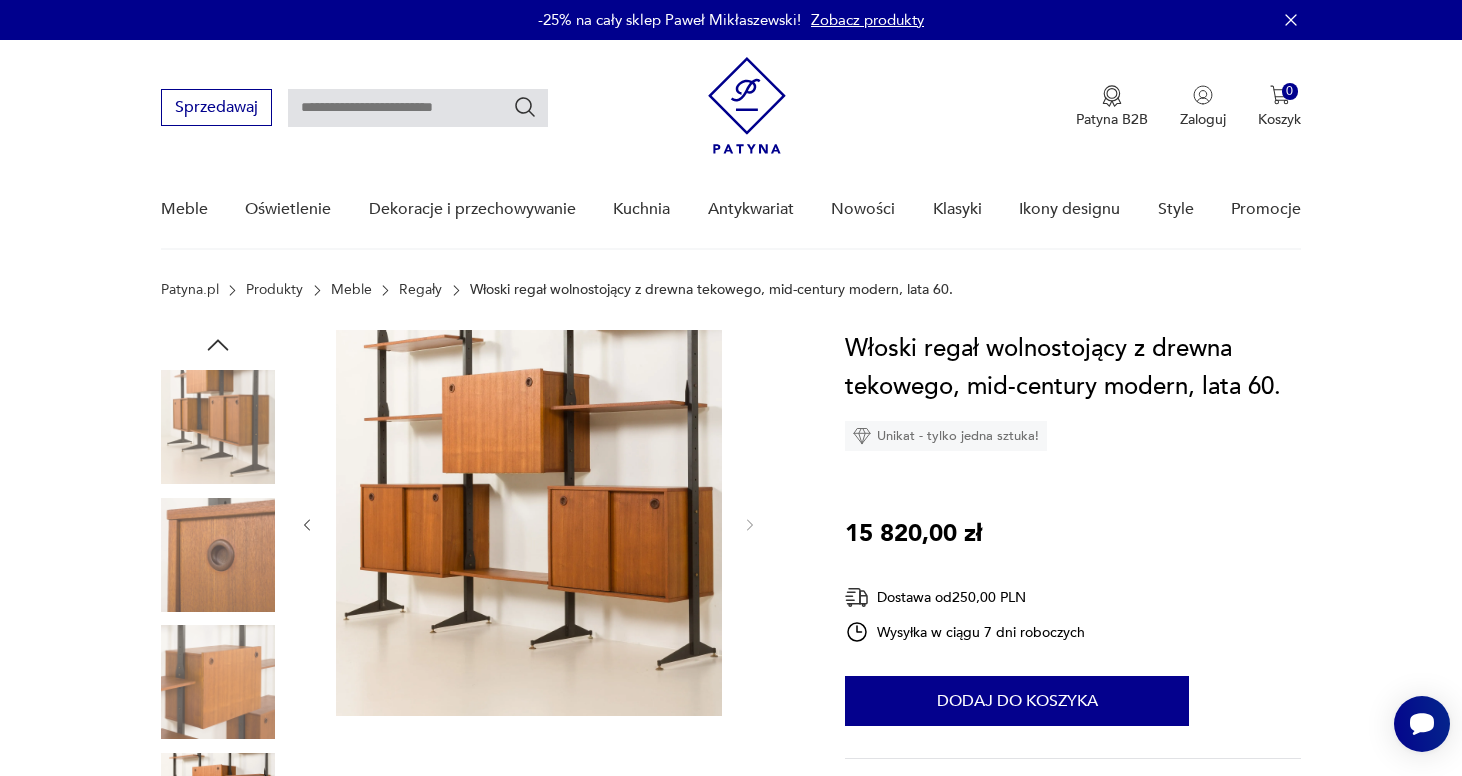 scroll, scrollTop: 0, scrollLeft: 0, axis: both 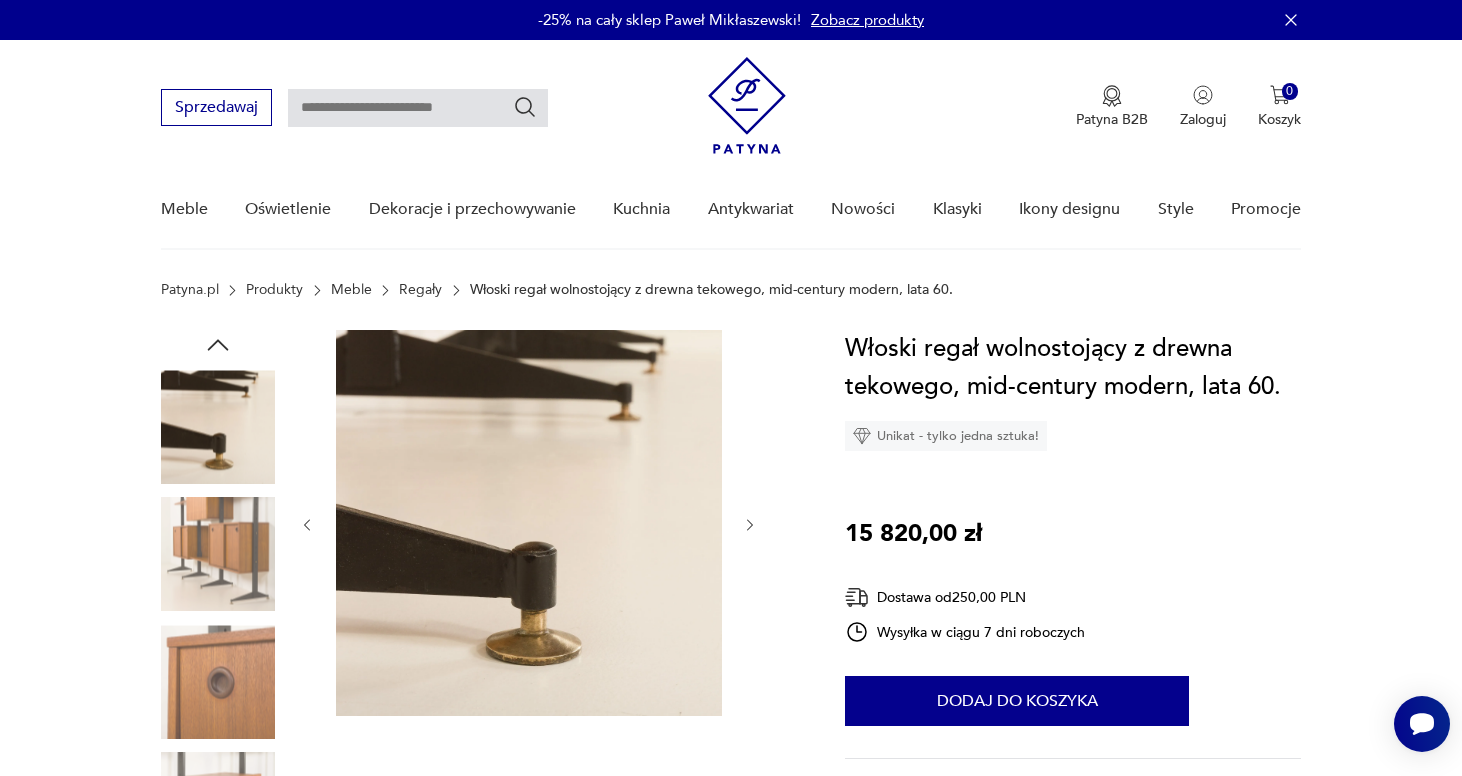 click 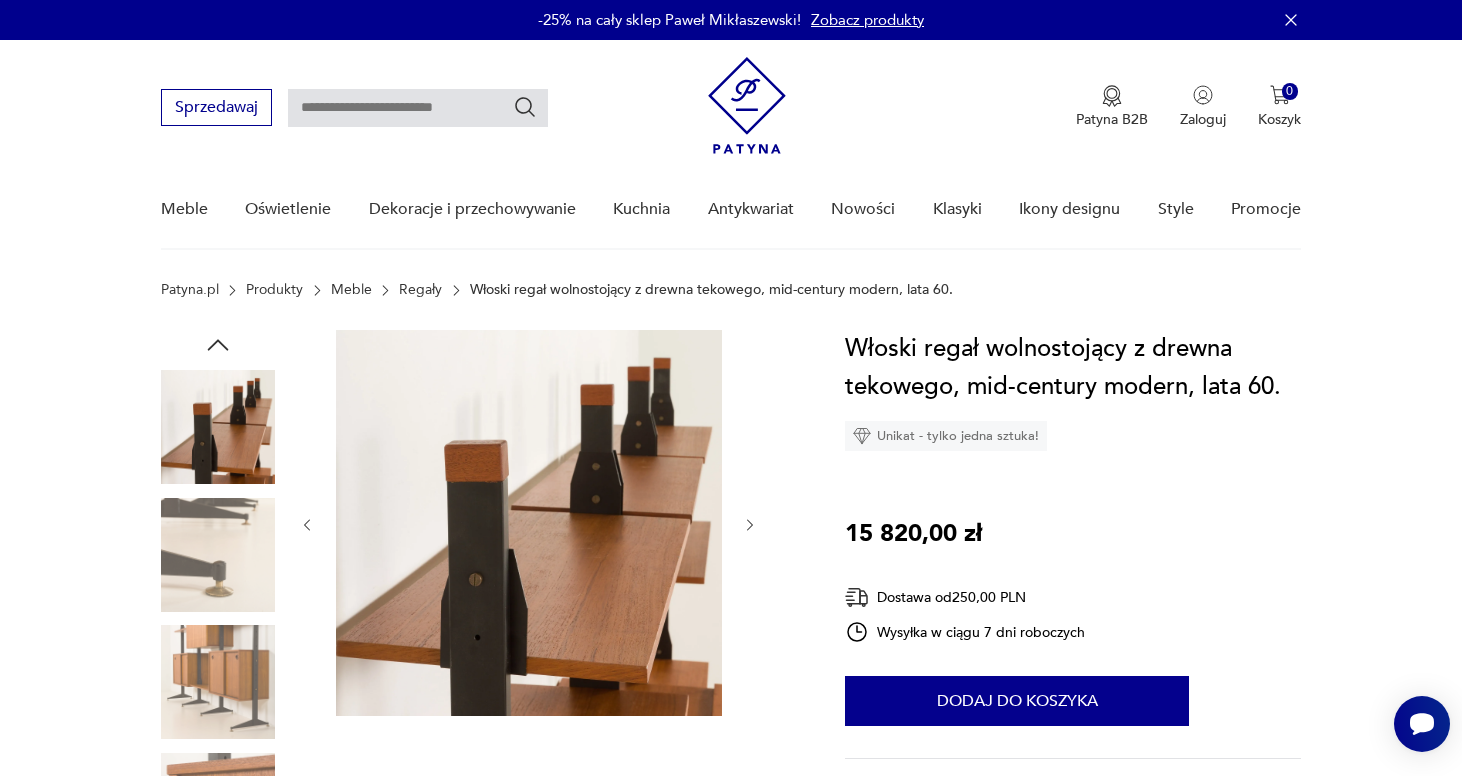 click 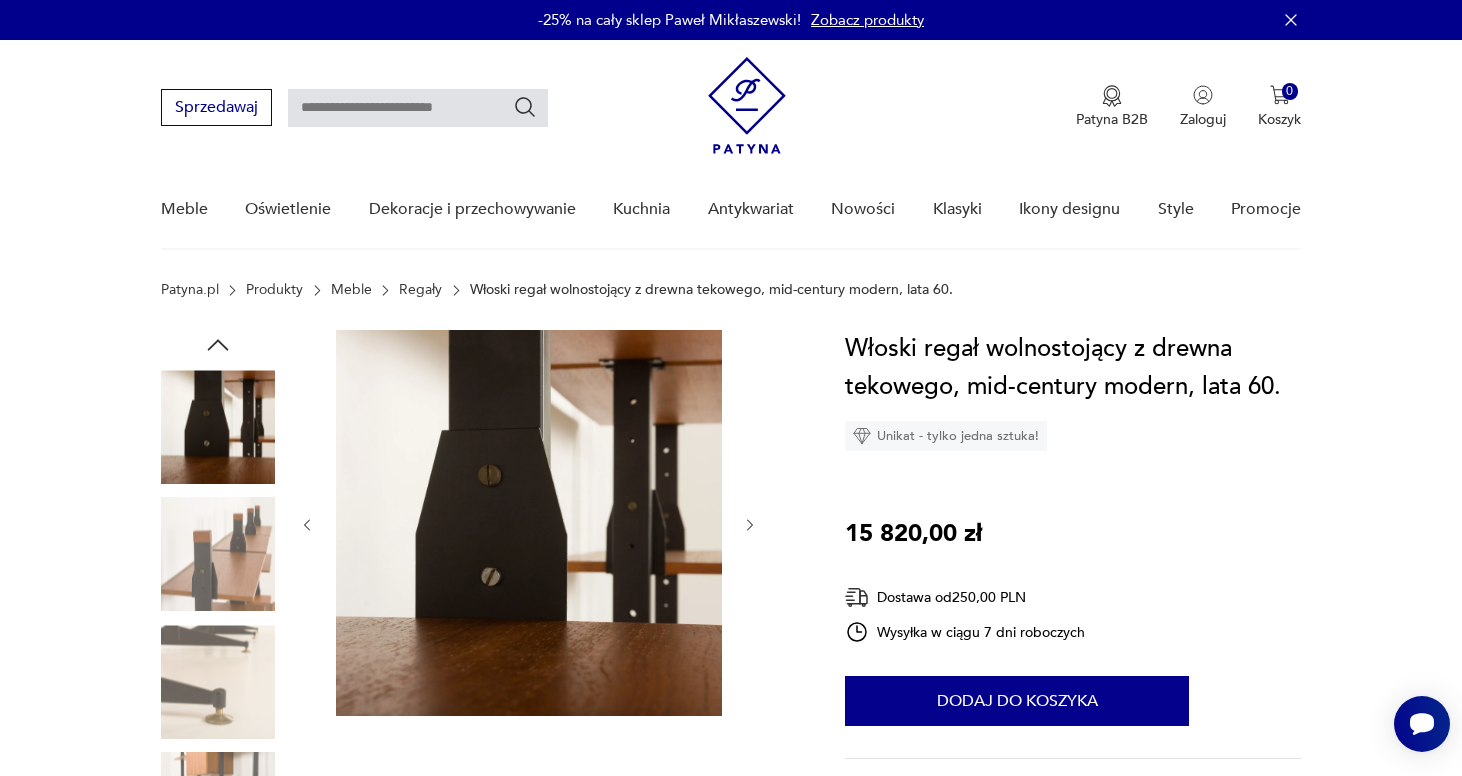 click 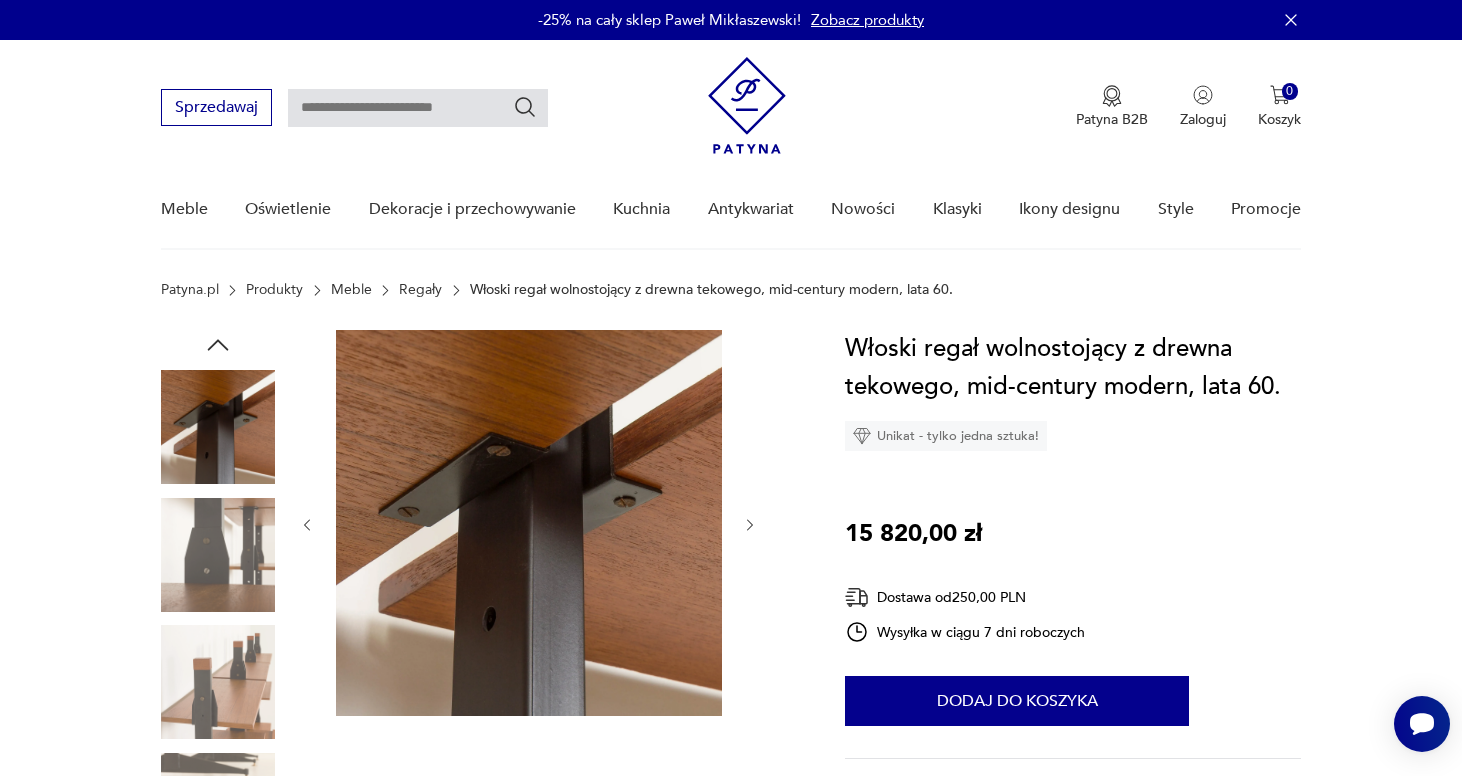 click 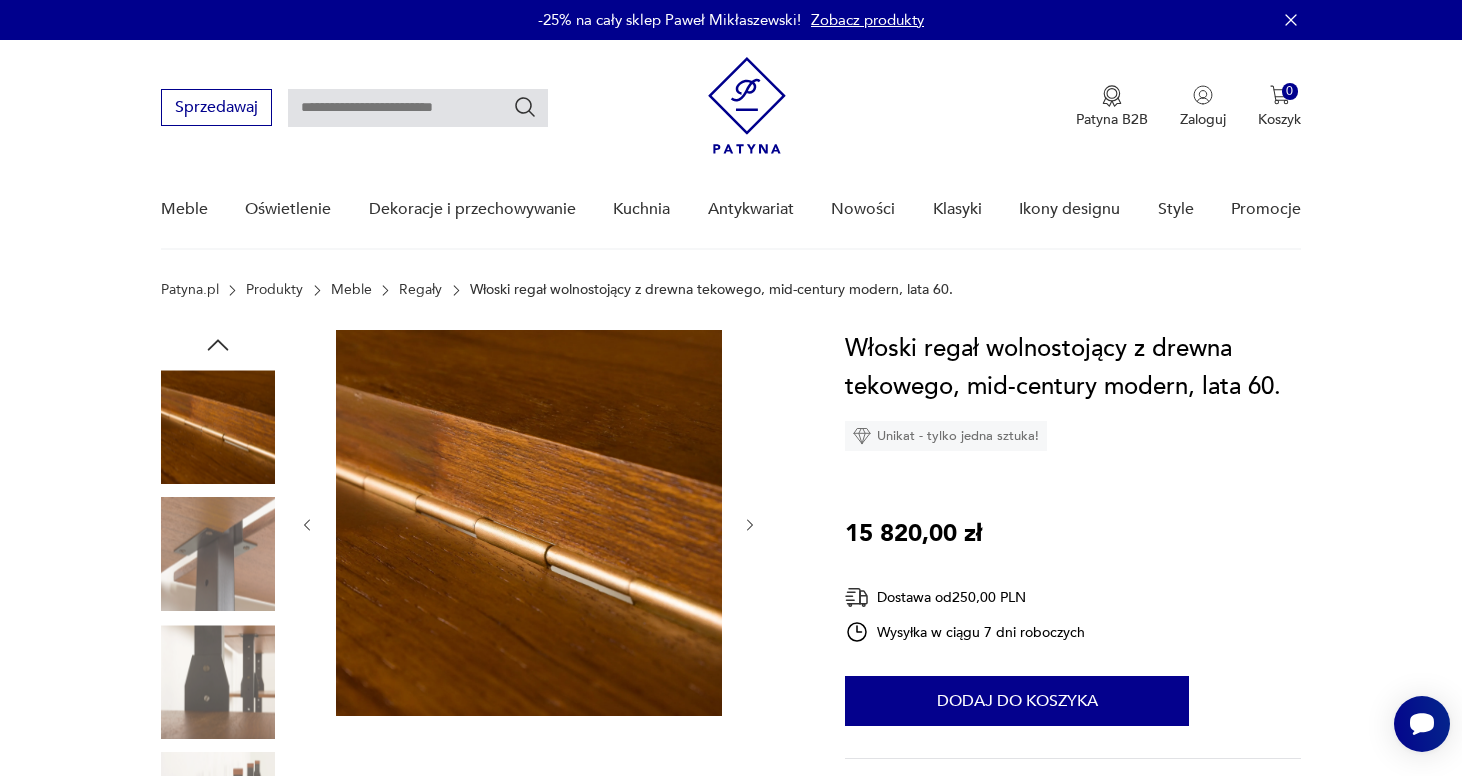 click 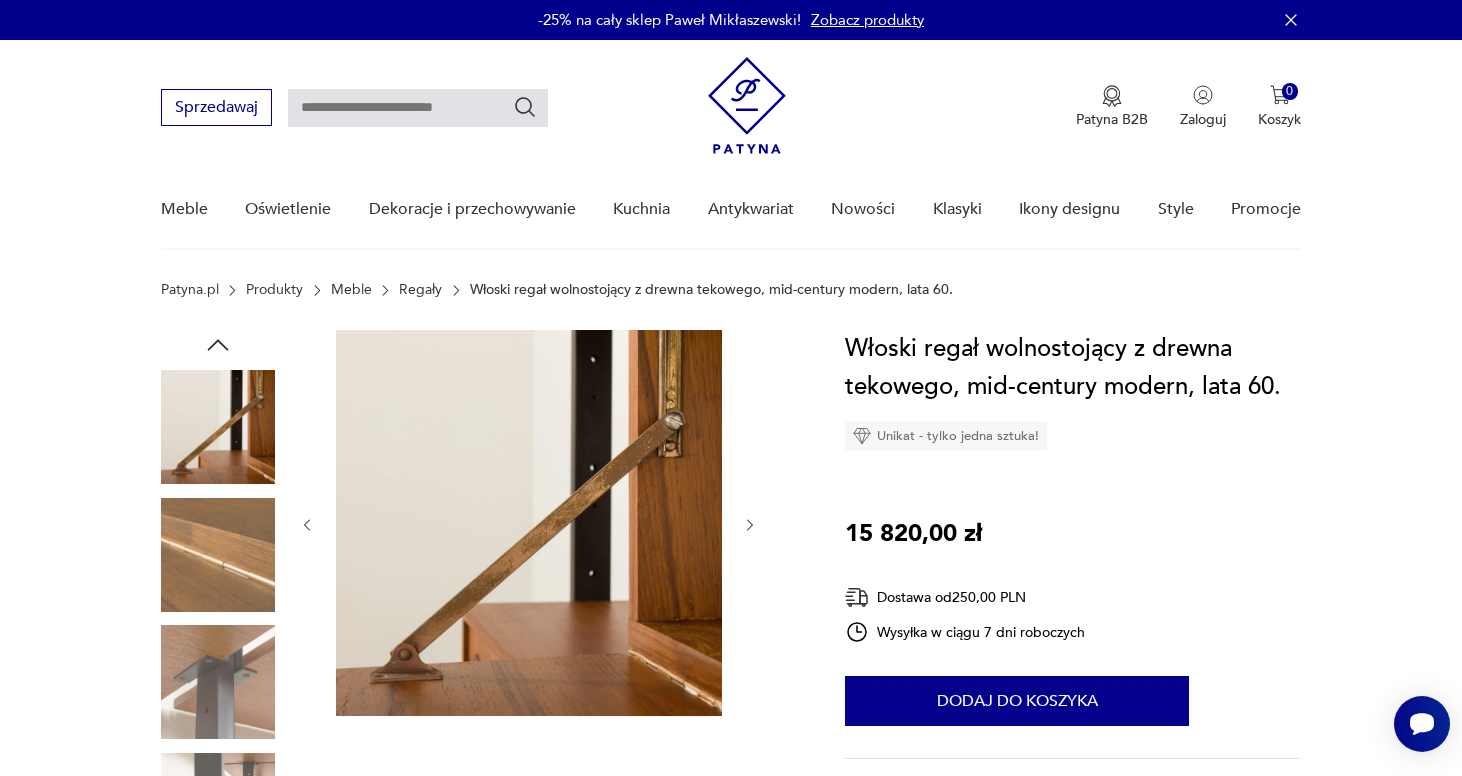 click 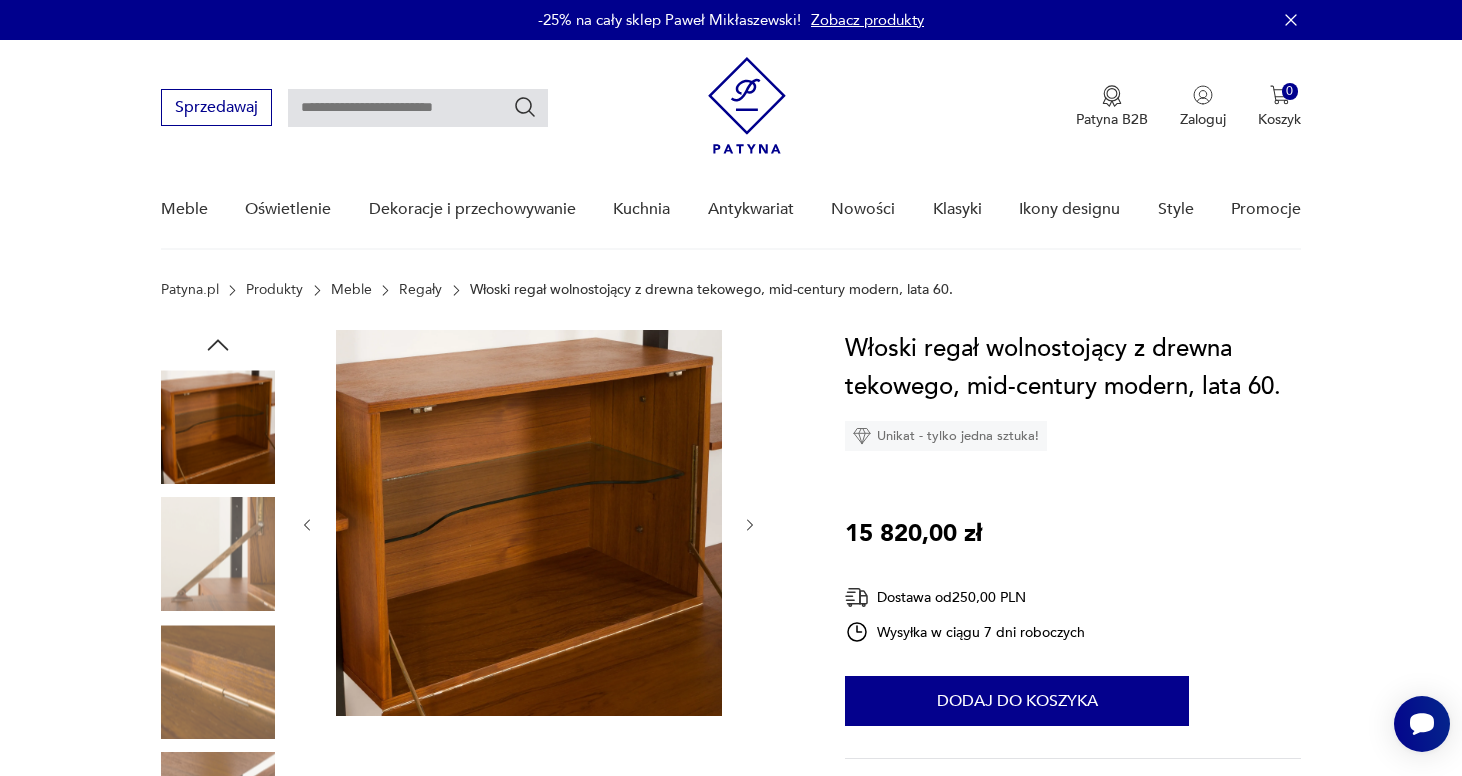 click 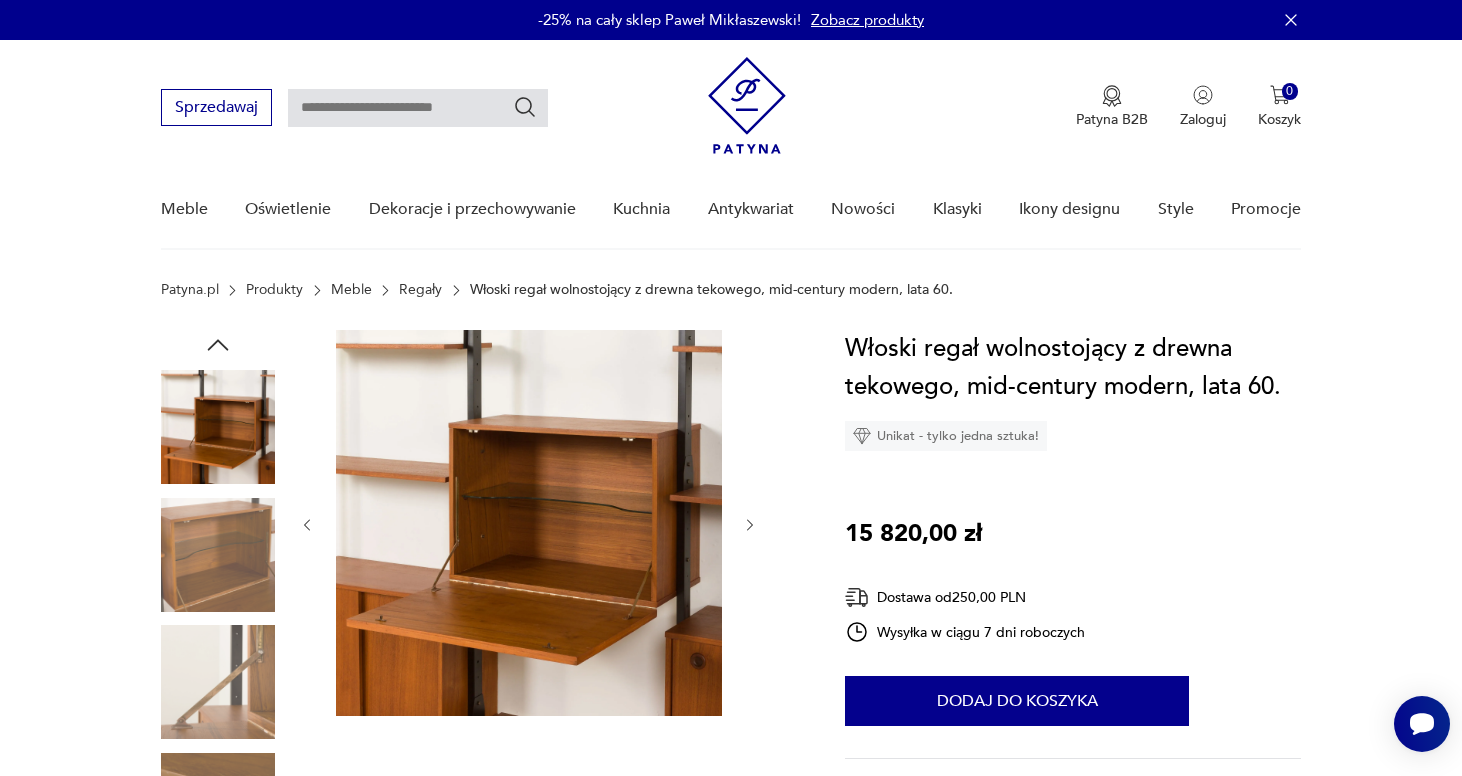 click 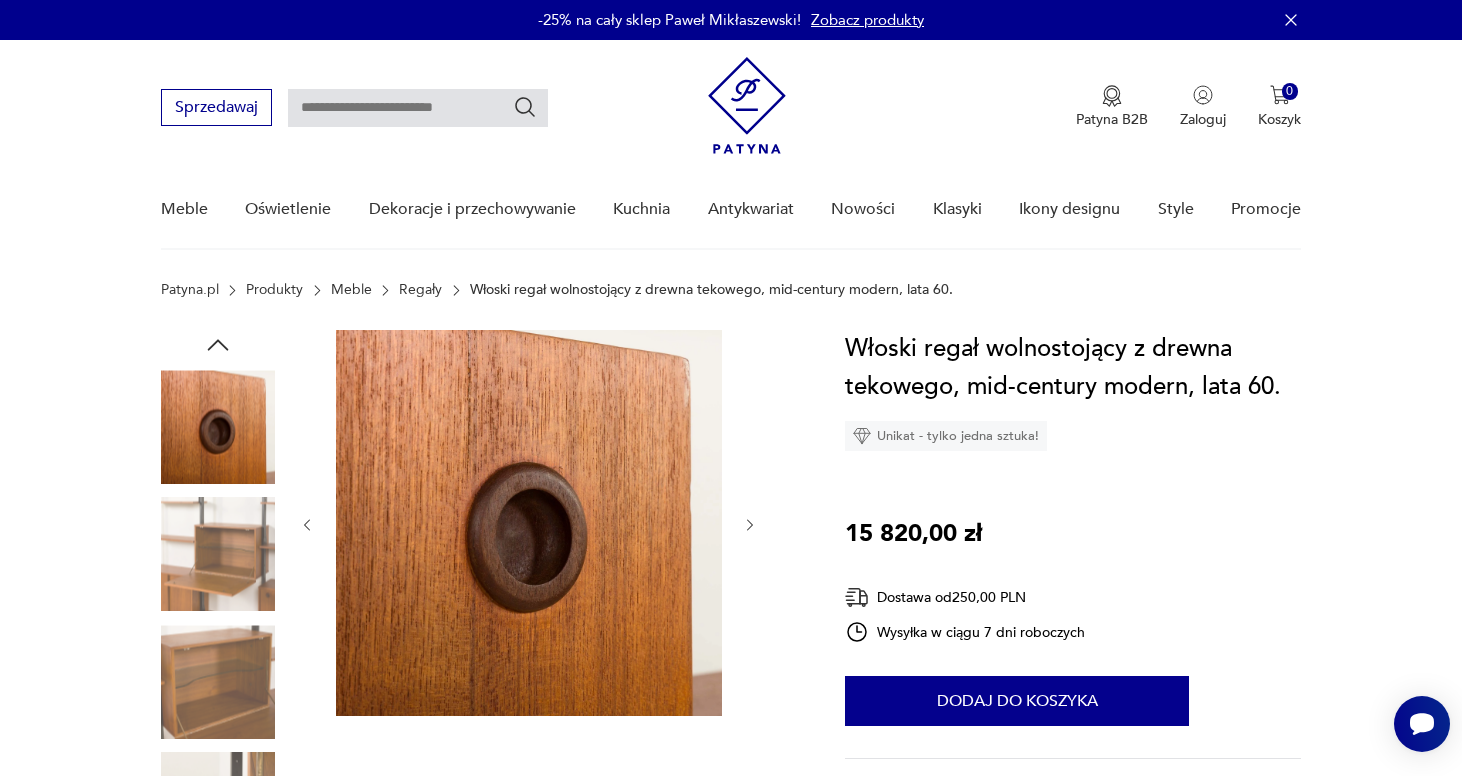 click 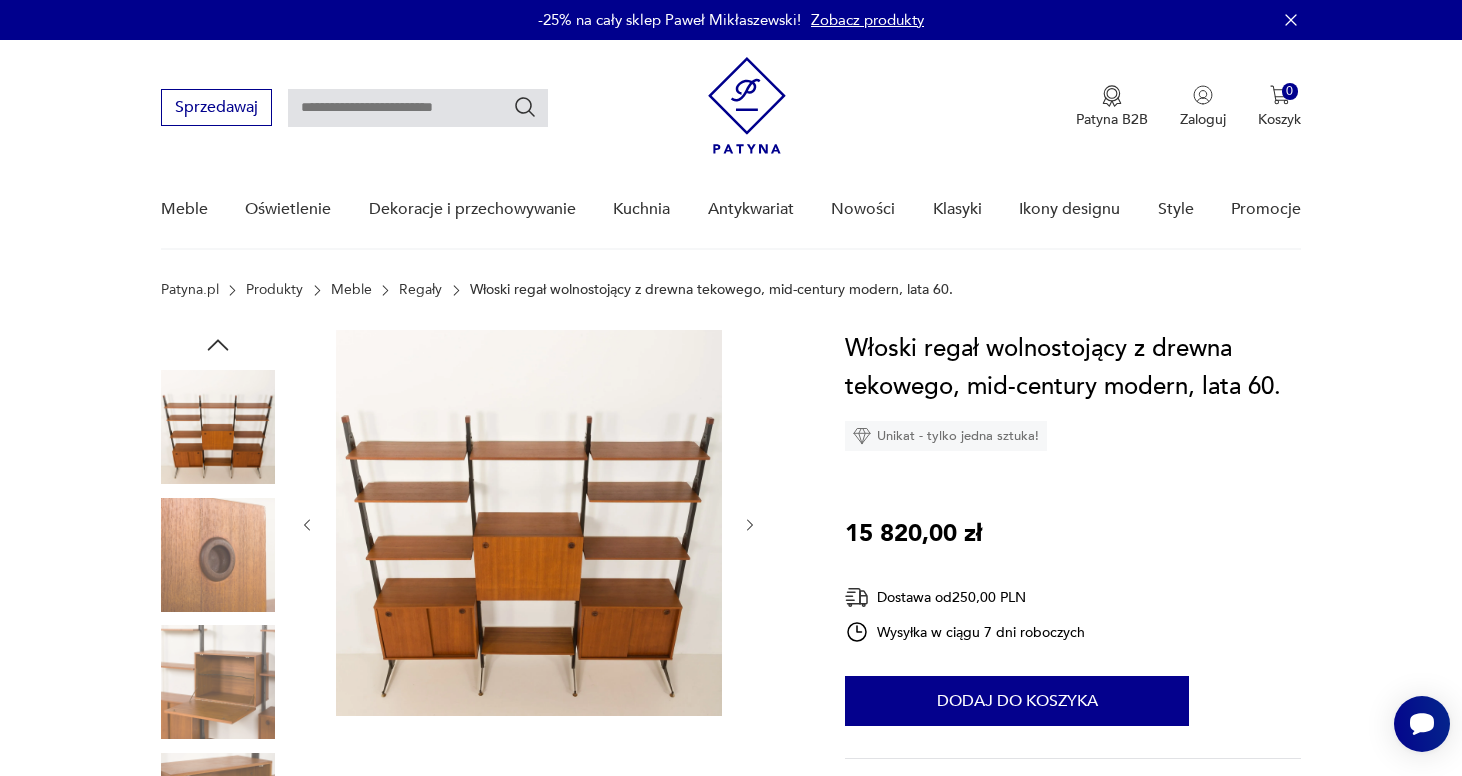 click 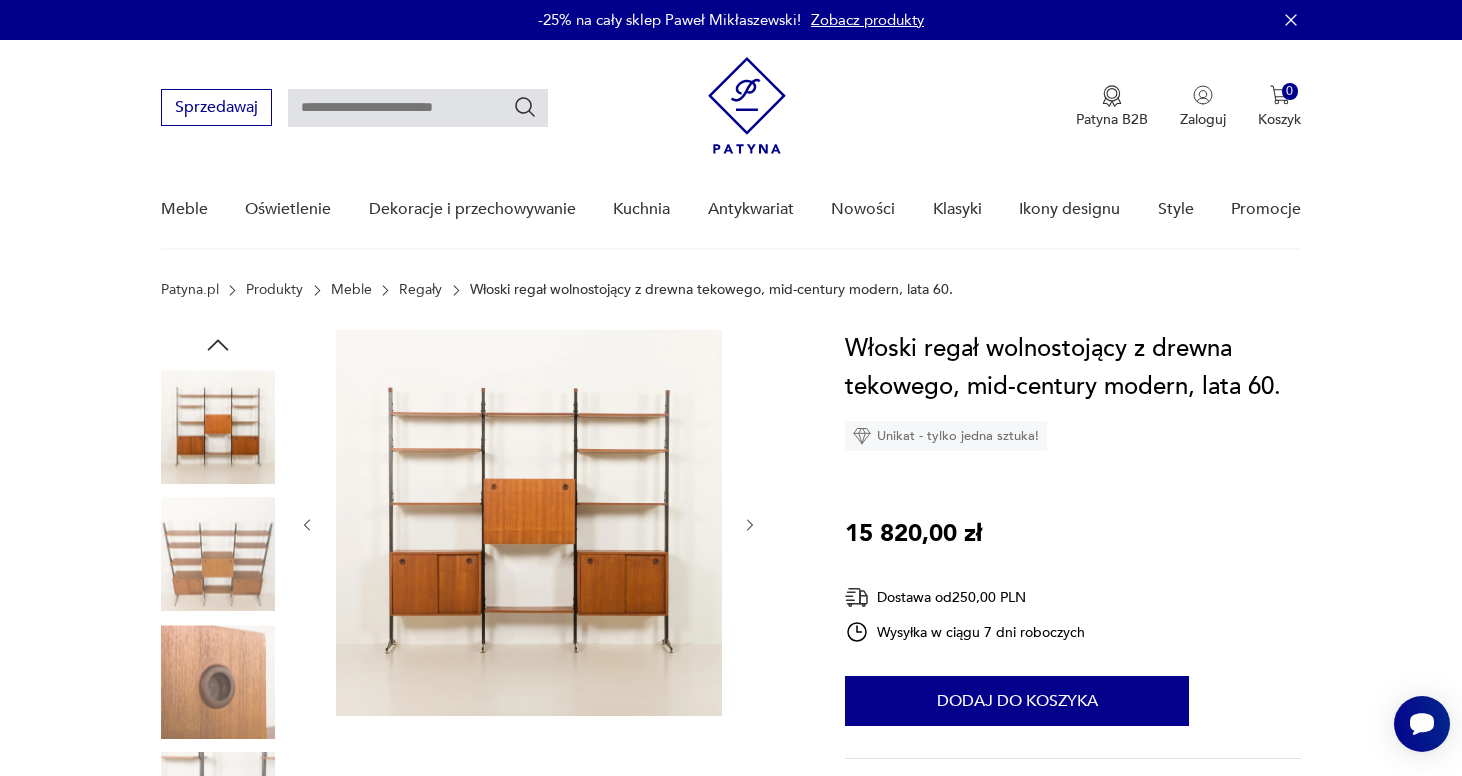 click at bounding box center [529, 523] 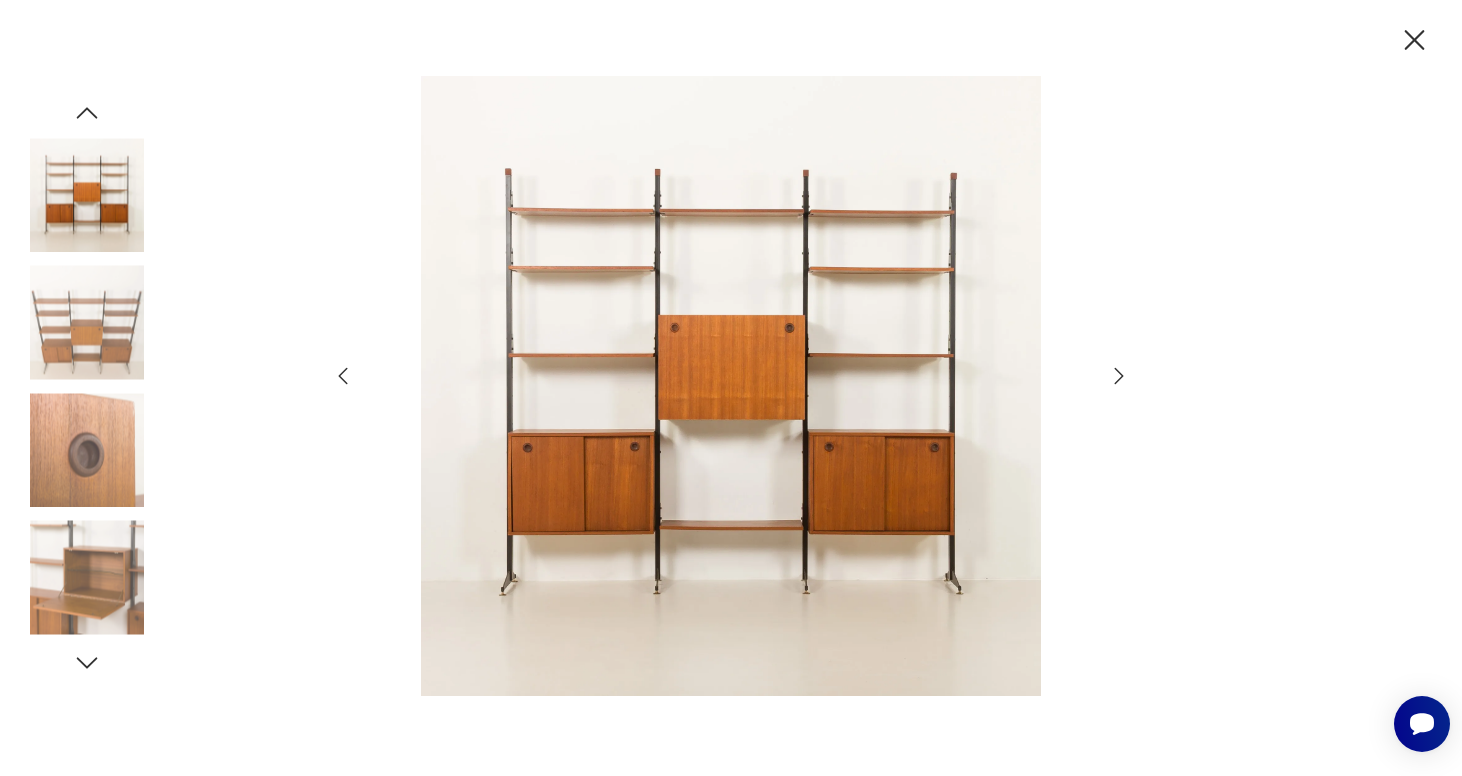 click 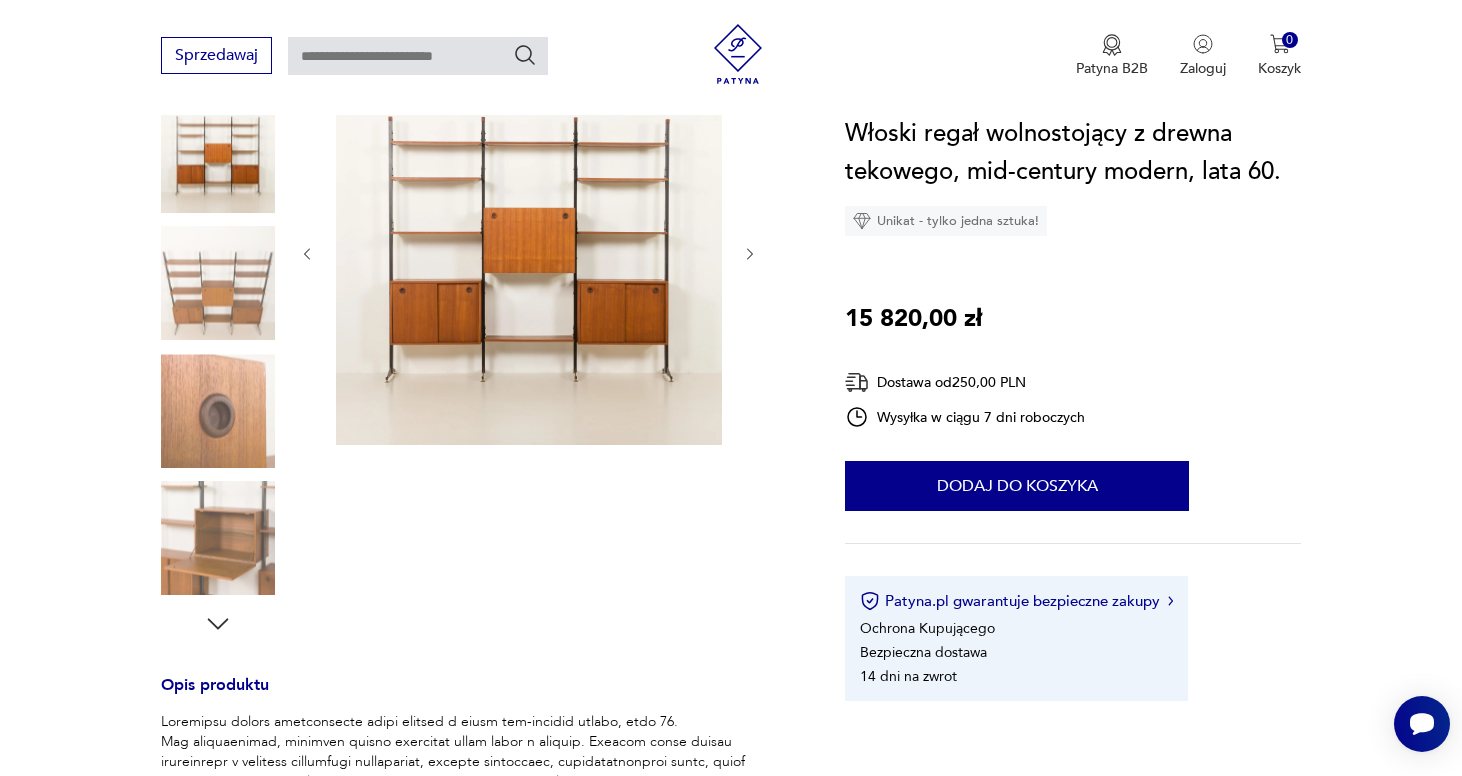 scroll, scrollTop: 106, scrollLeft: 0, axis: vertical 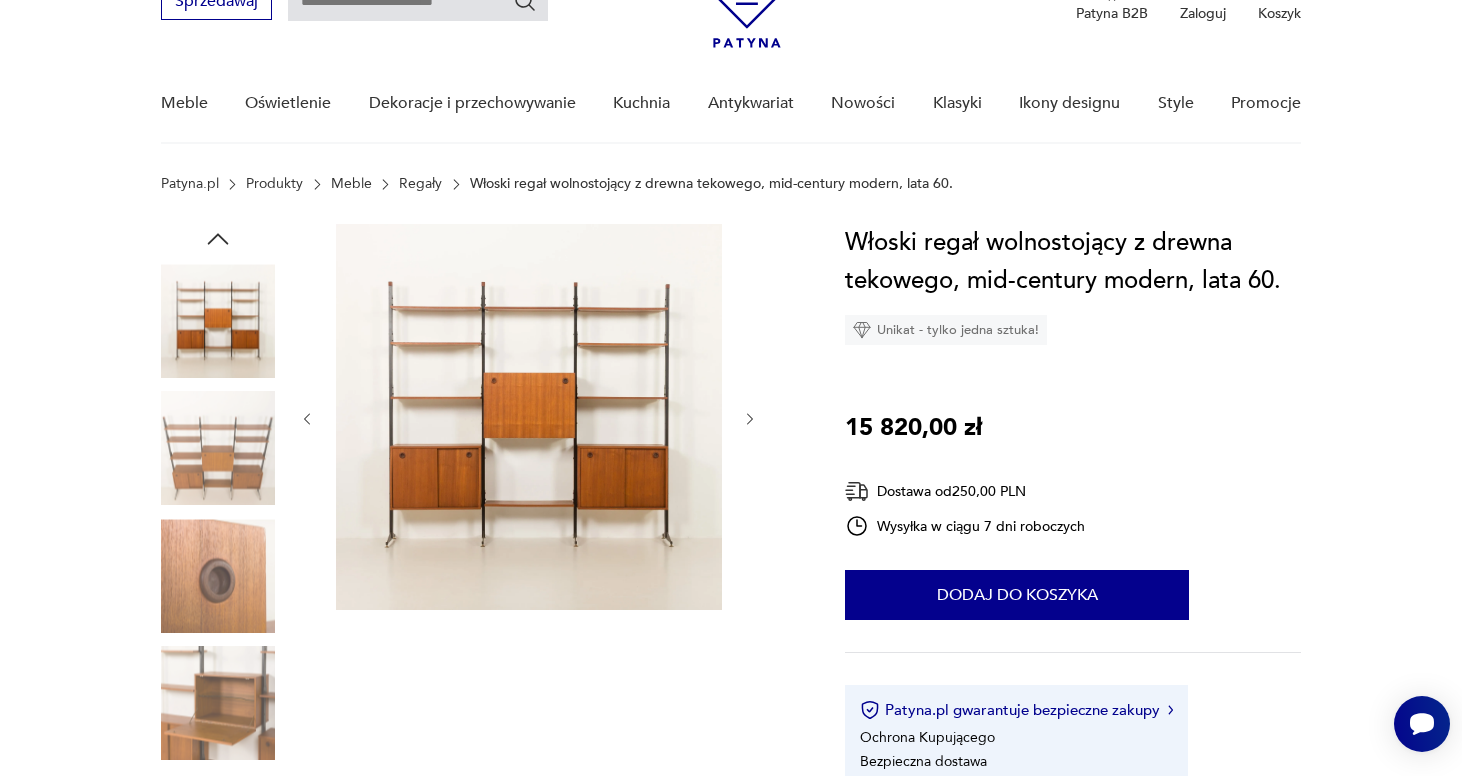 click at bounding box center (529, 417) 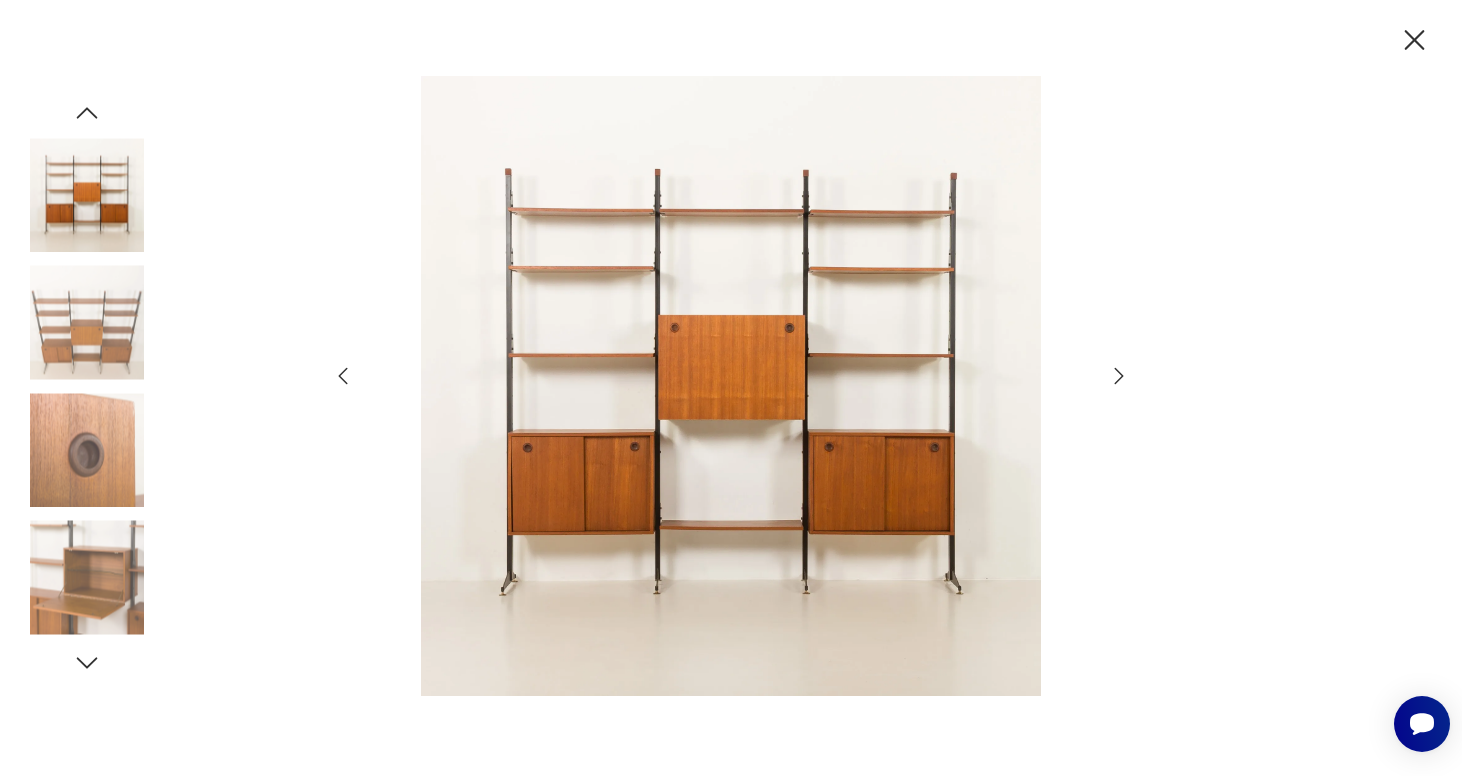 click 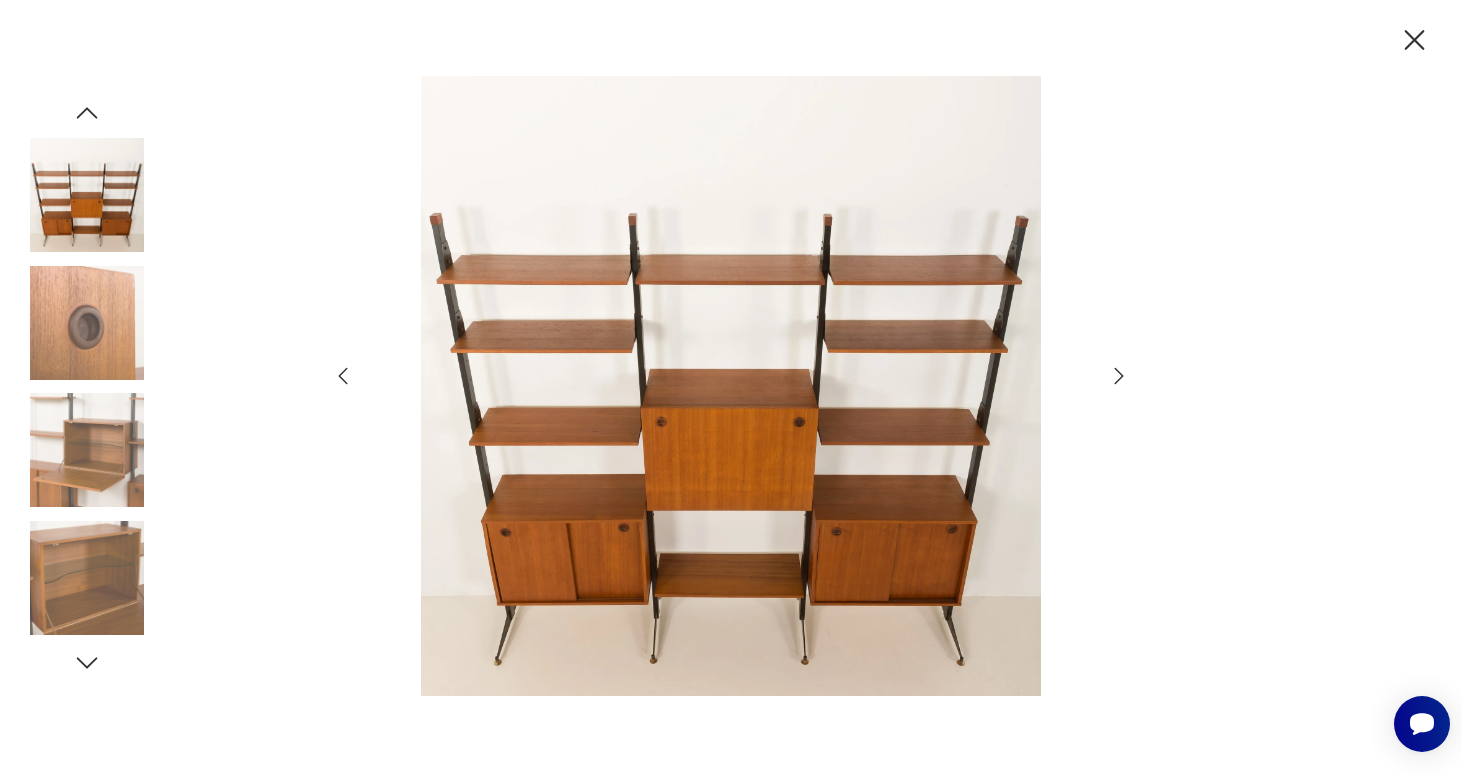 click 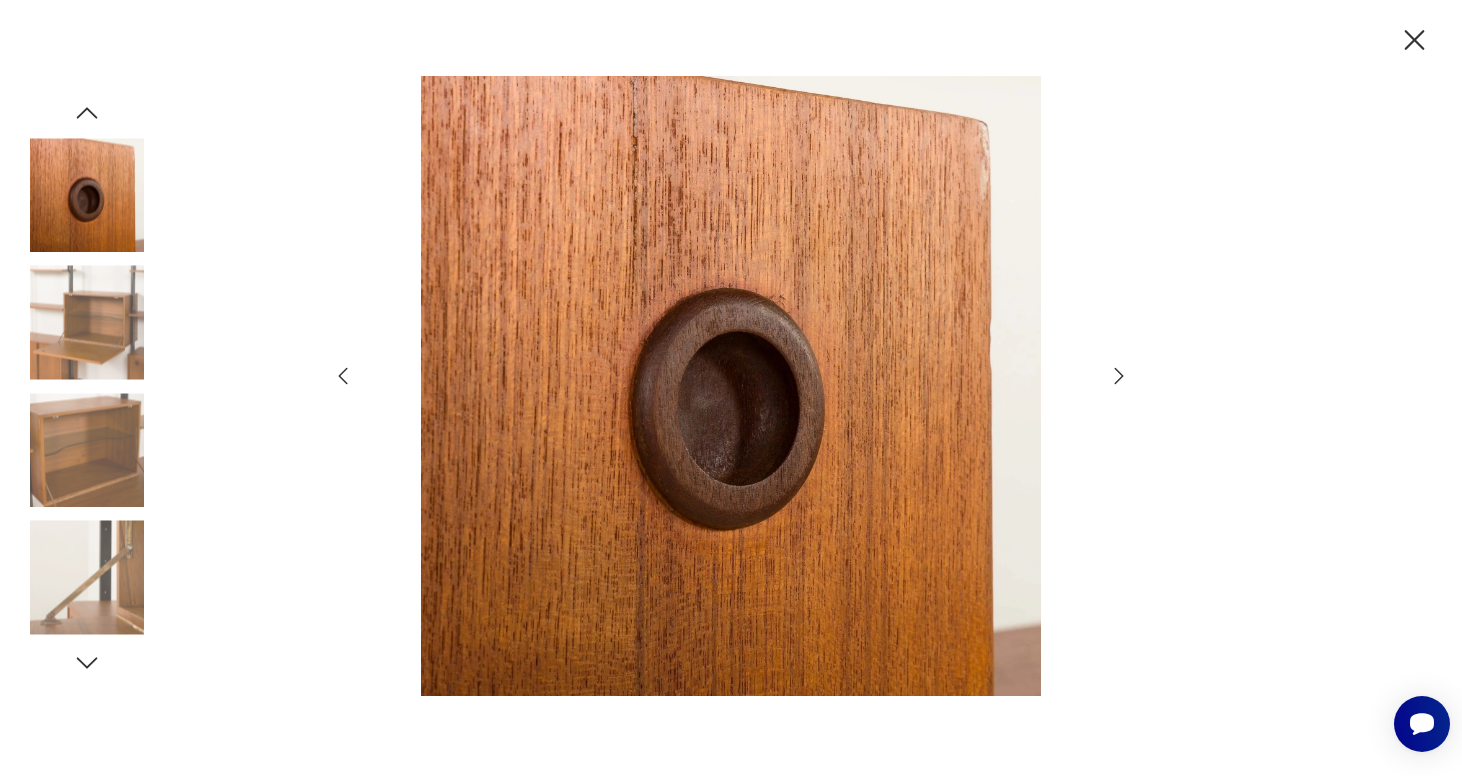 click 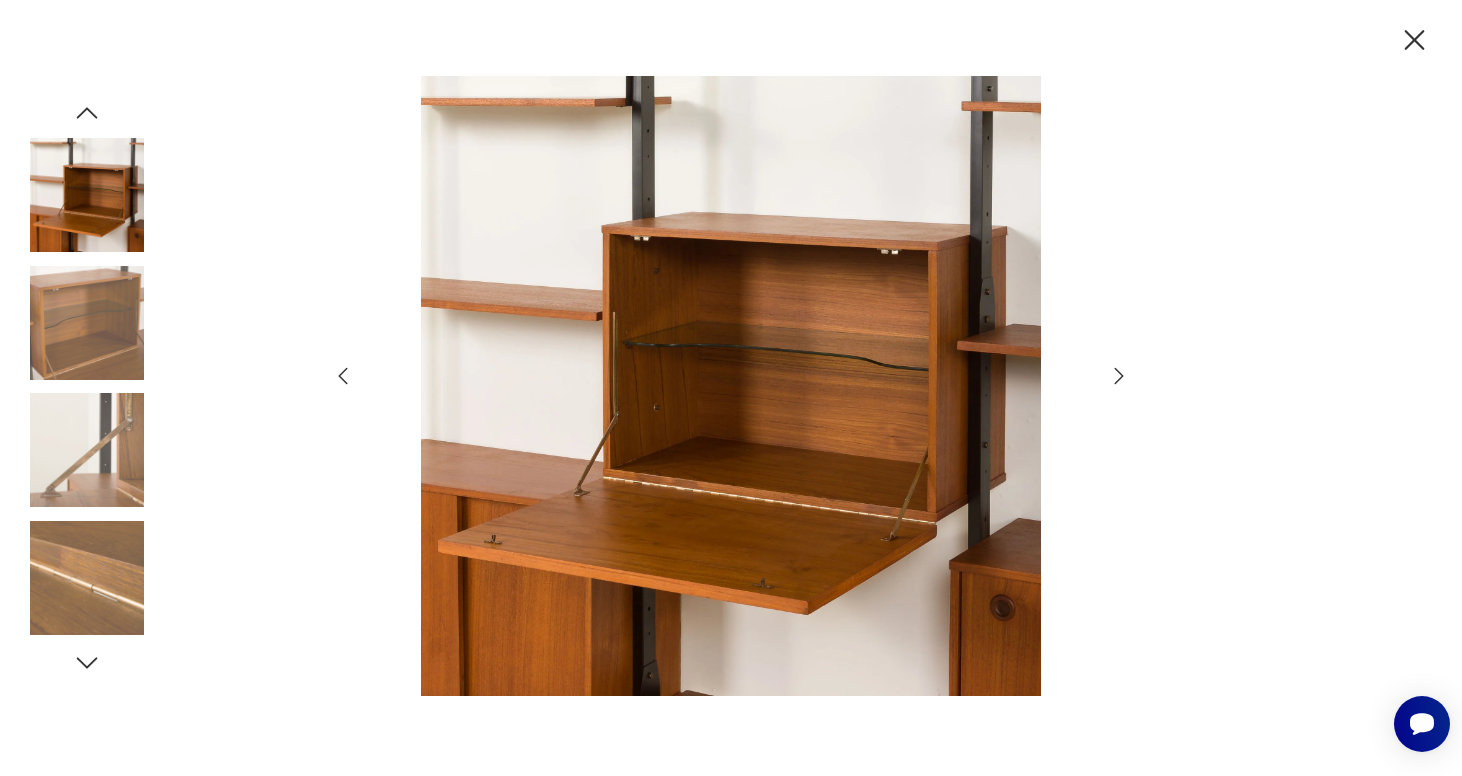 click 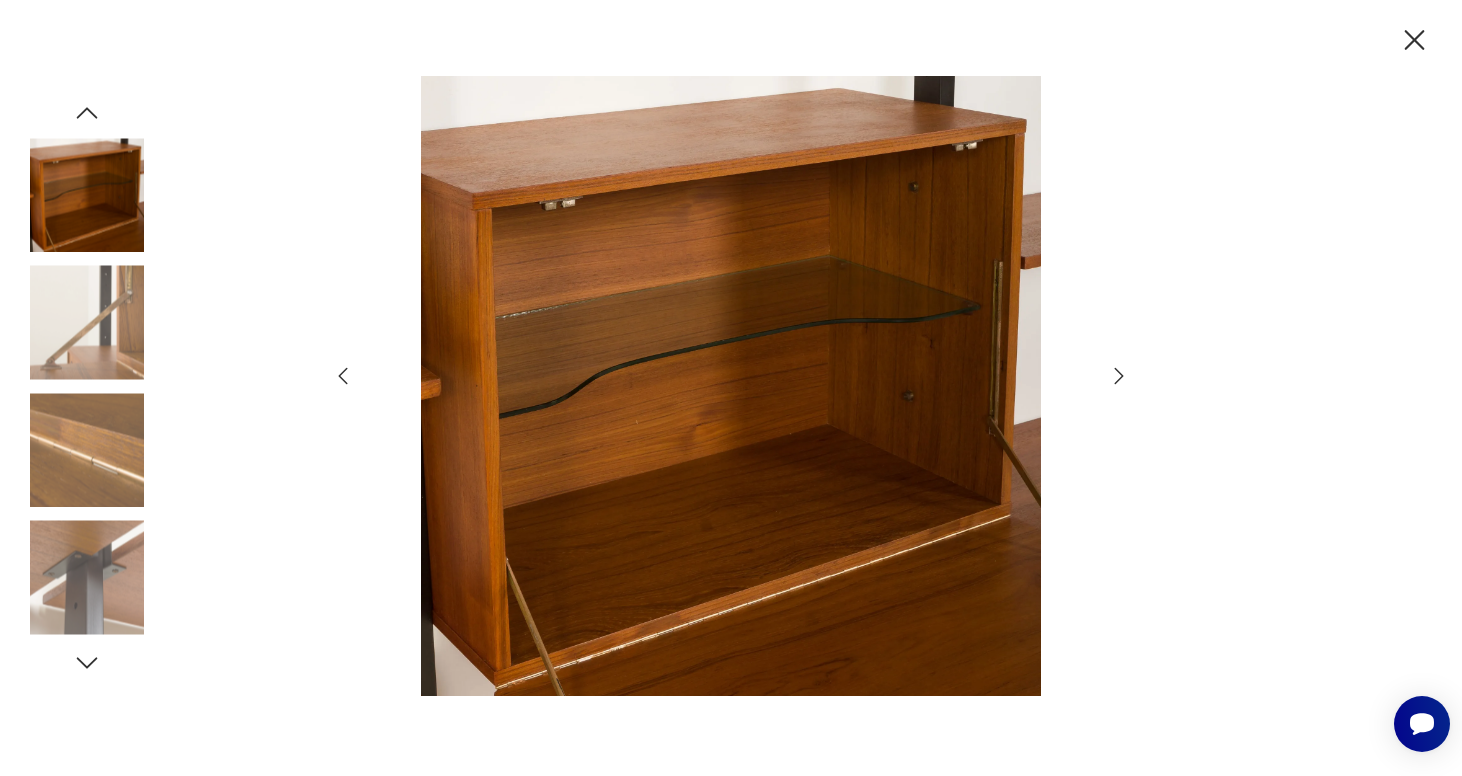 click 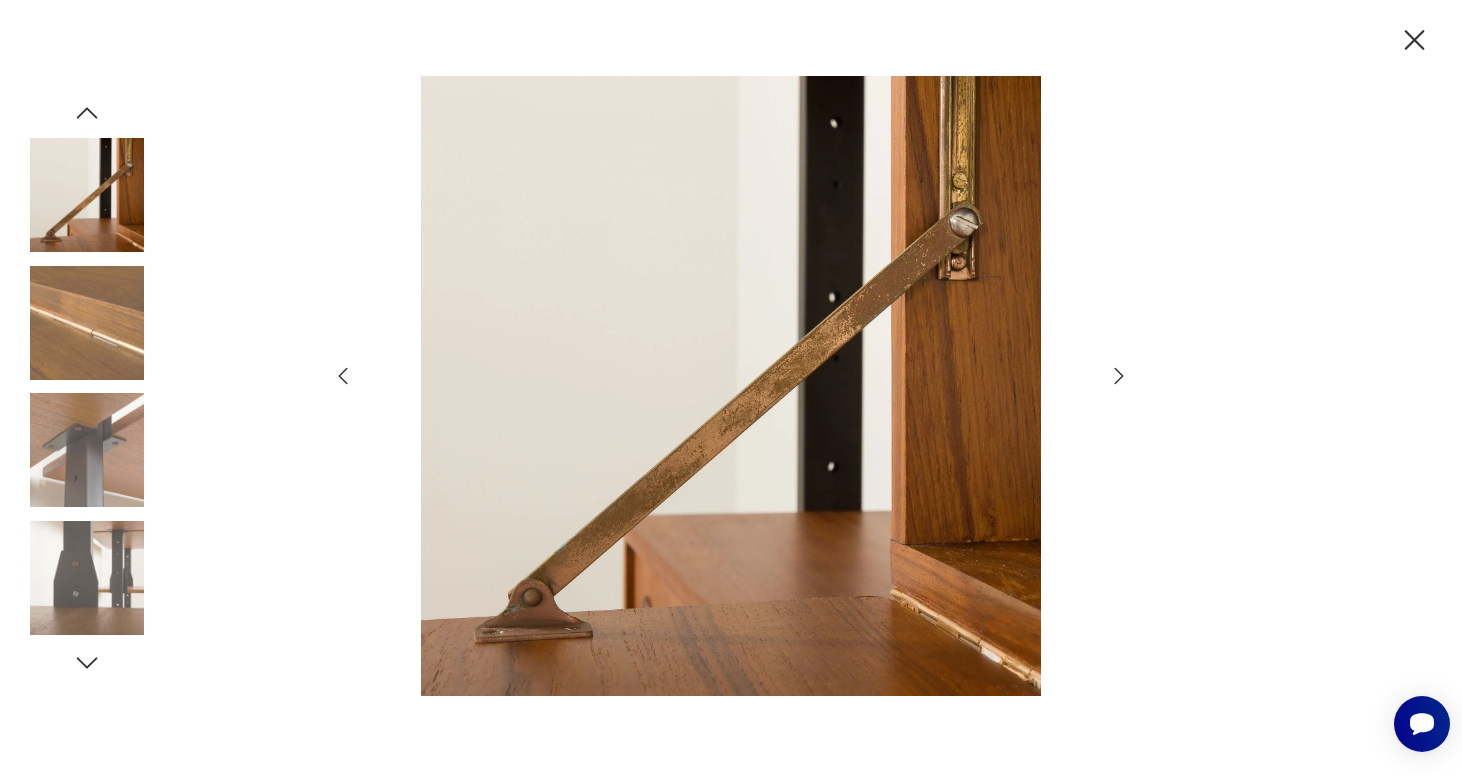 click 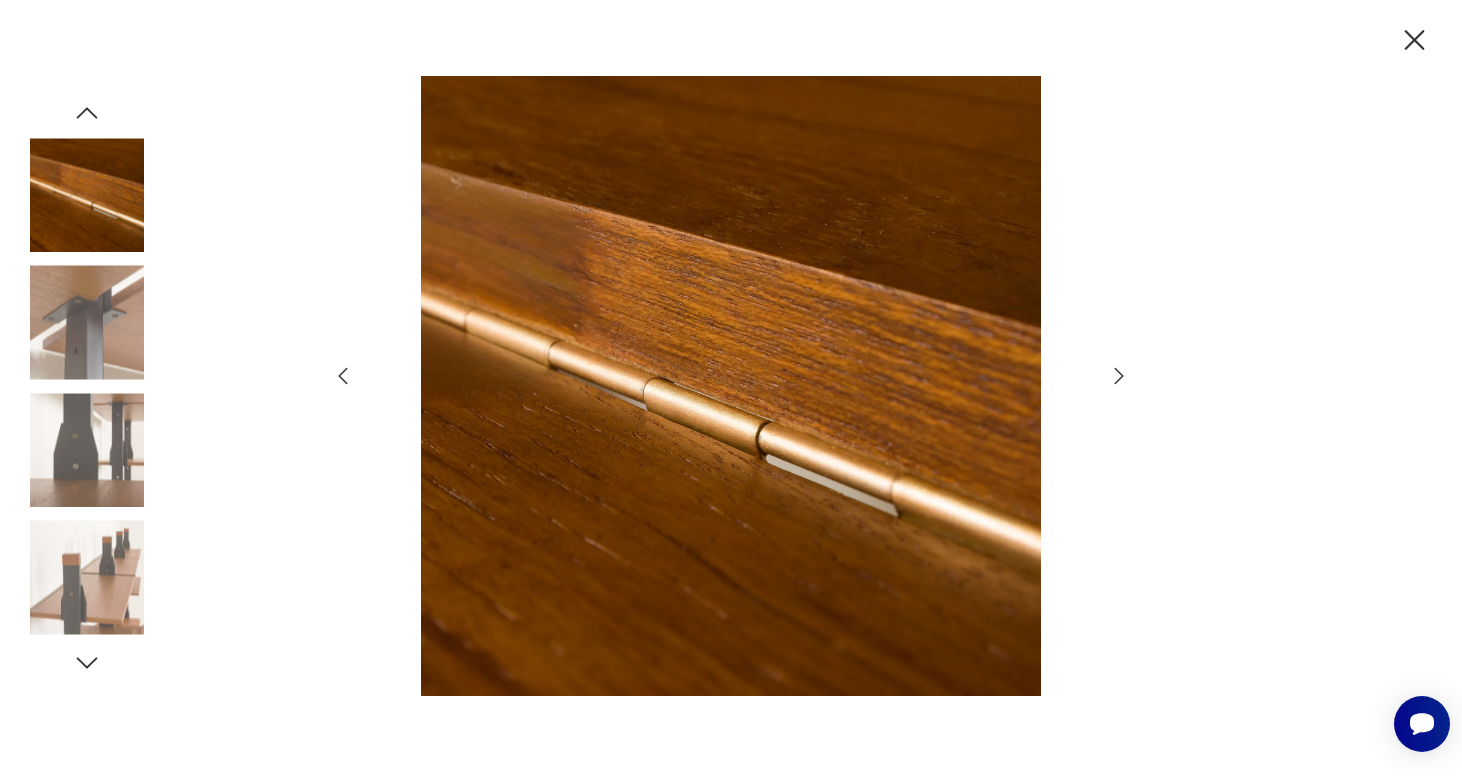 click 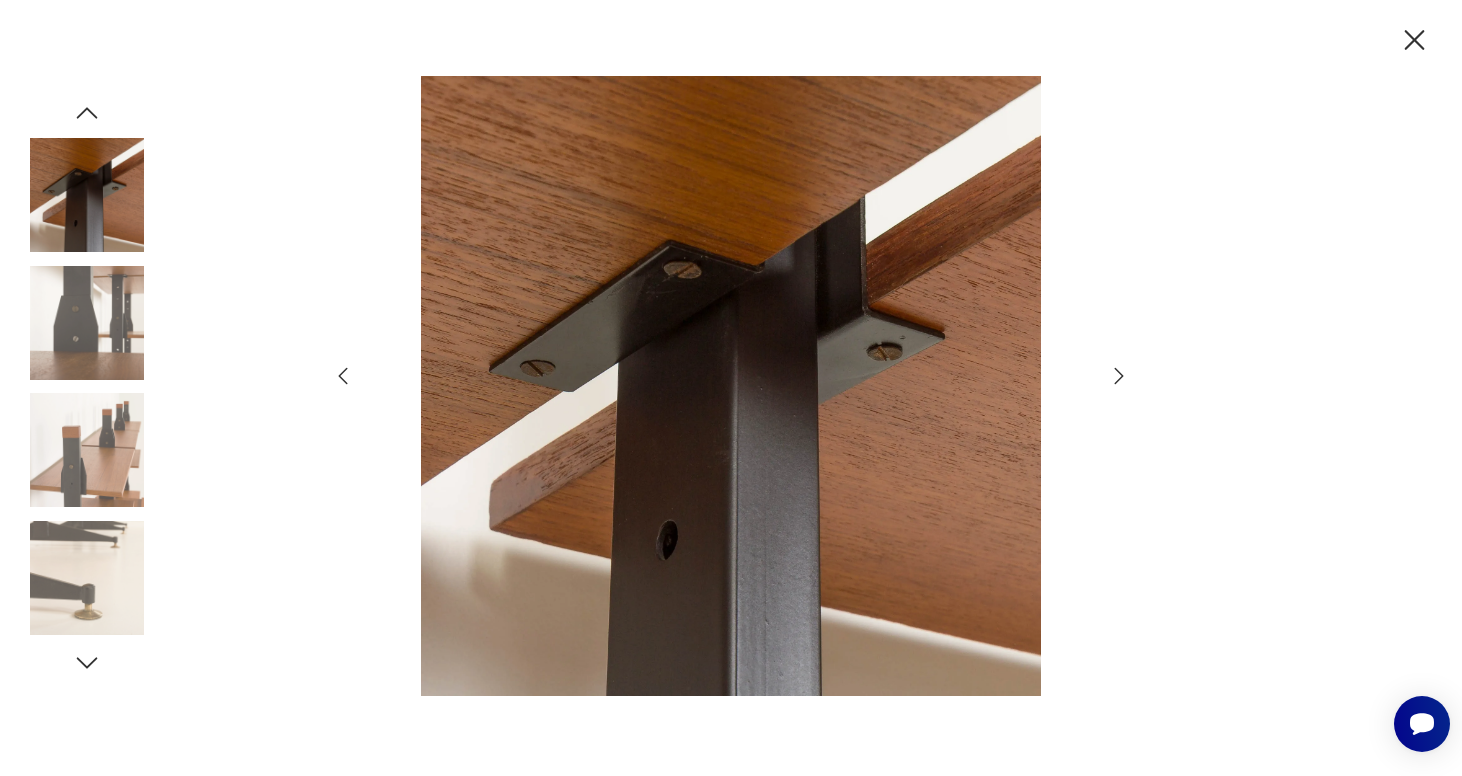 click 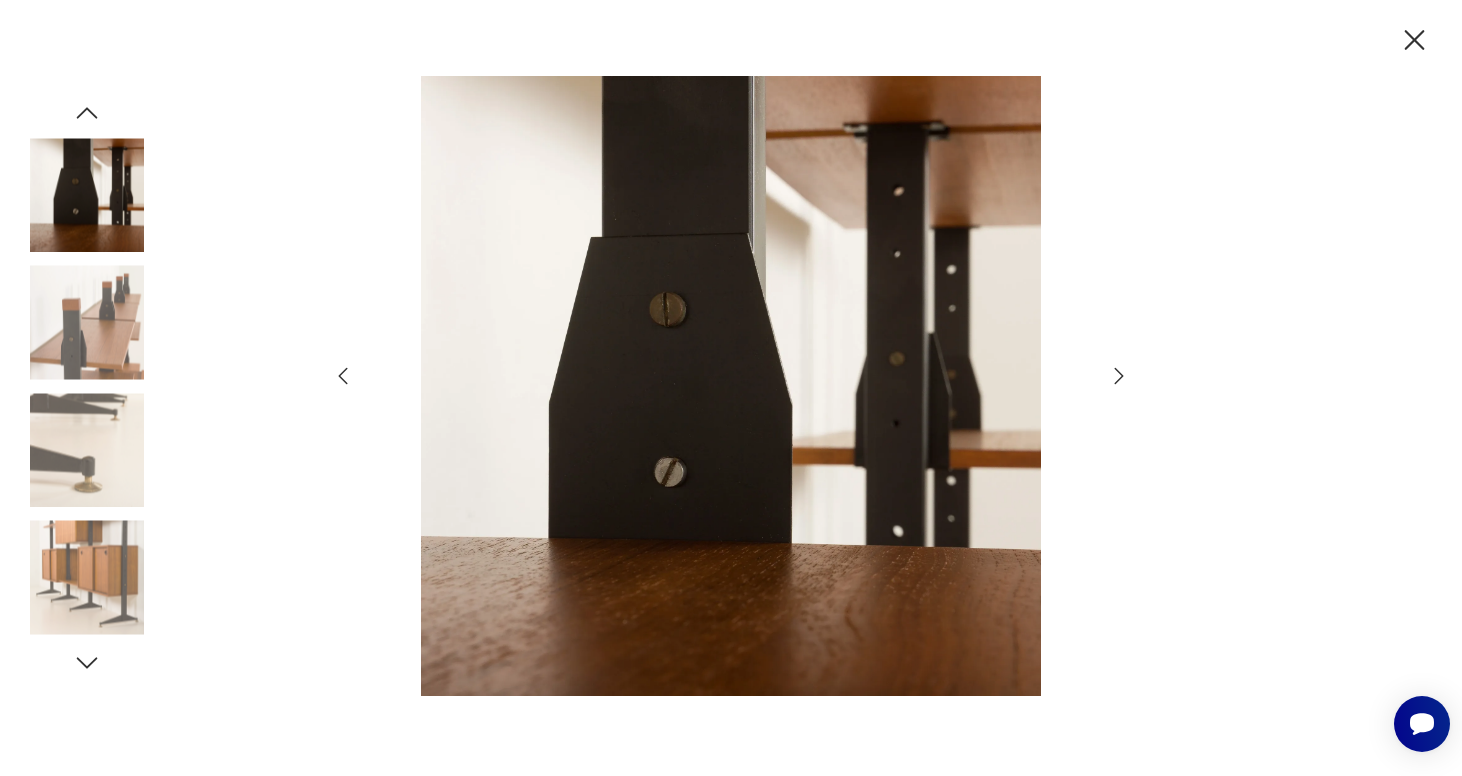 click at bounding box center (731, 388) 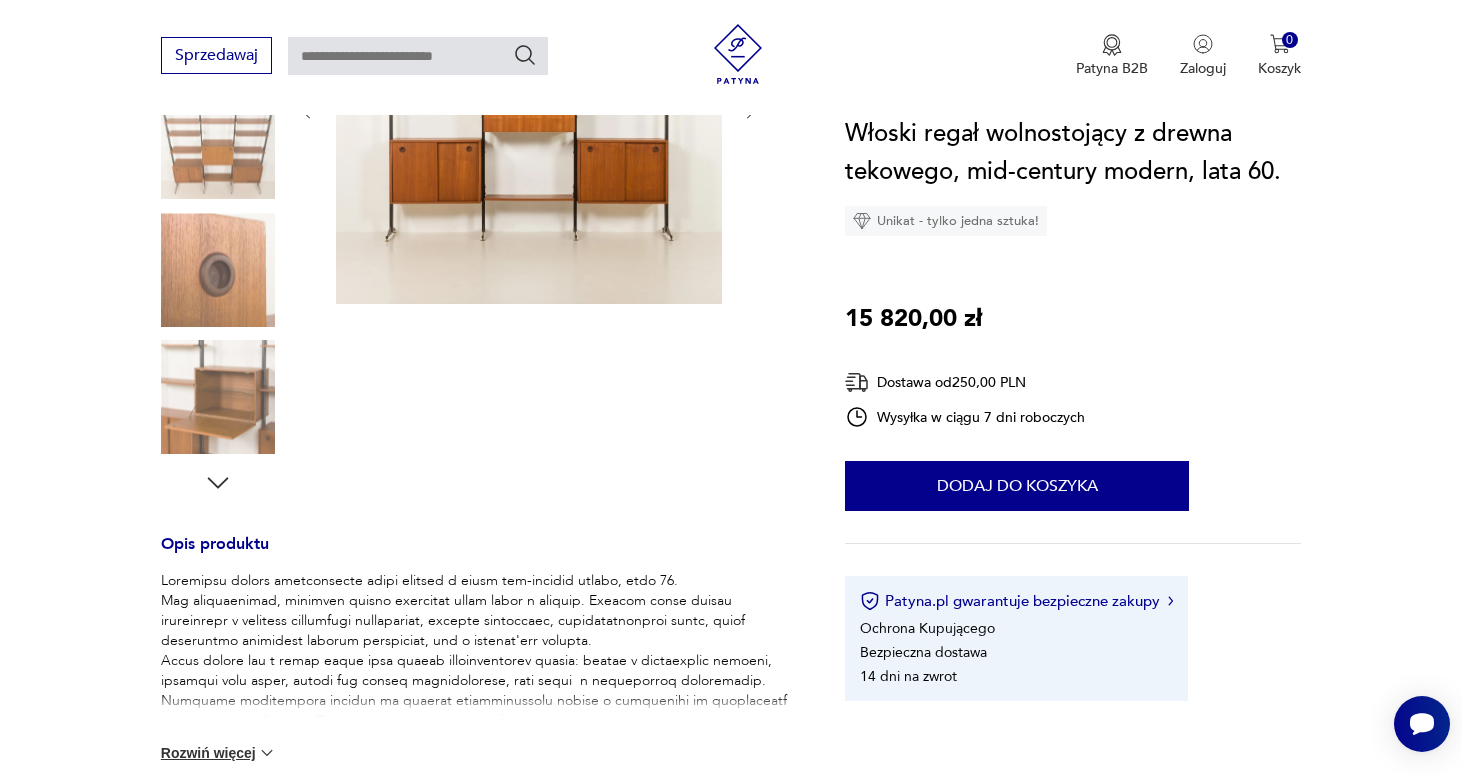 scroll, scrollTop: 414, scrollLeft: 0, axis: vertical 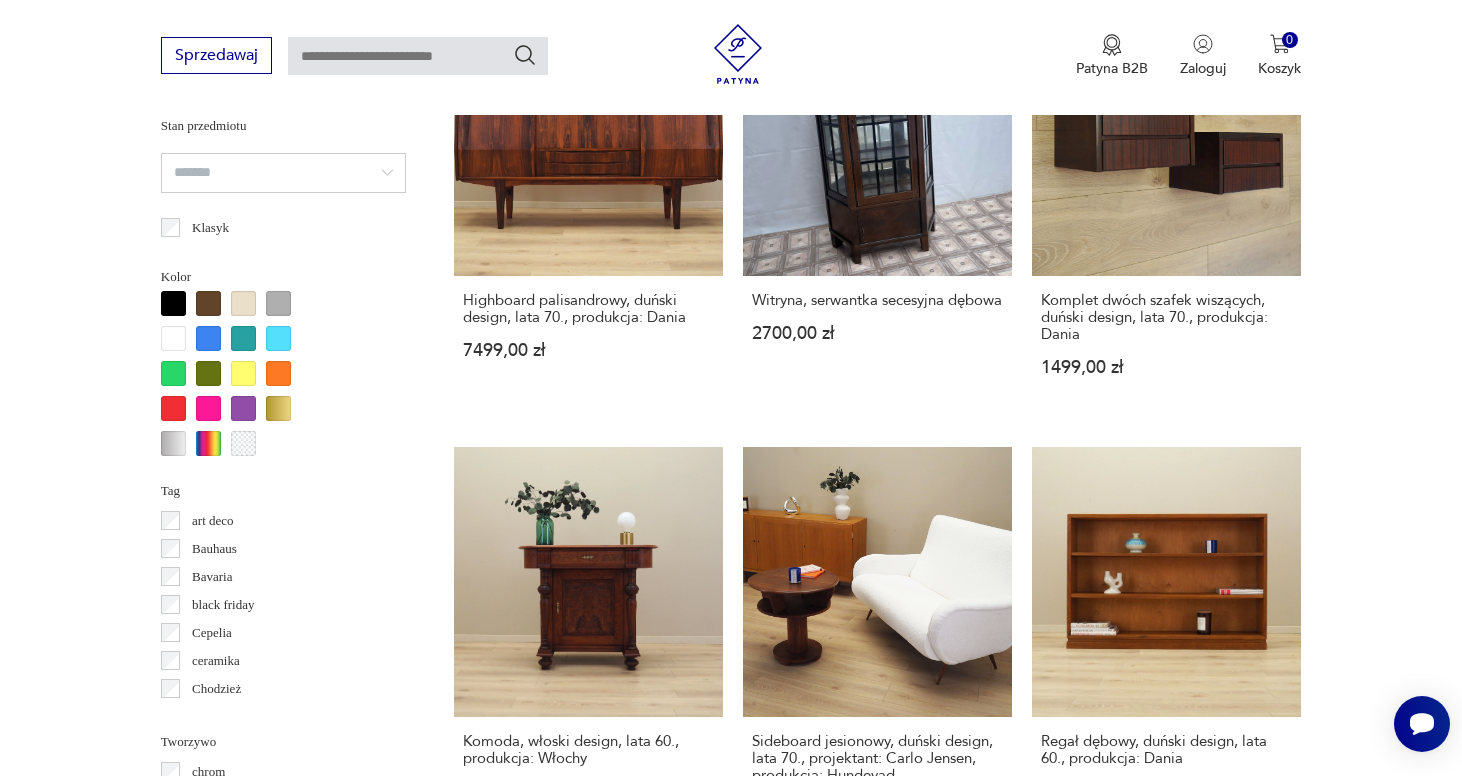 click on "Włoski regał w stylu Franco Albiniego z epoki mid-century modern, [COUNTRY], lata 60. [PRICE]" at bounding box center [877, 1092] 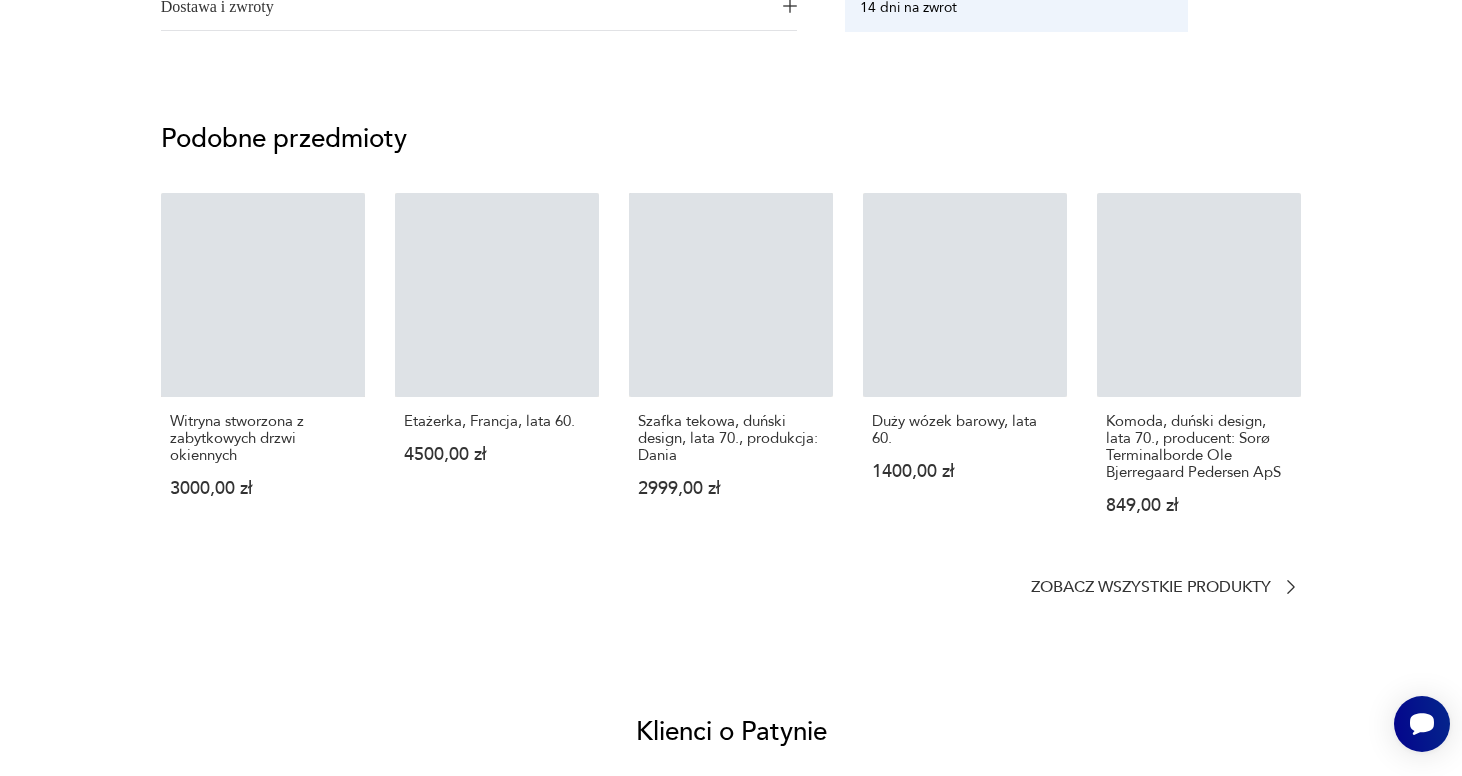 scroll, scrollTop: 0, scrollLeft: 0, axis: both 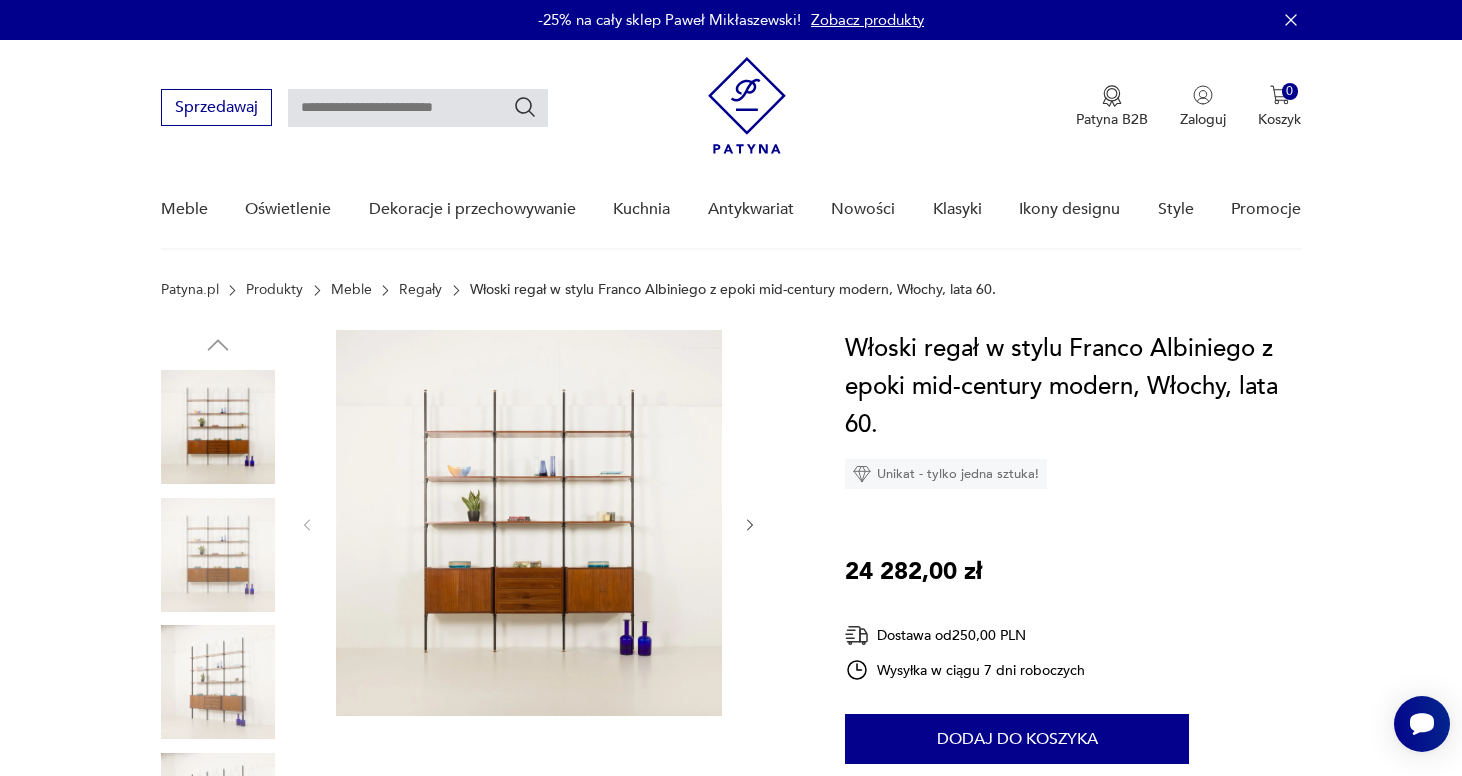 click 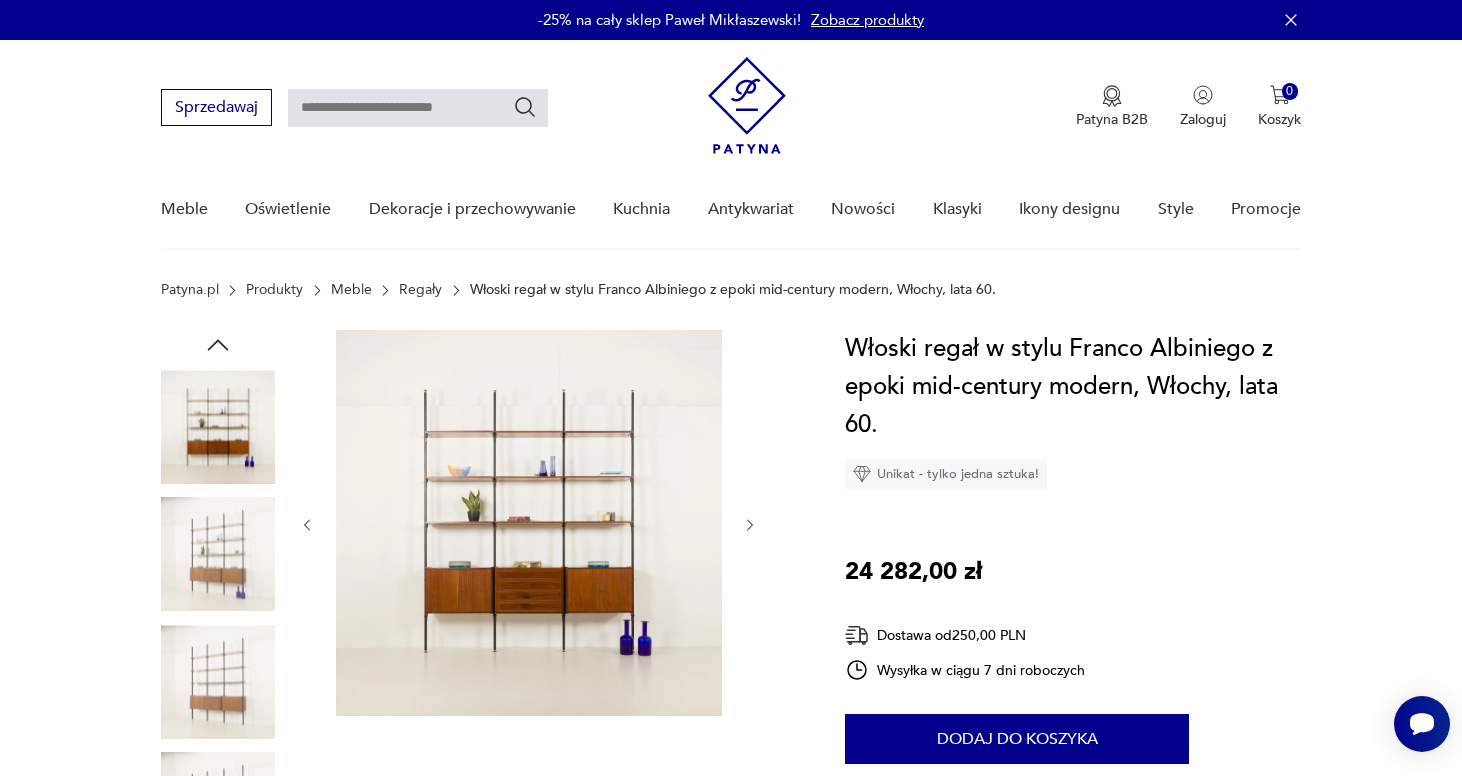 click 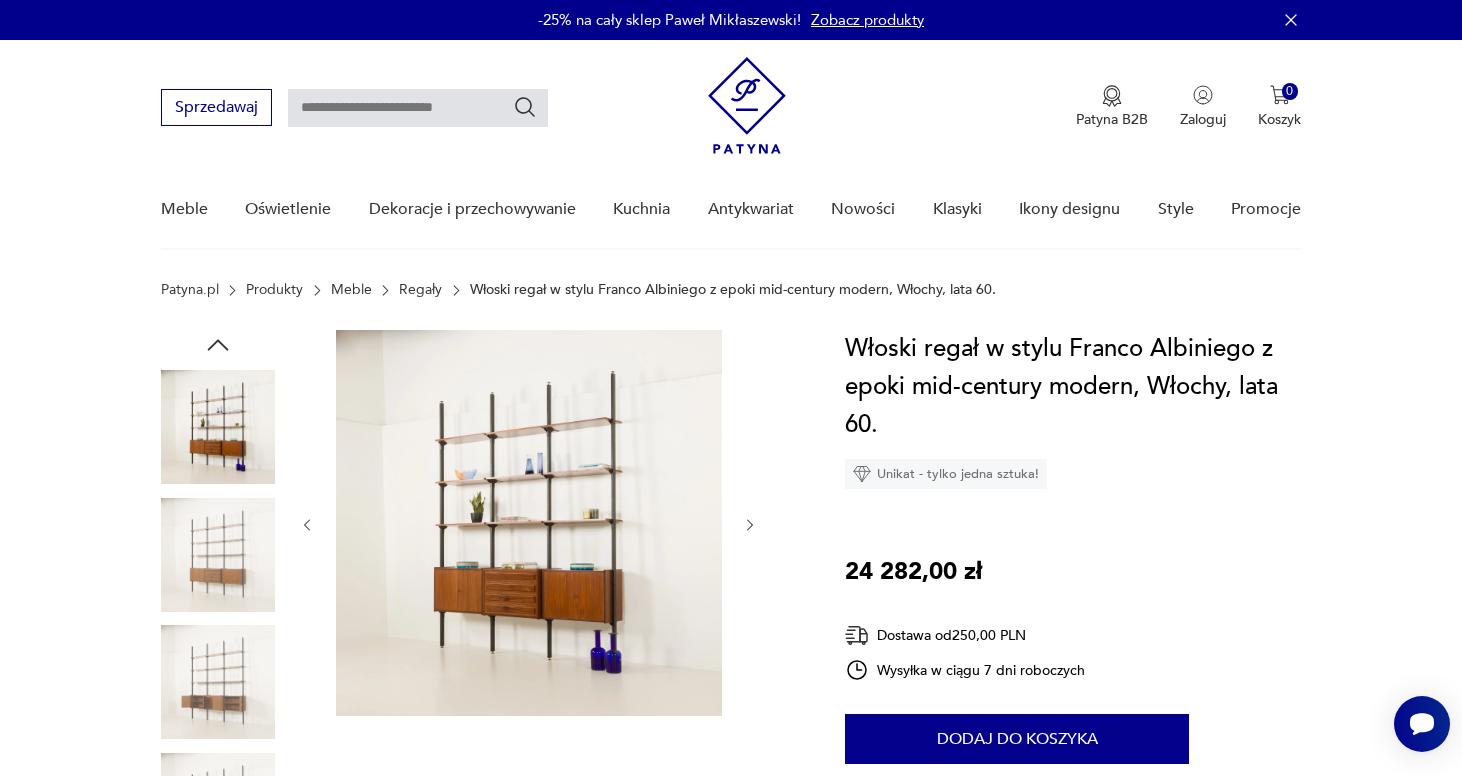 click 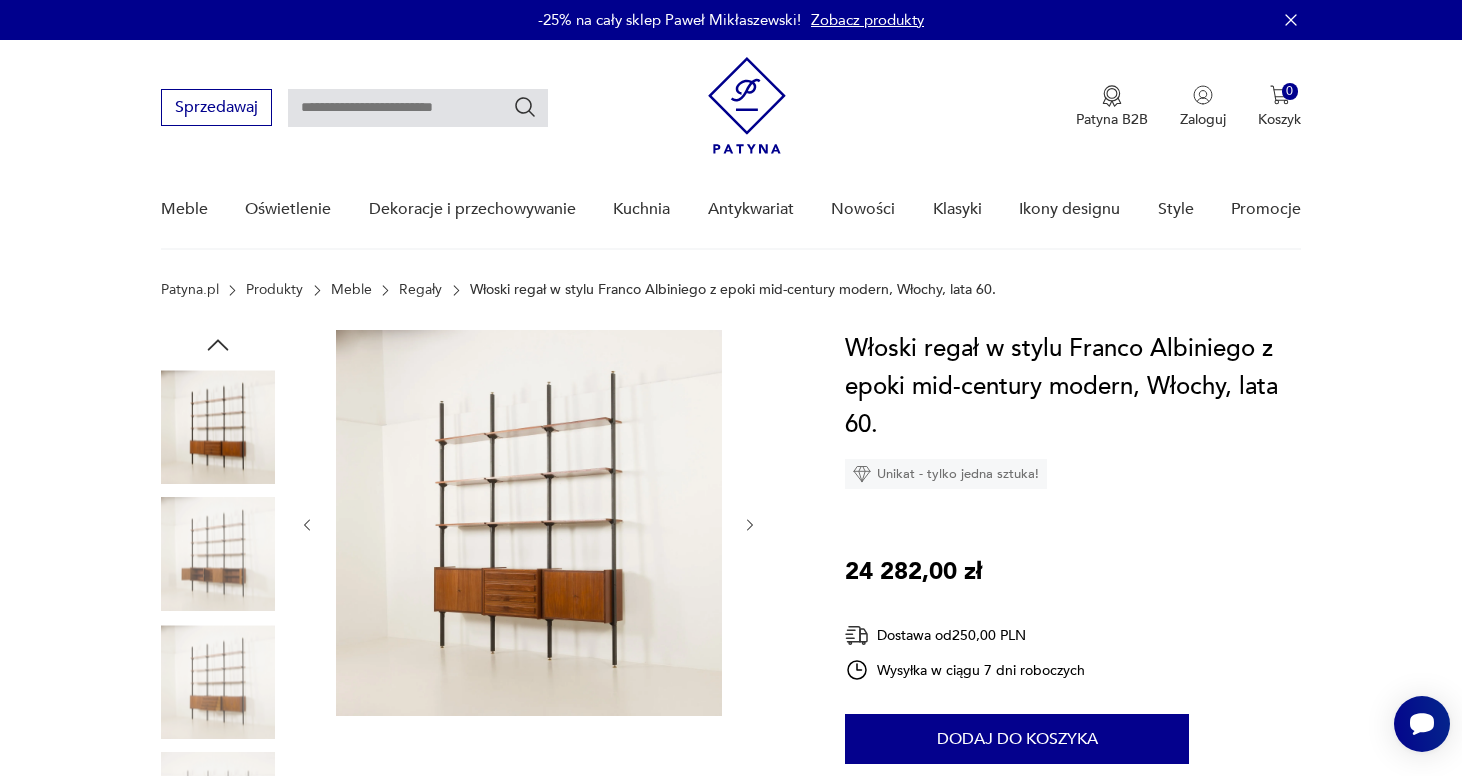 click 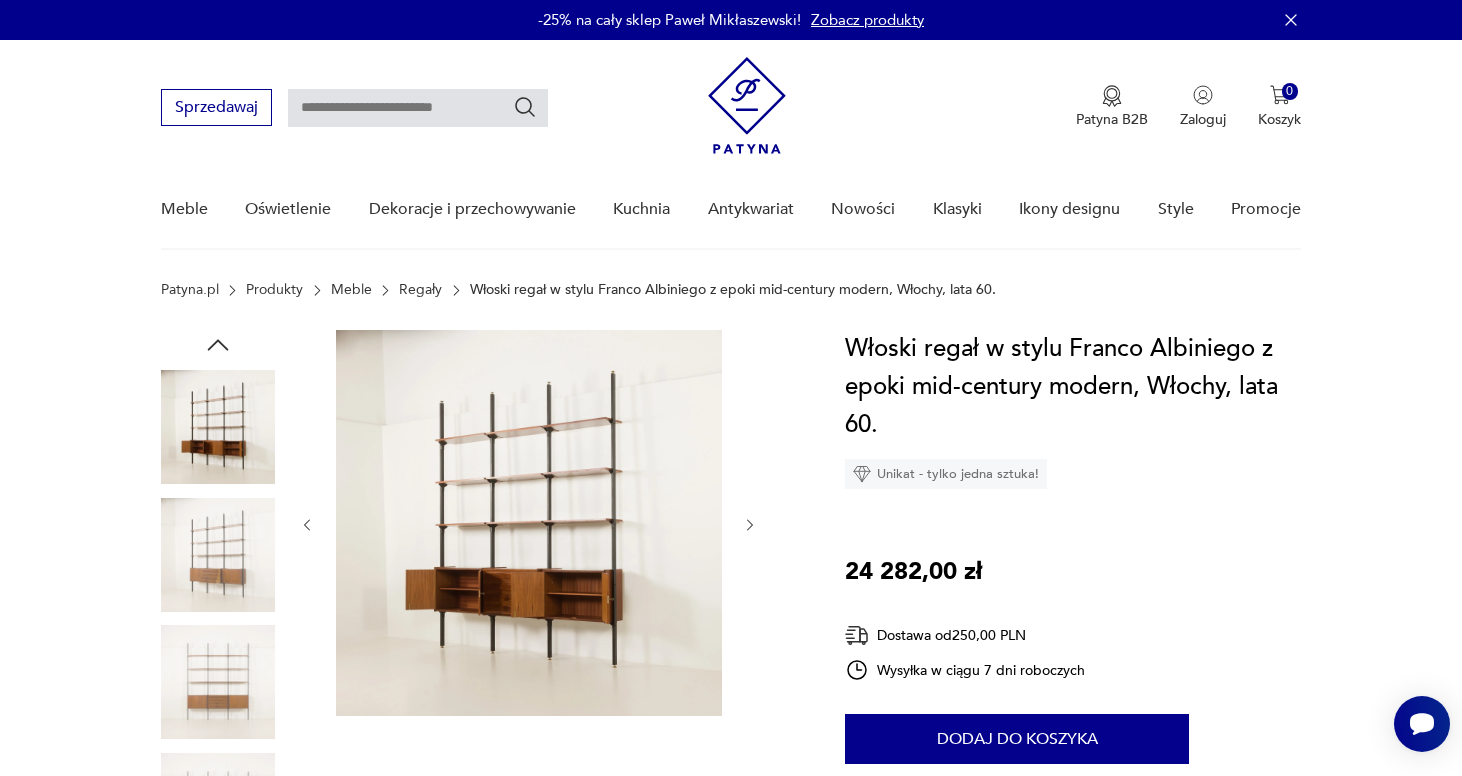 click 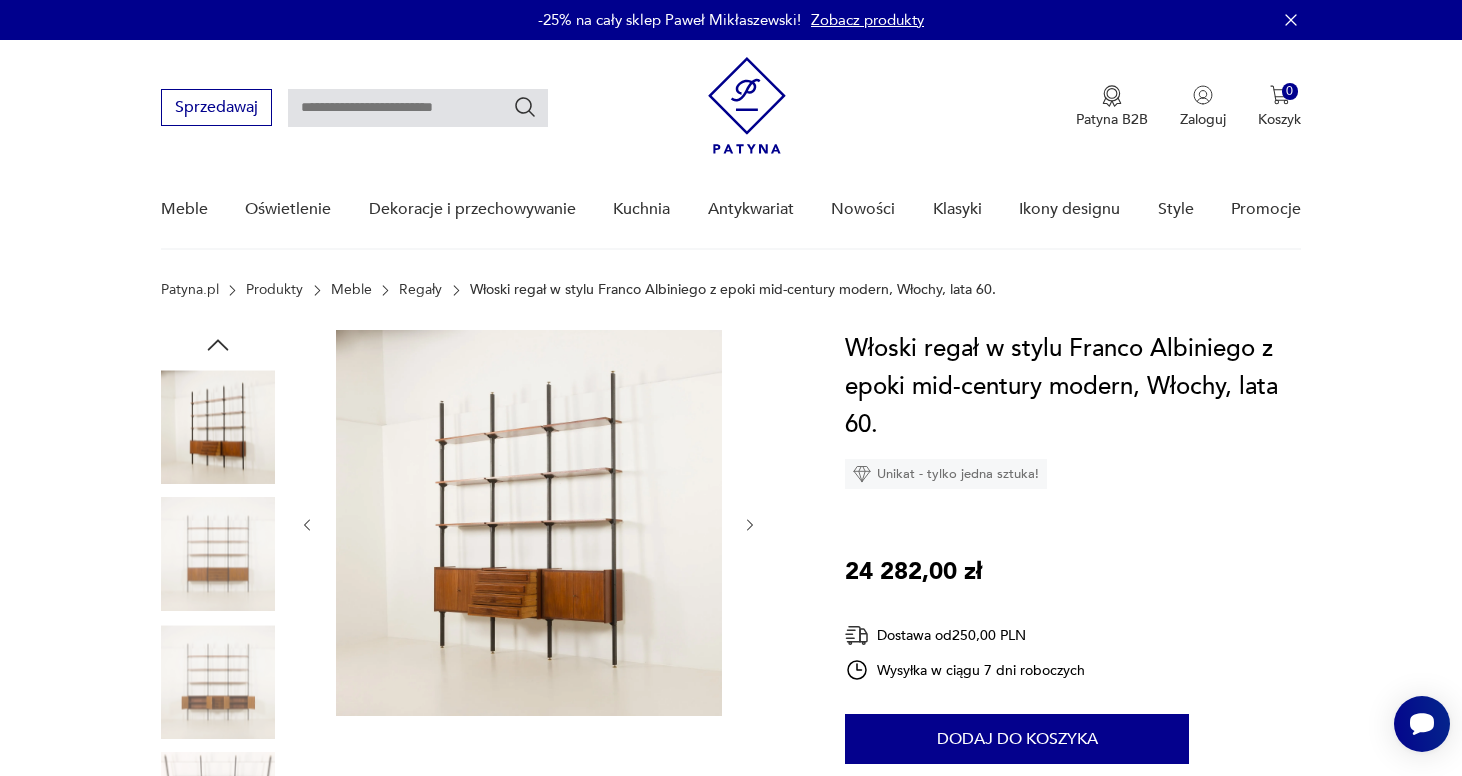 click 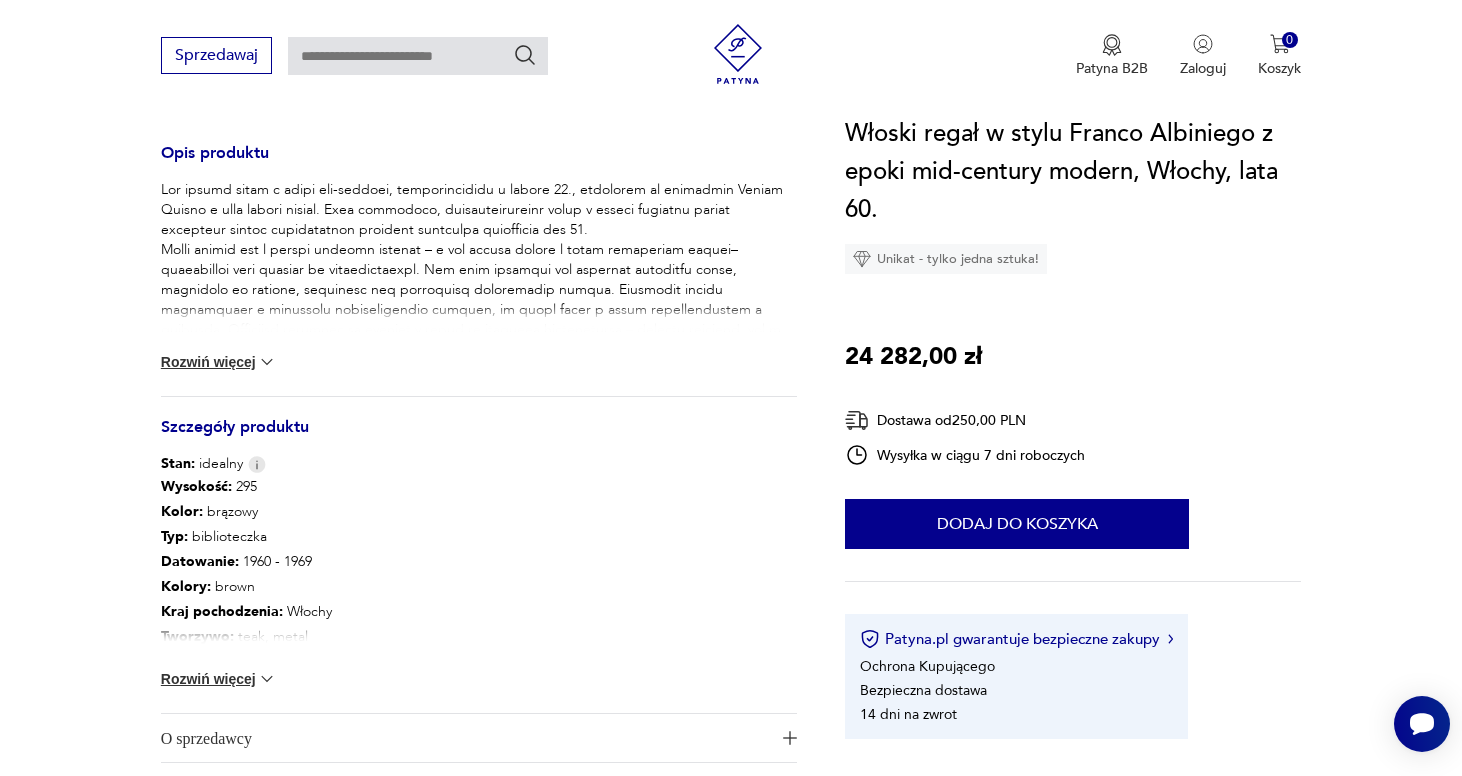scroll, scrollTop: 810, scrollLeft: 0, axis: vertical 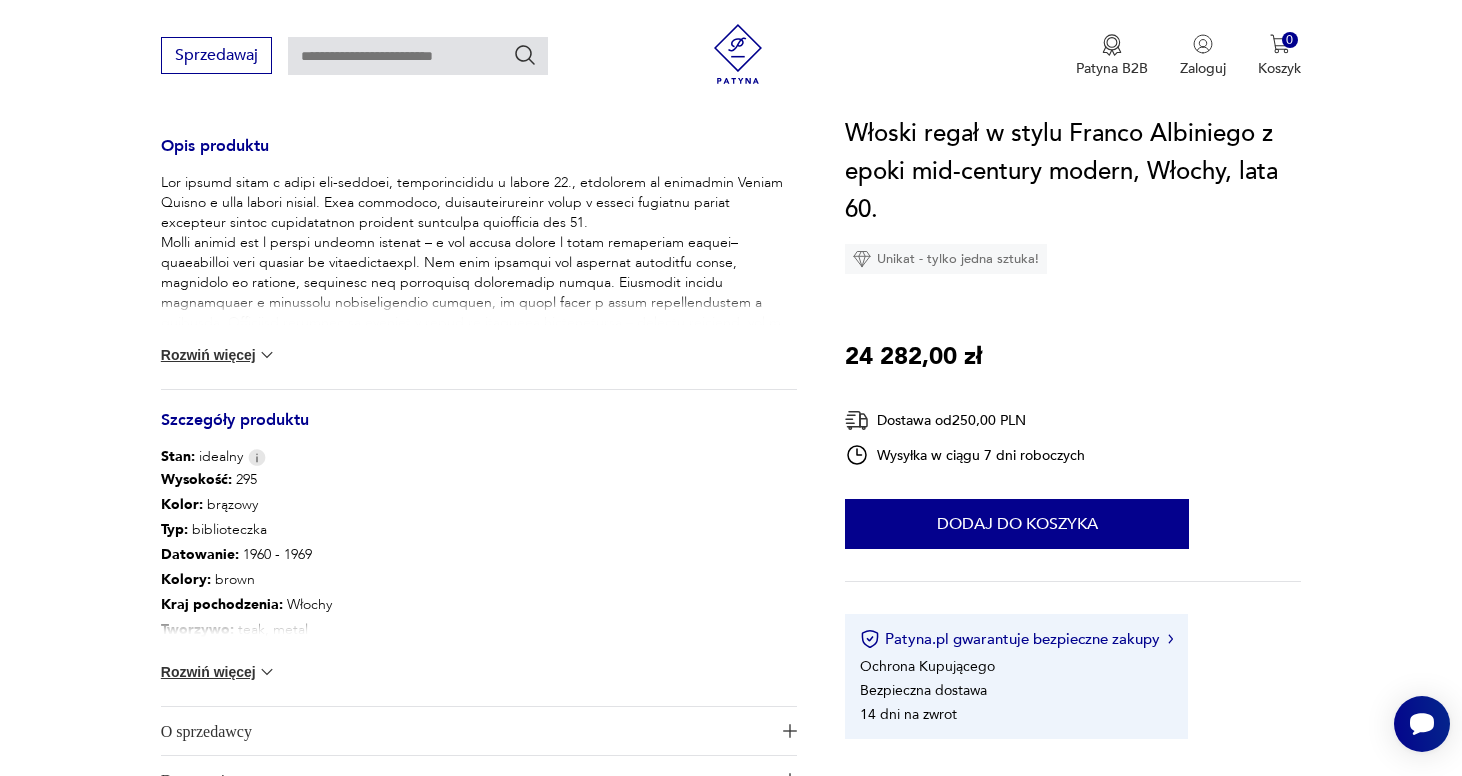 click on "Rozwiń więcej" at bounding box center (219, 672) 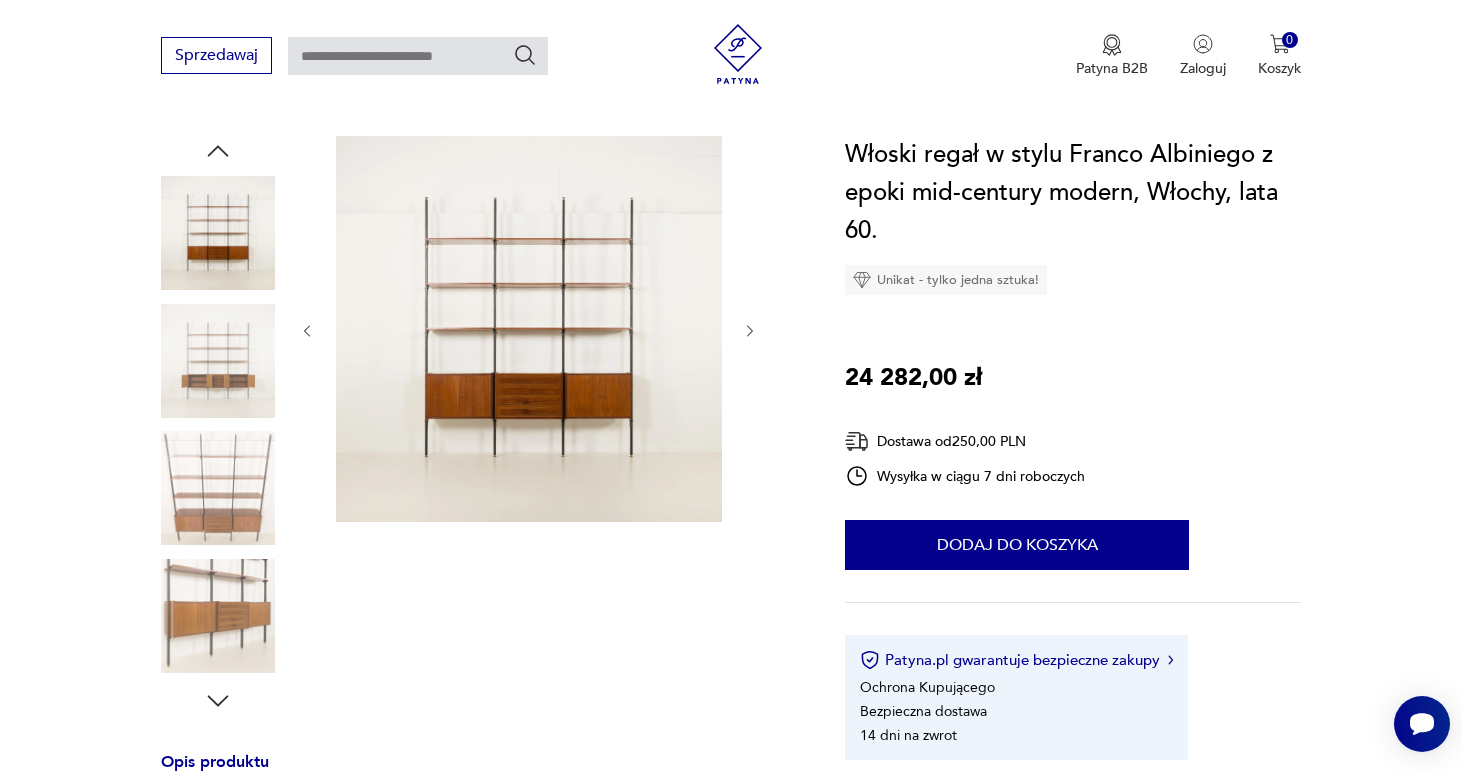 scroll, scrollTop: 163, scrollLeft: 0, axis: vertical 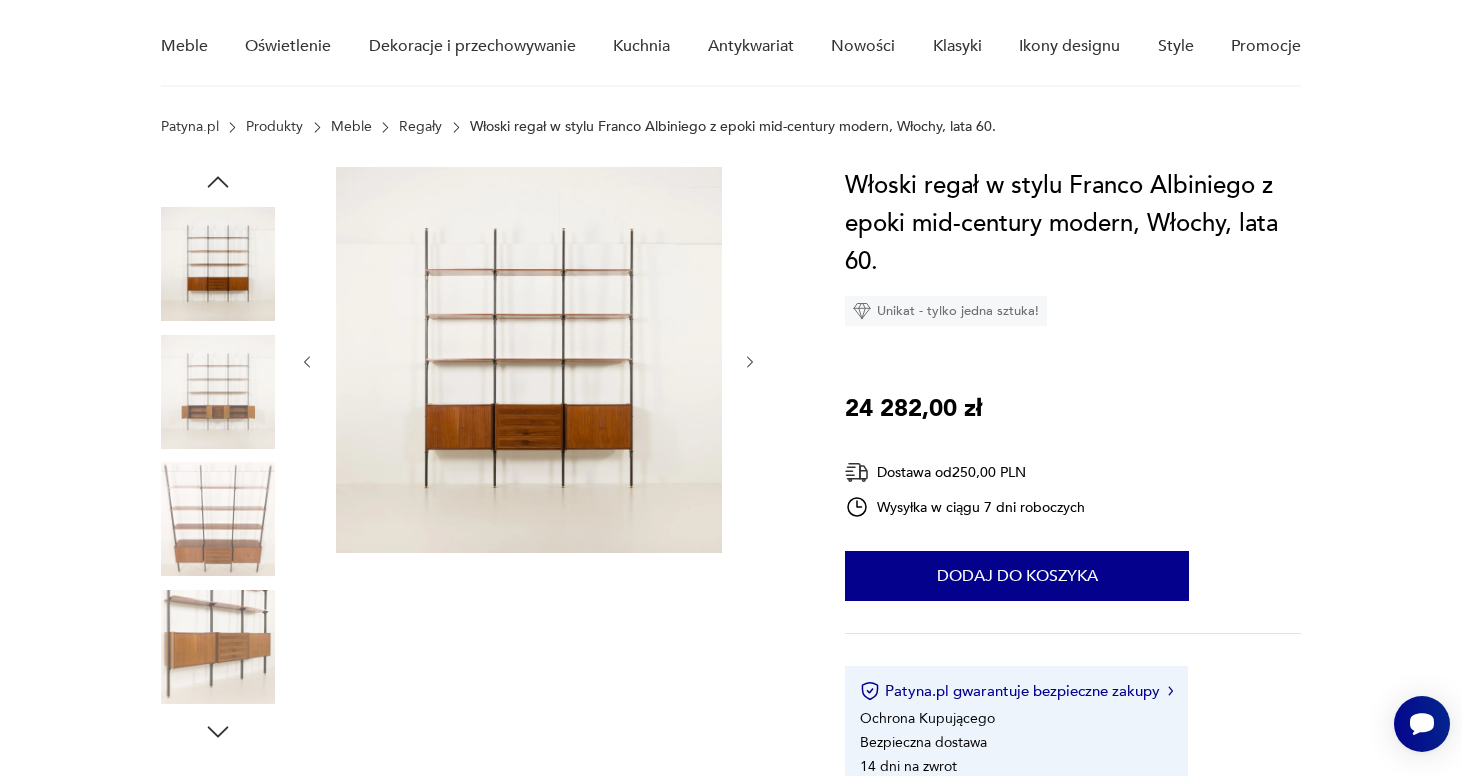 click at bounding box center [218, 647] 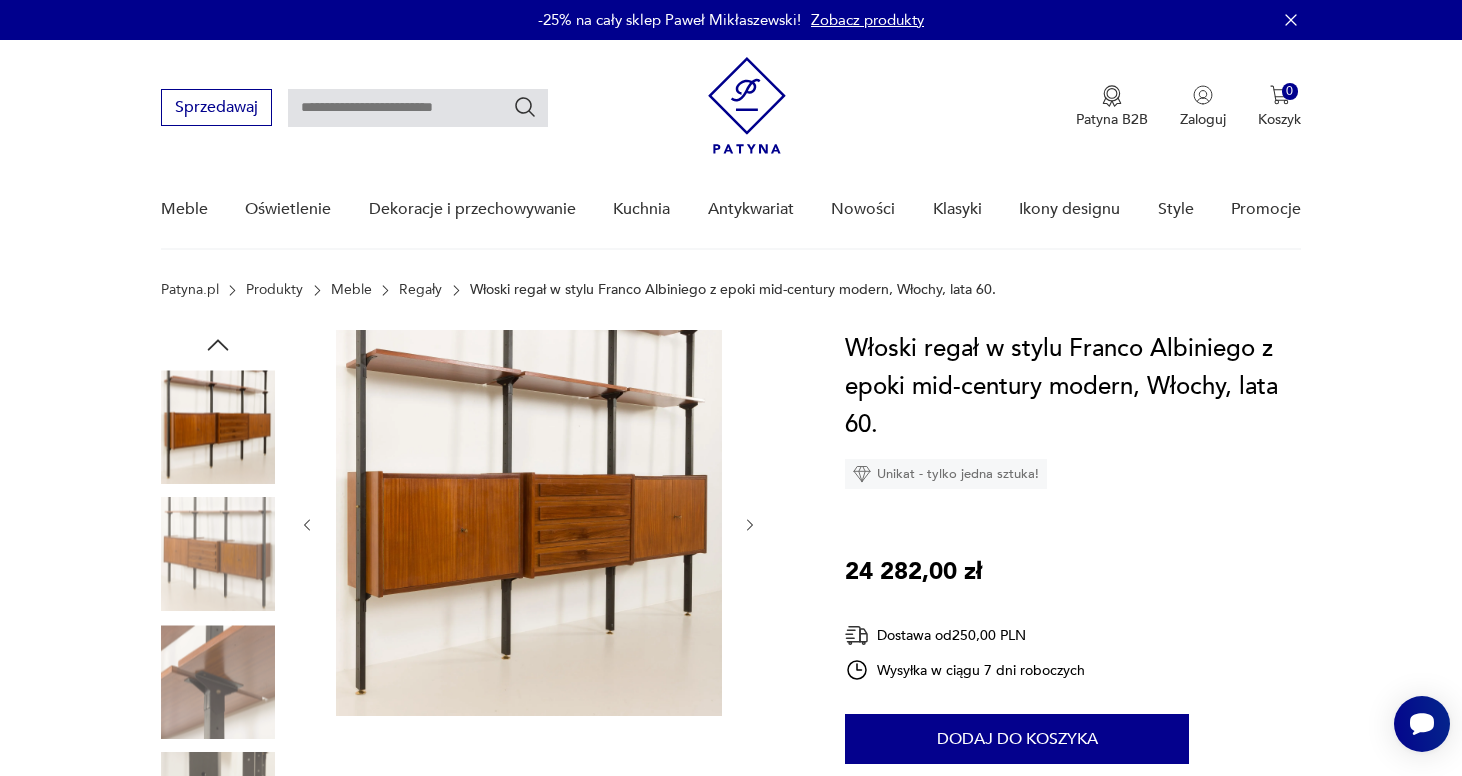scroll, scrollTop: 0, scrollLeft: 0, axis: both 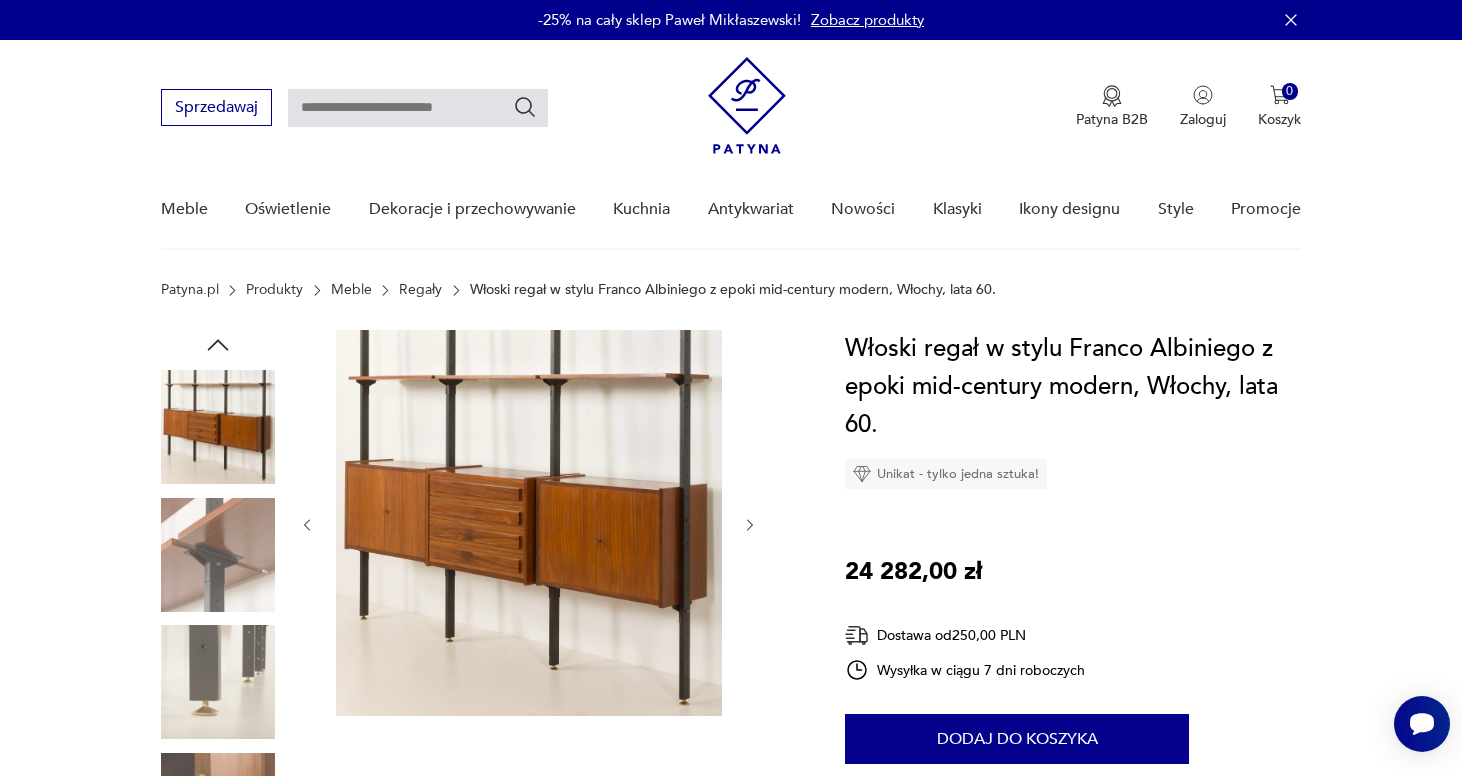 click 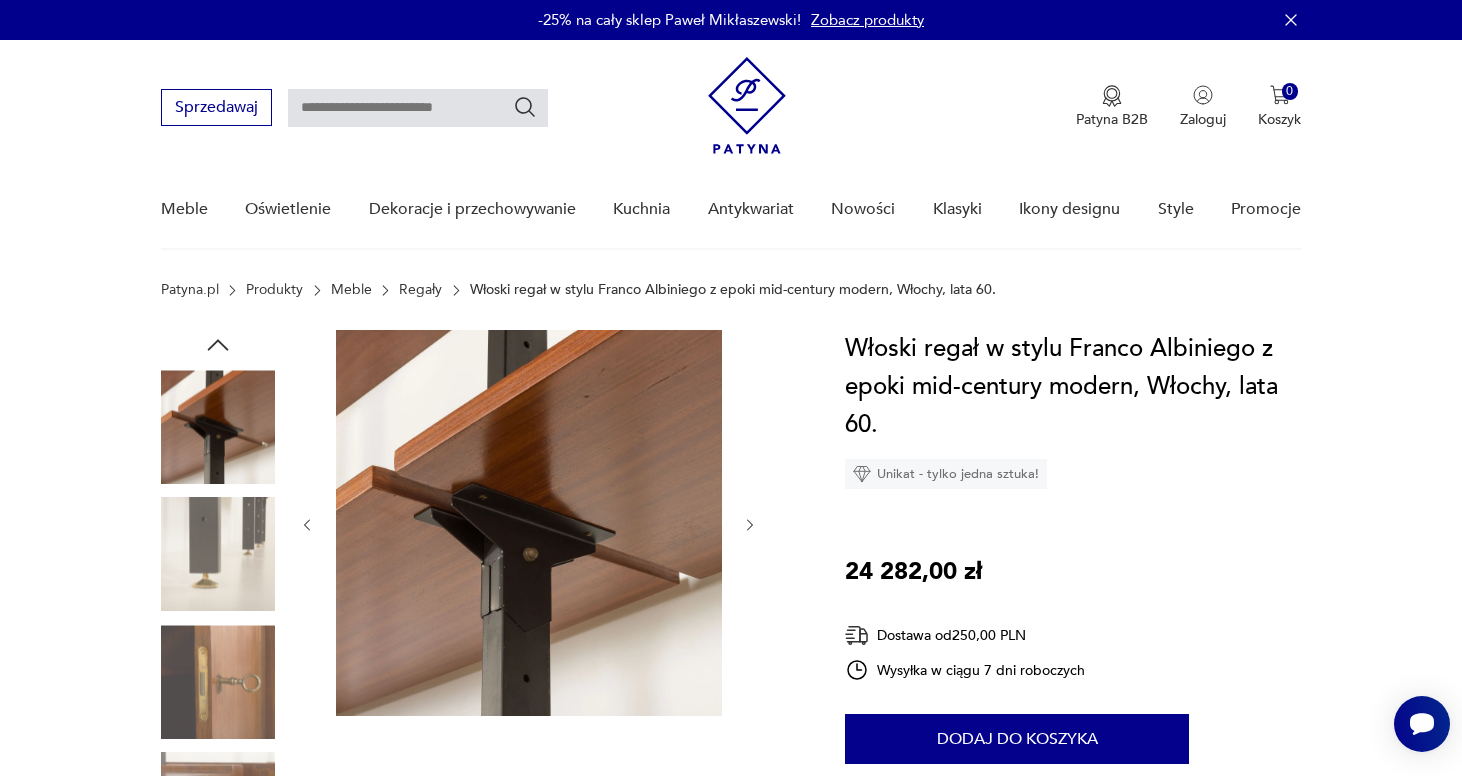 click 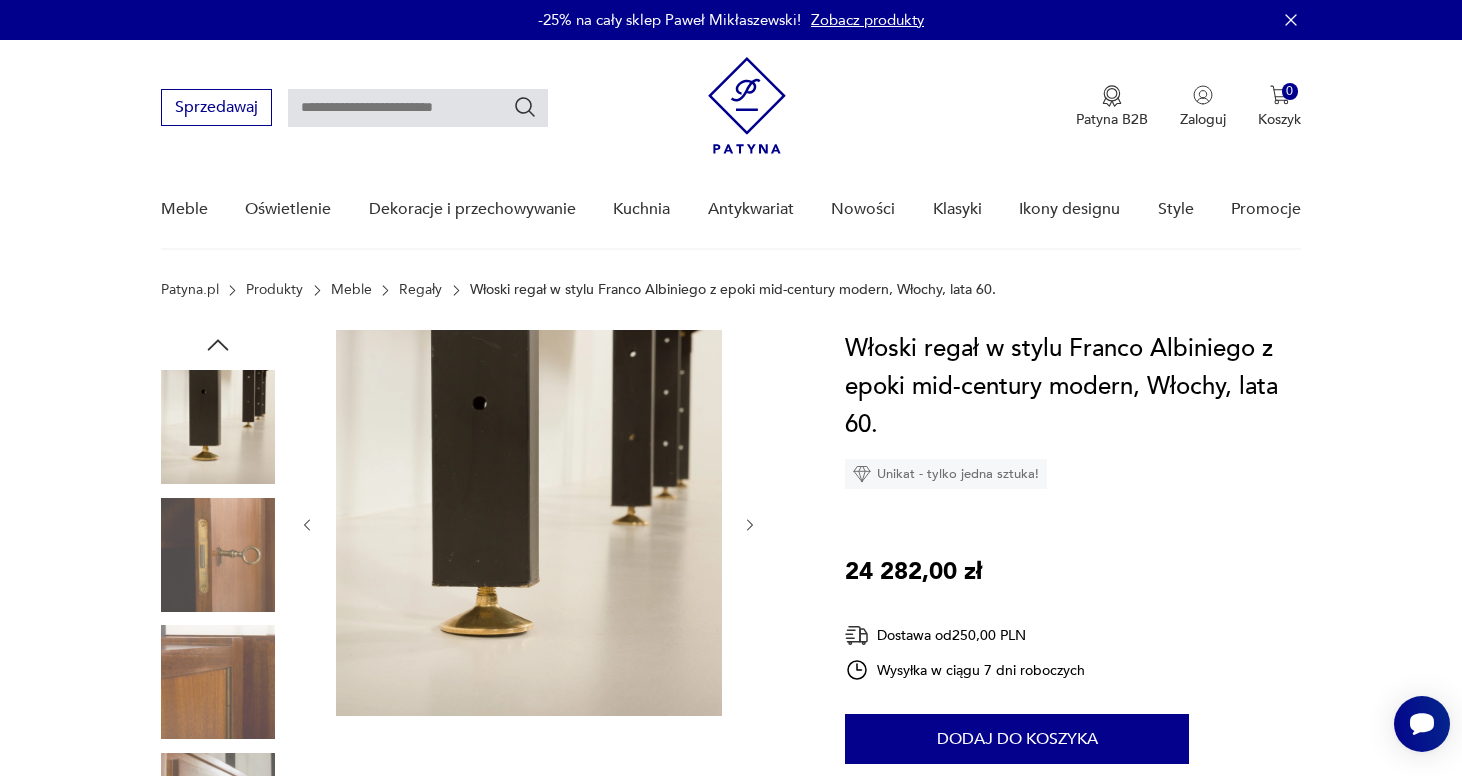 click 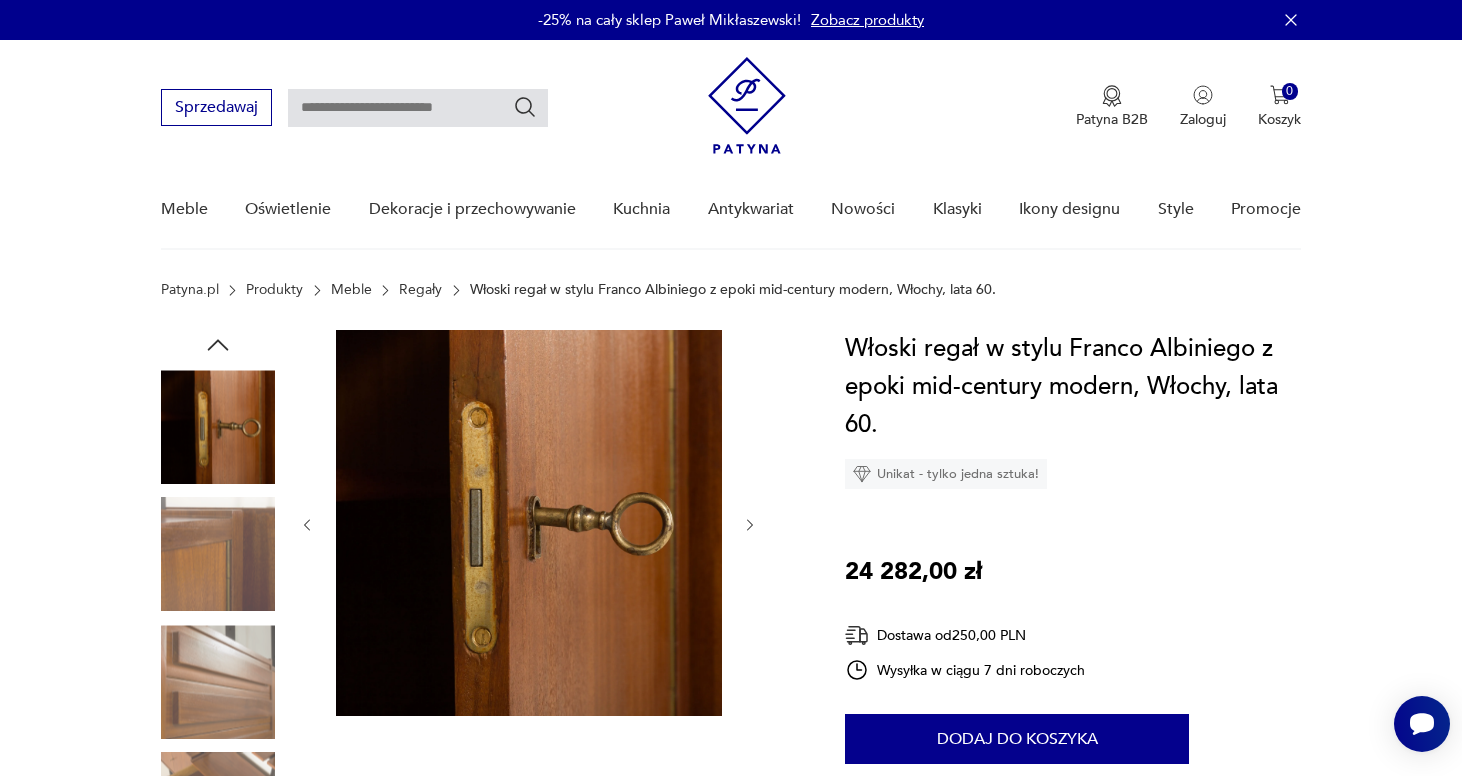 click 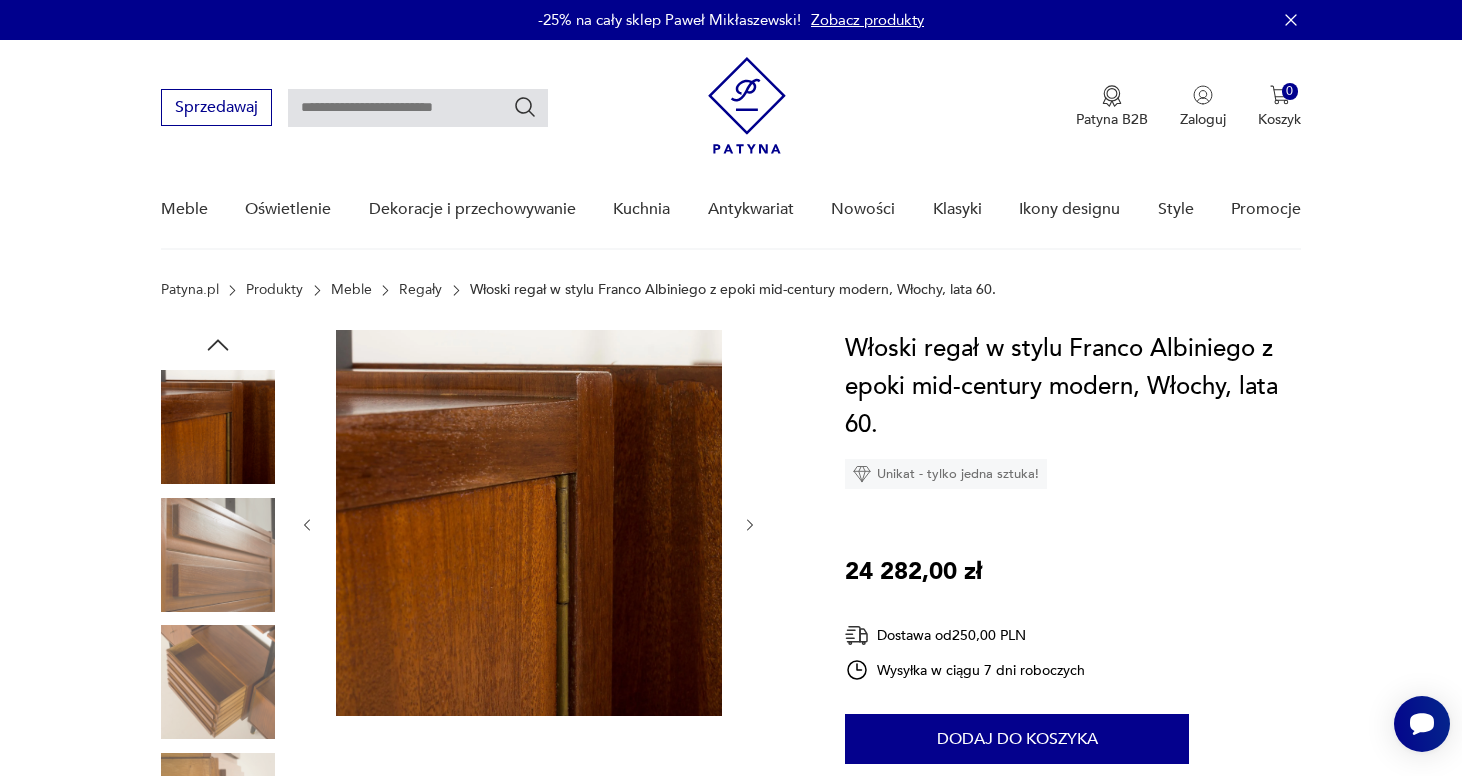 click 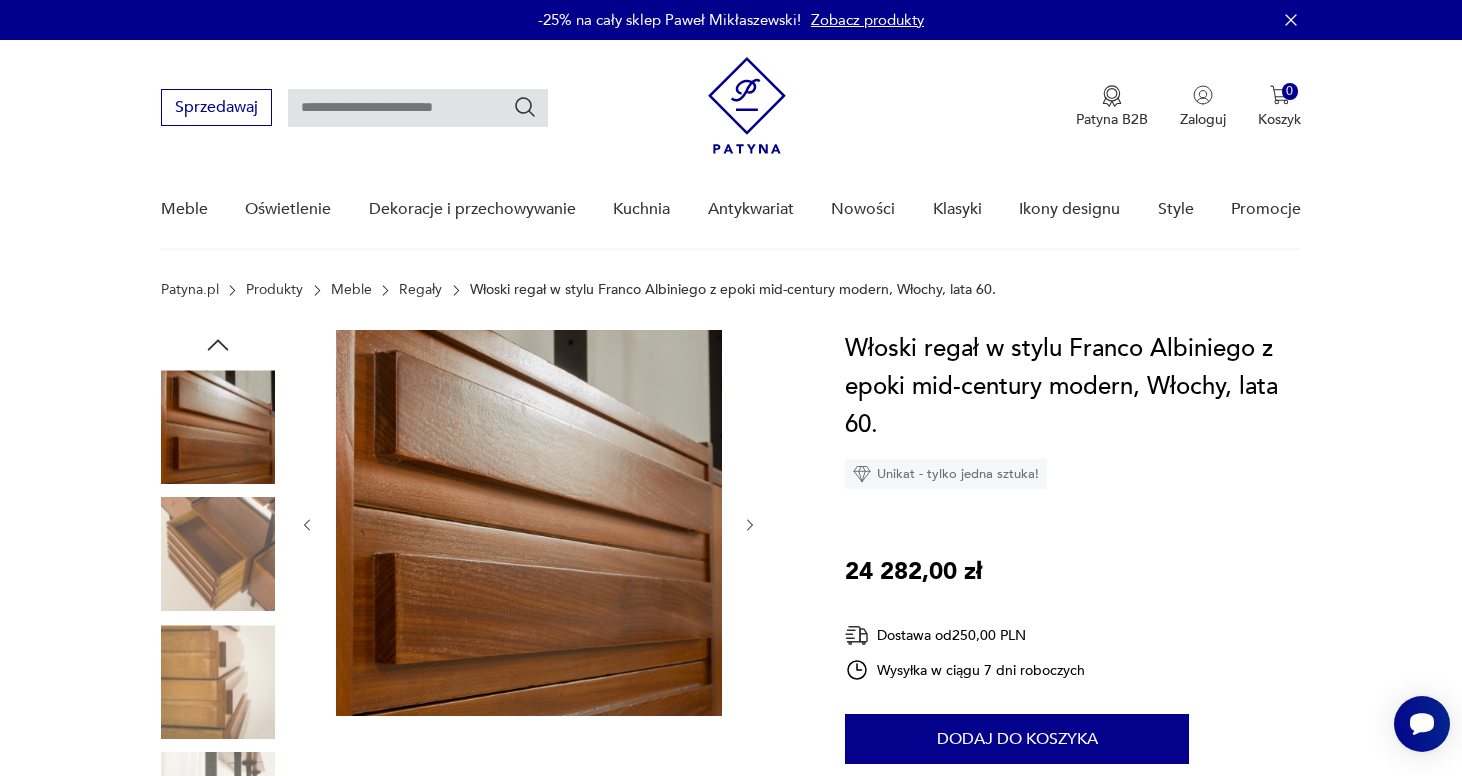 click 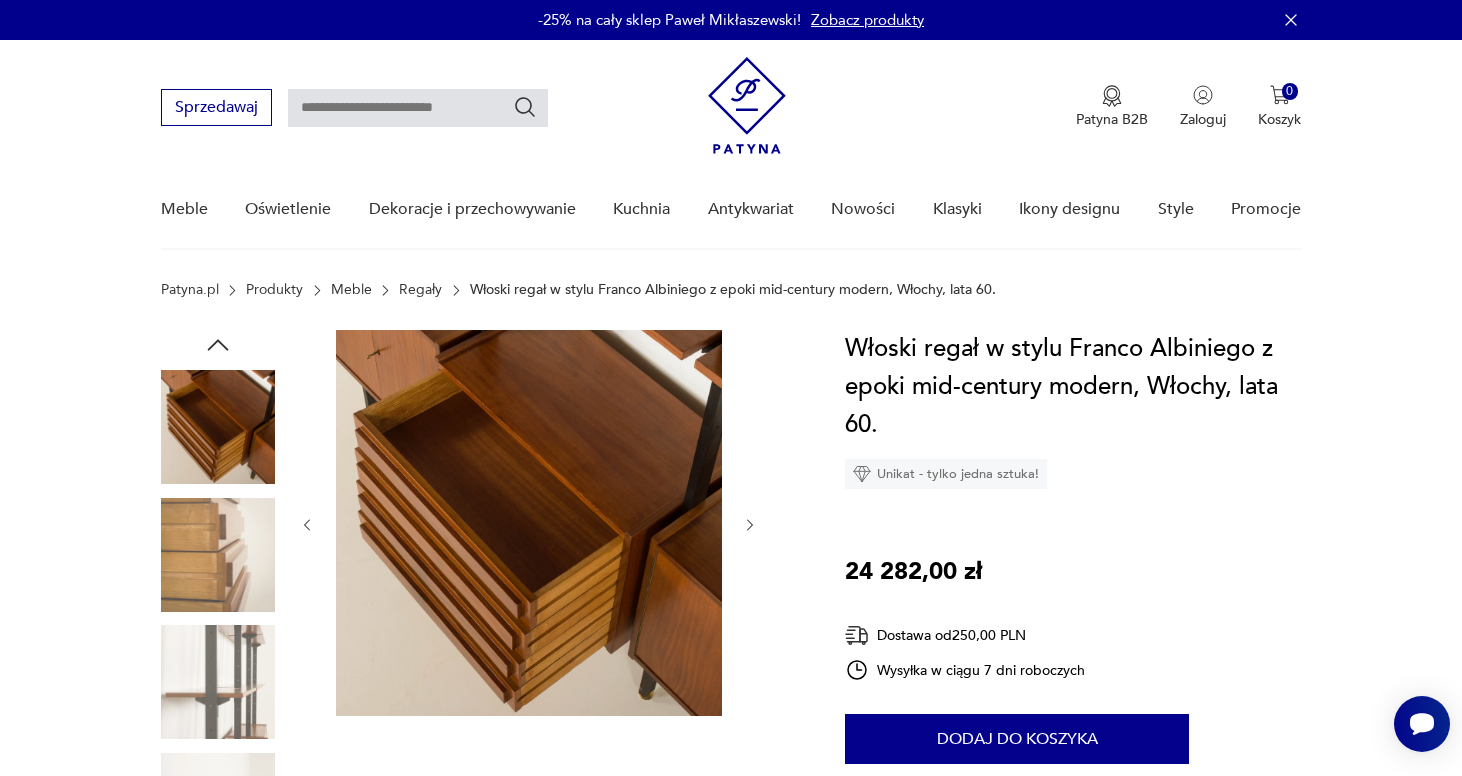click 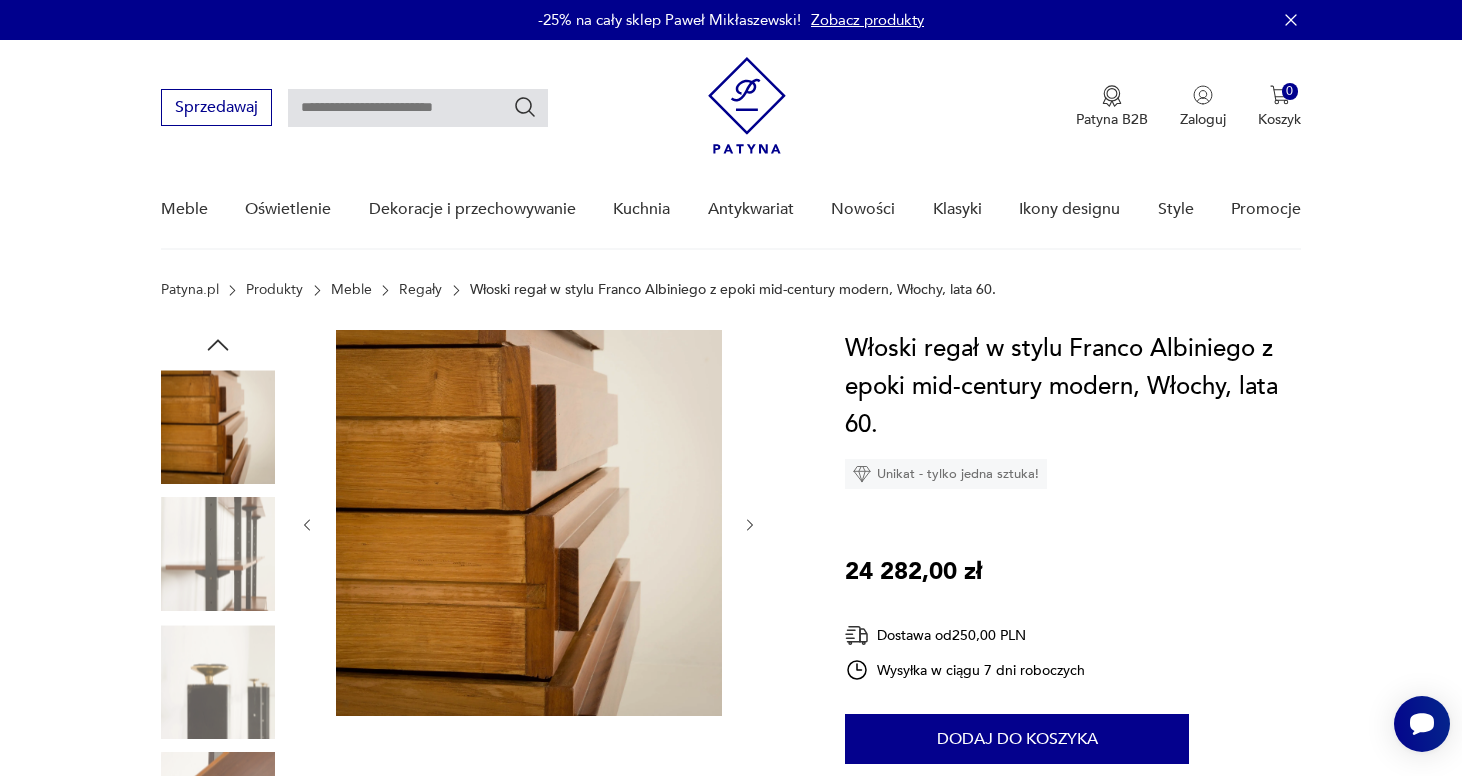 click 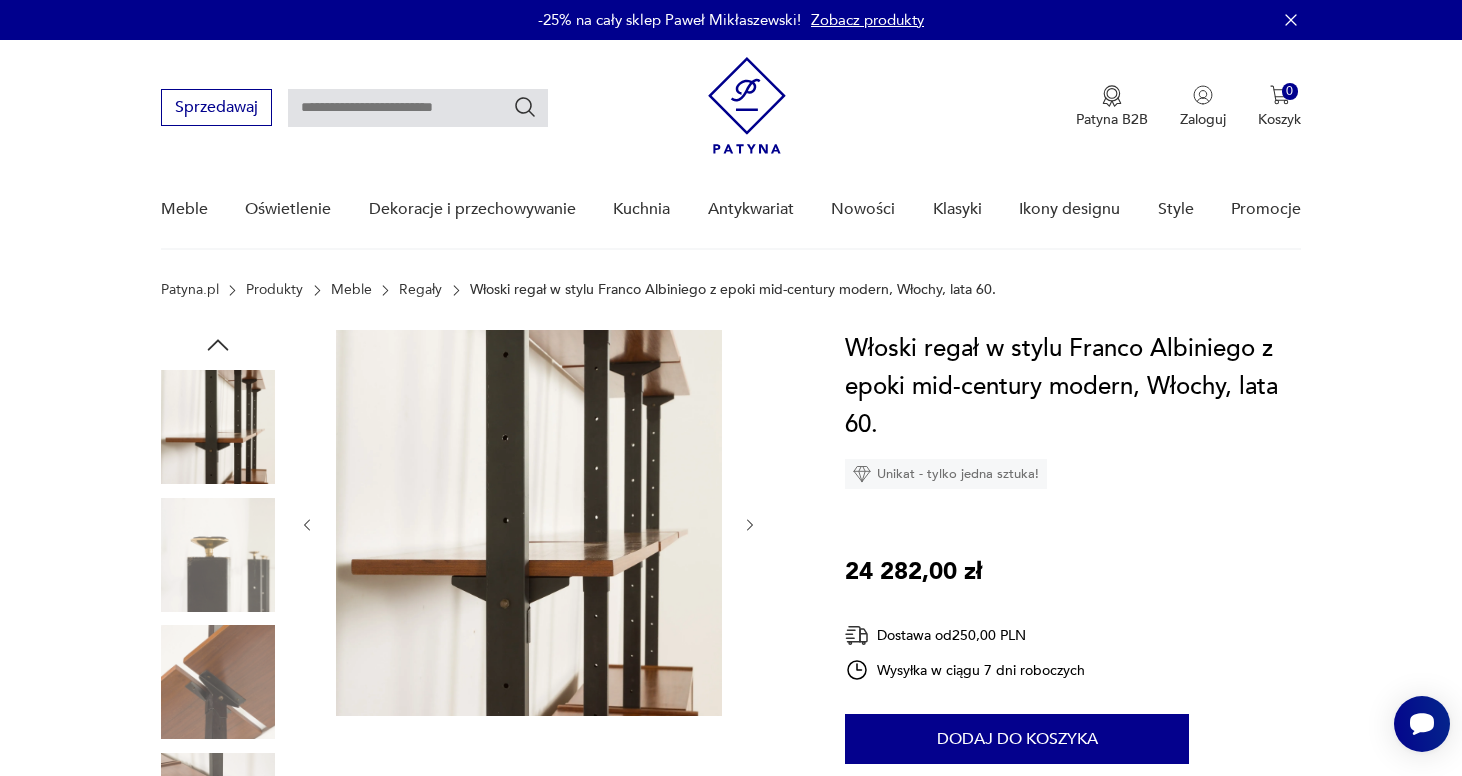 click 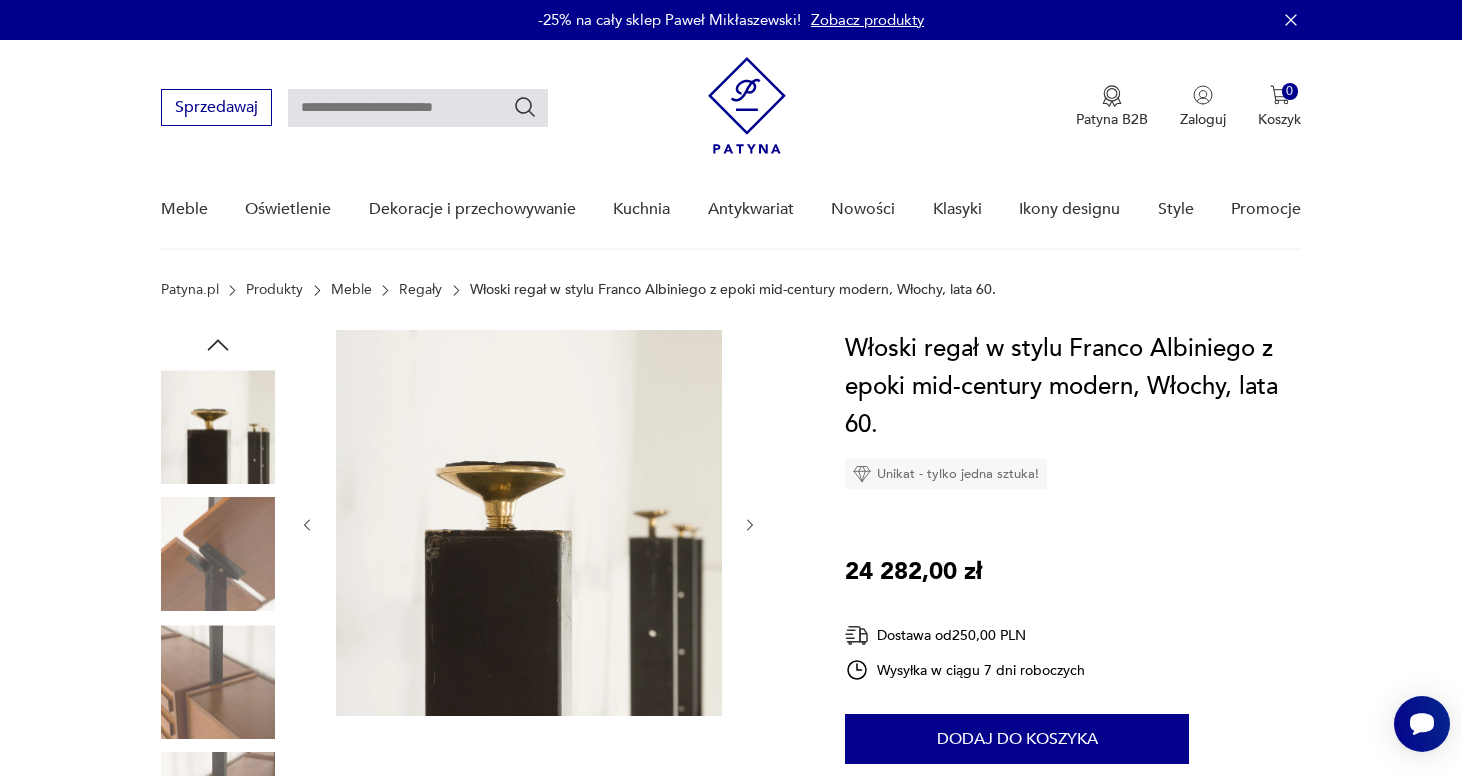 click 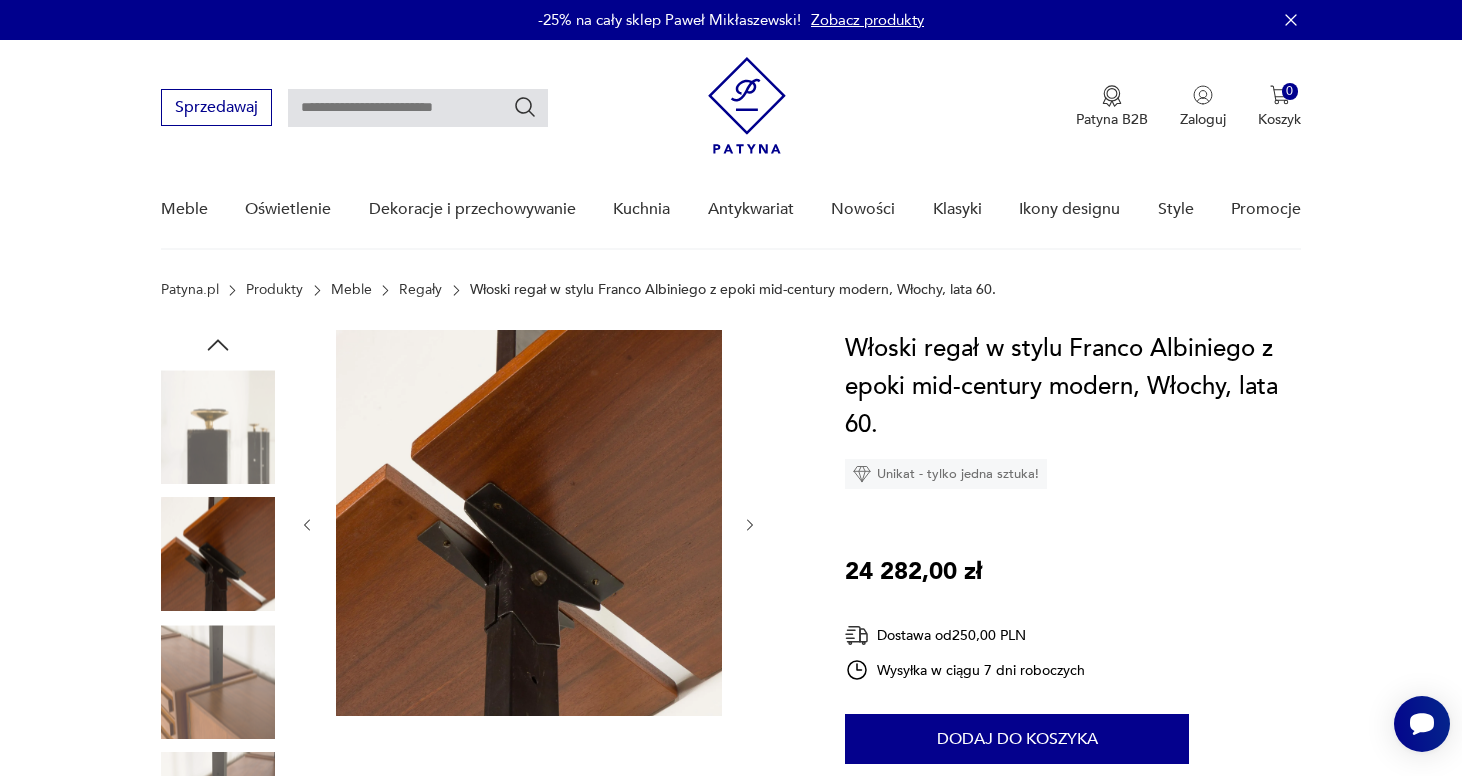 click at bounding box center [218, 427] 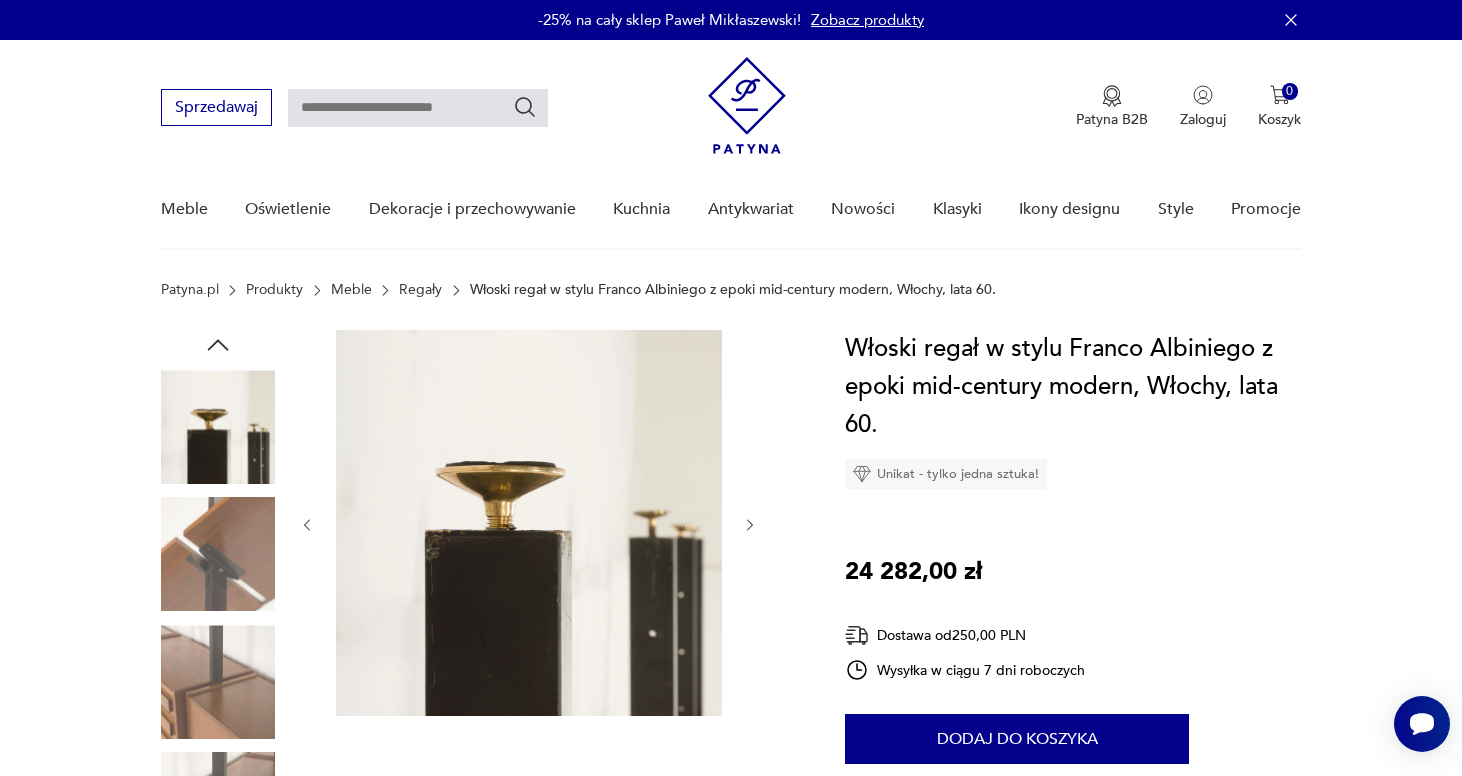 click 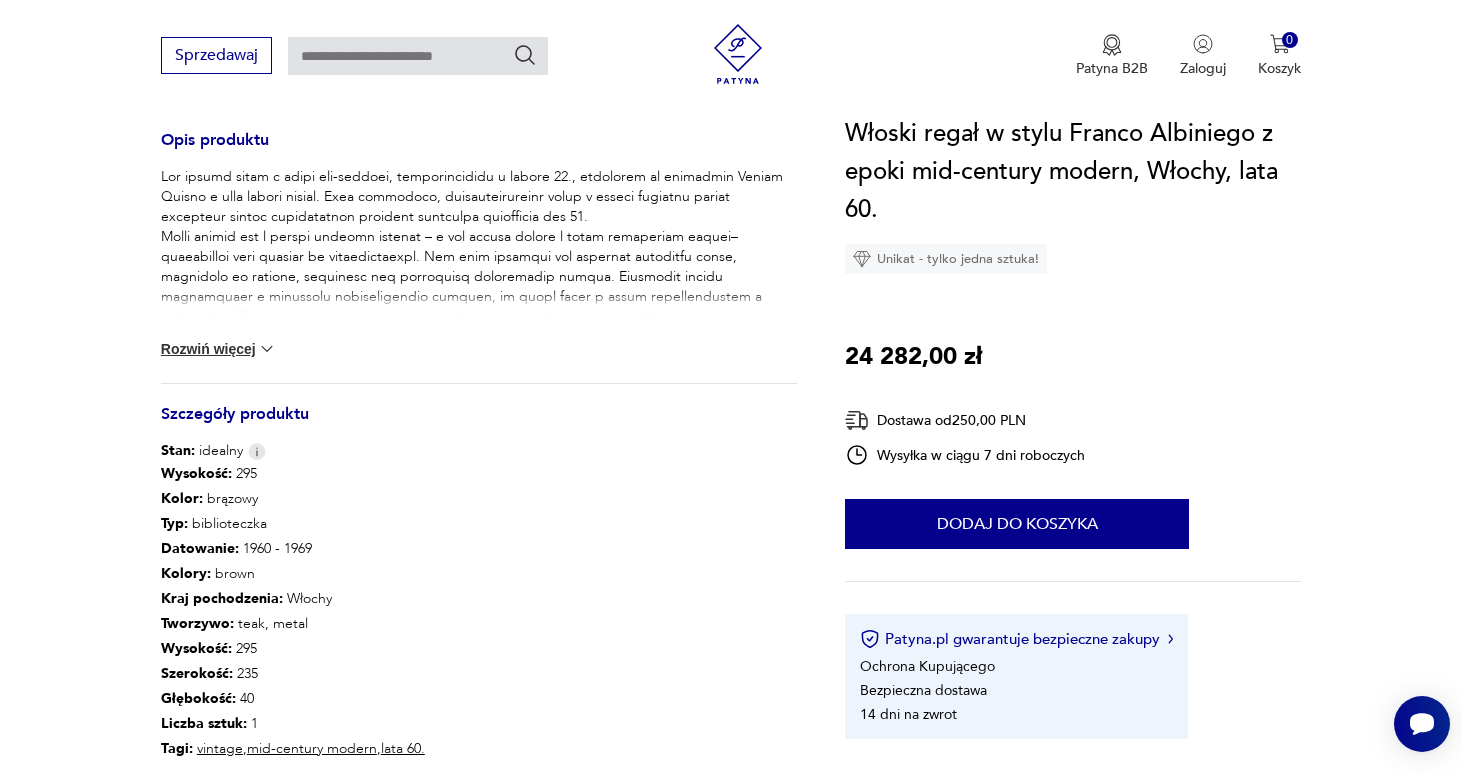 scroll, scrollTop: 845, scrollLeft: 0, axis: vertical 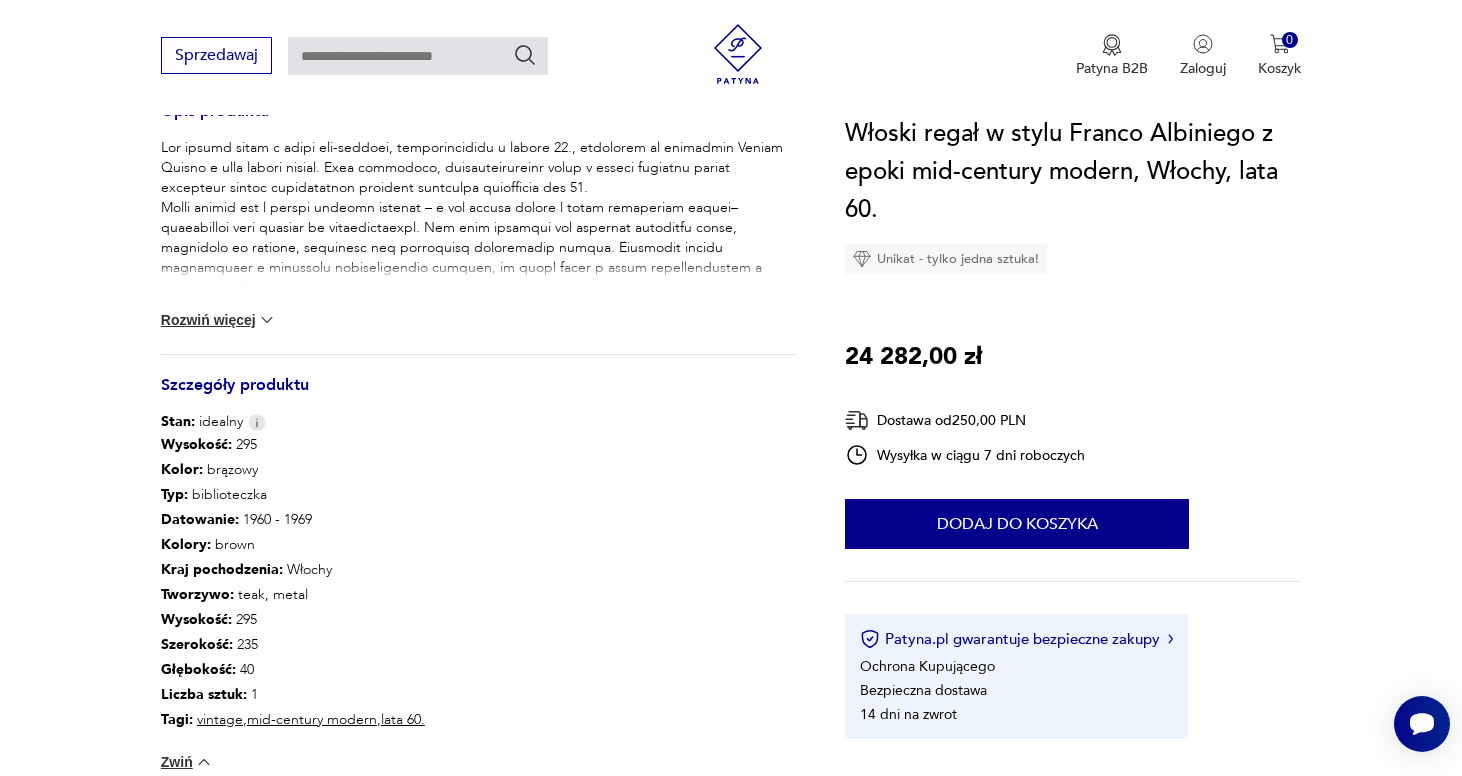 click on "Rozwiń więcej" at bounding box center (219, 320) 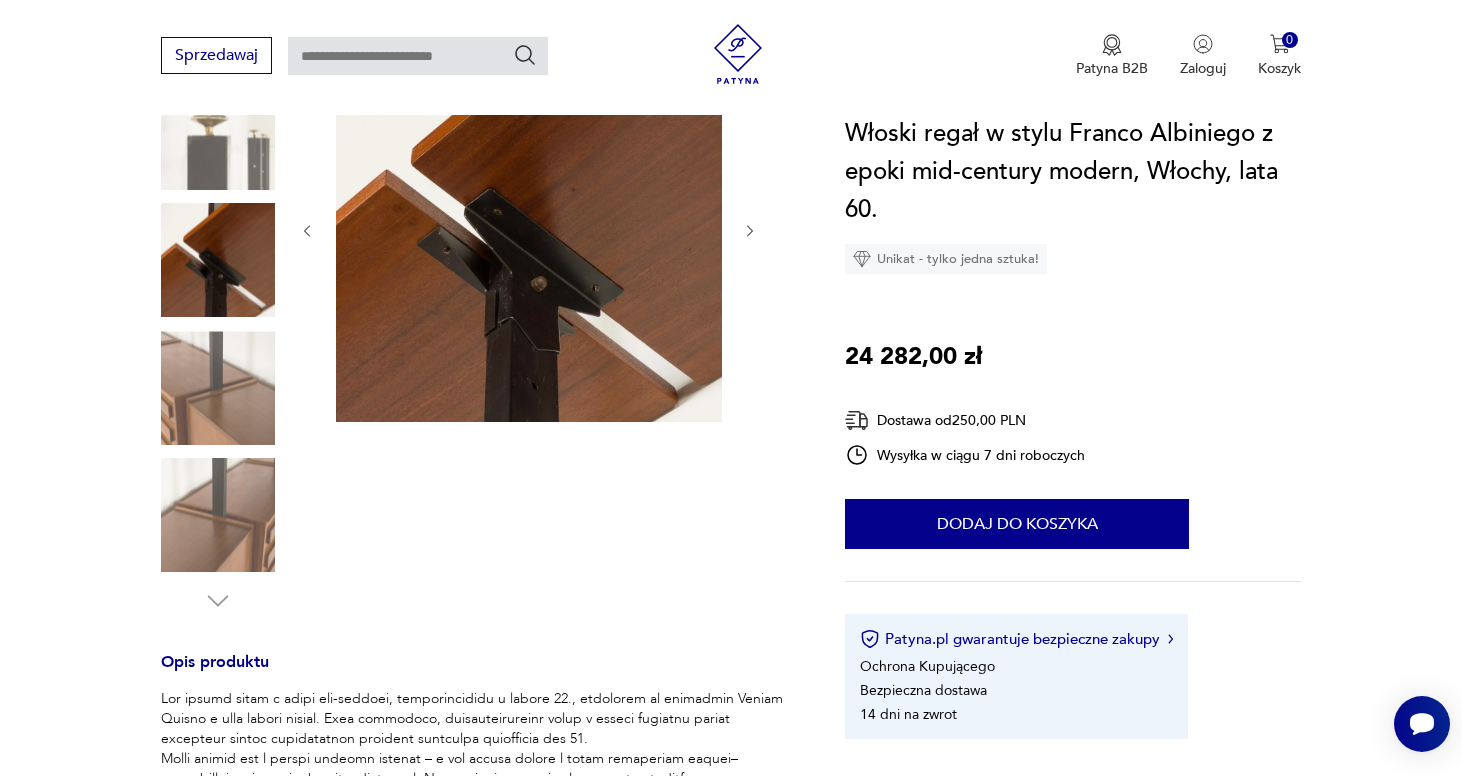 scroll, scrollTop: 268, scrollLeft: 0, axis: vertical 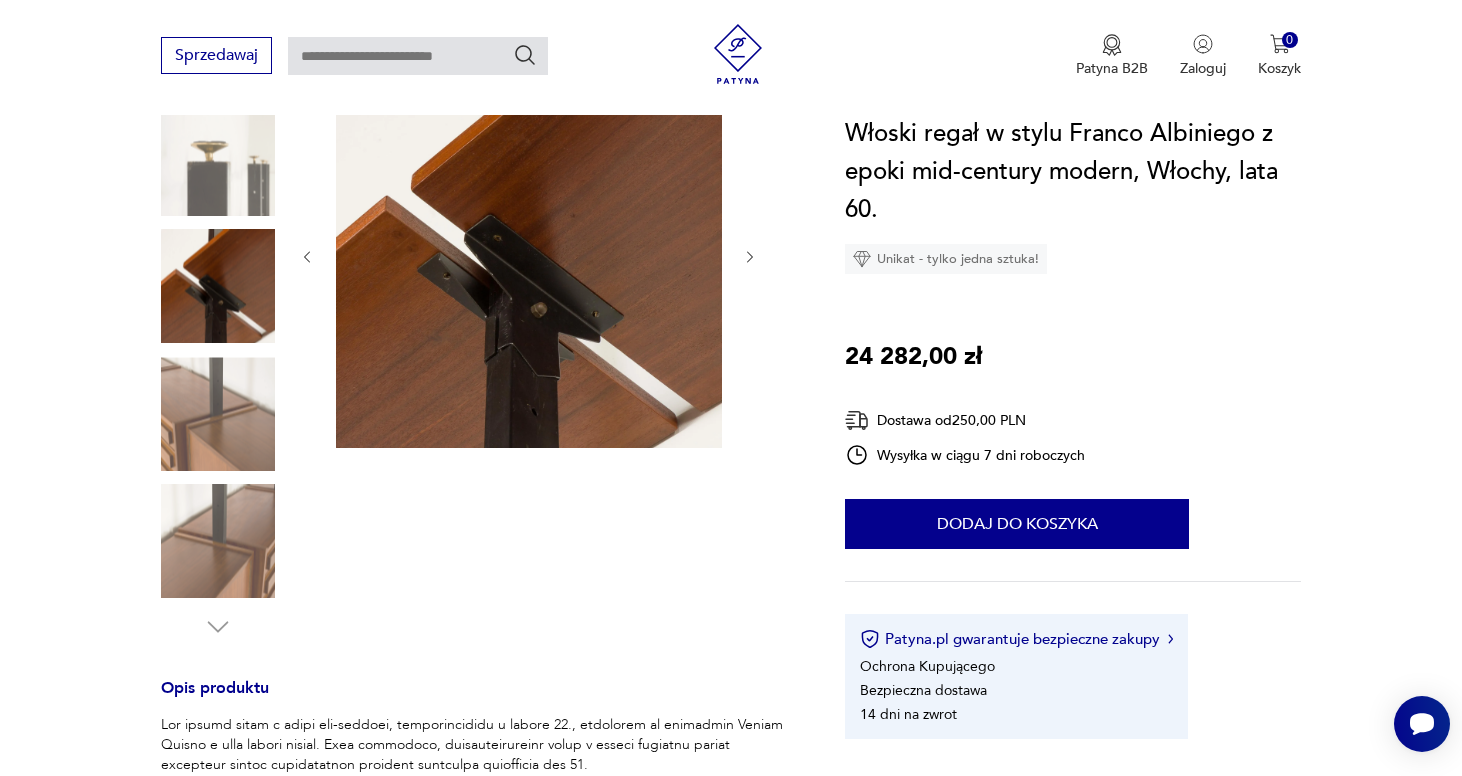 click at bounding box center (218, 414) 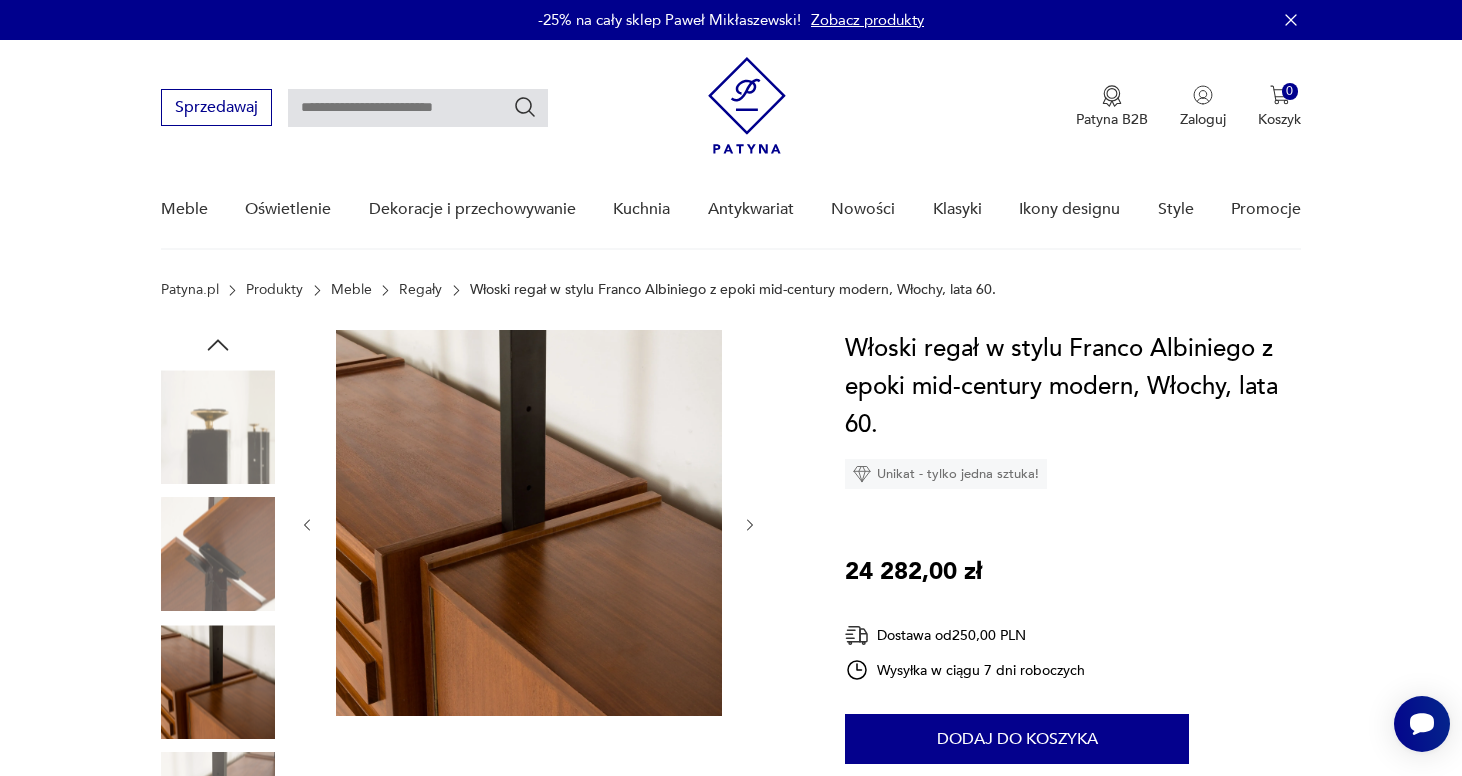 scroll, scrollTop: 0, scrollLeft: 0, axis: both 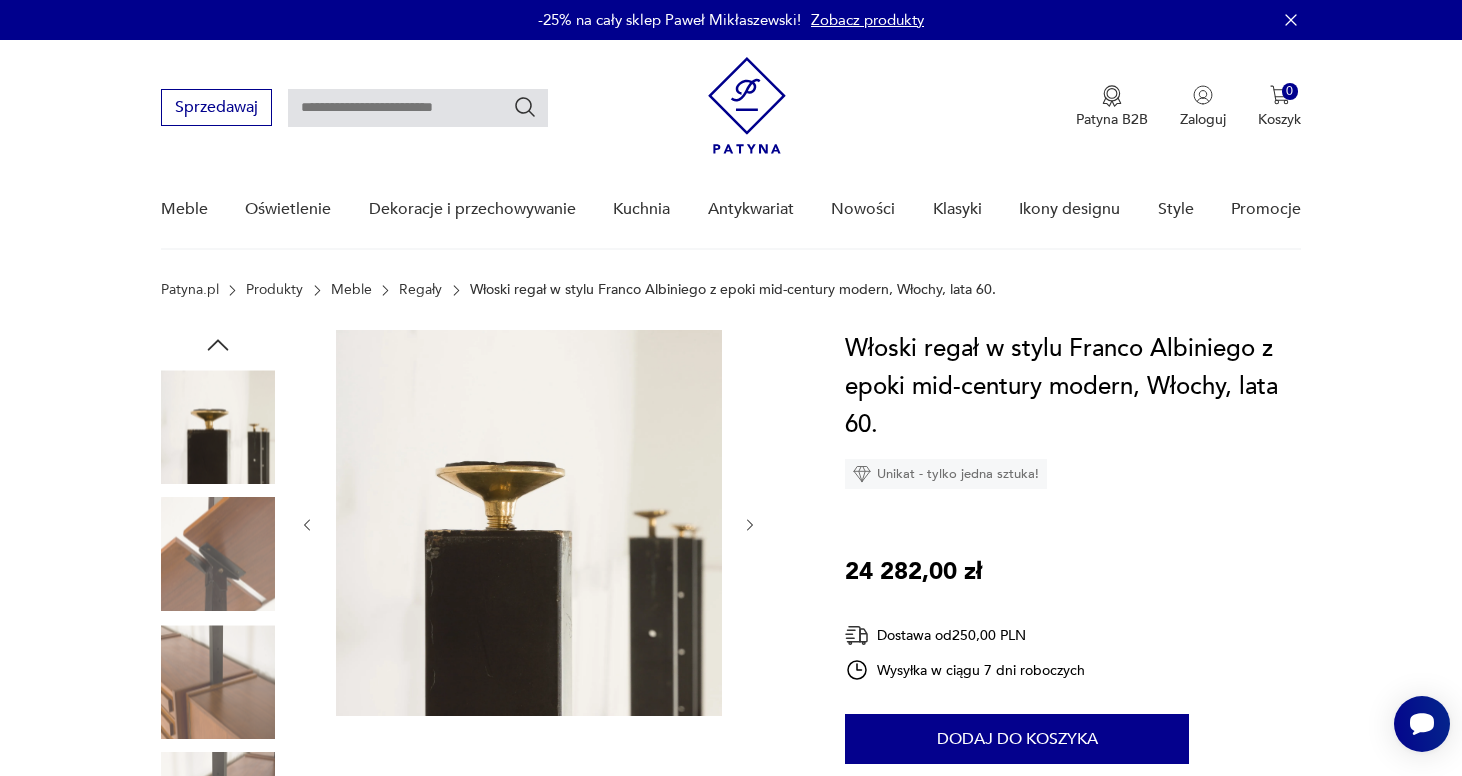 click 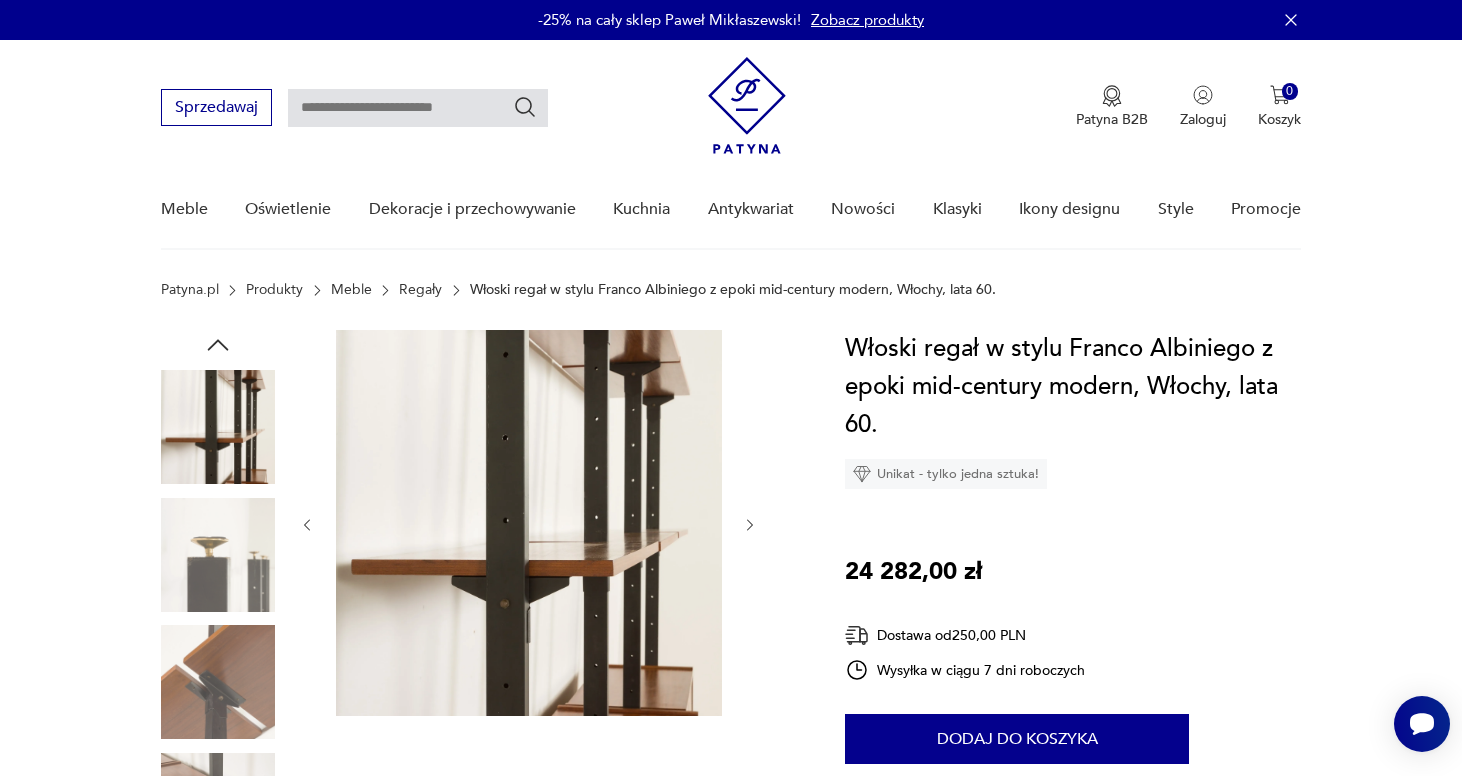click 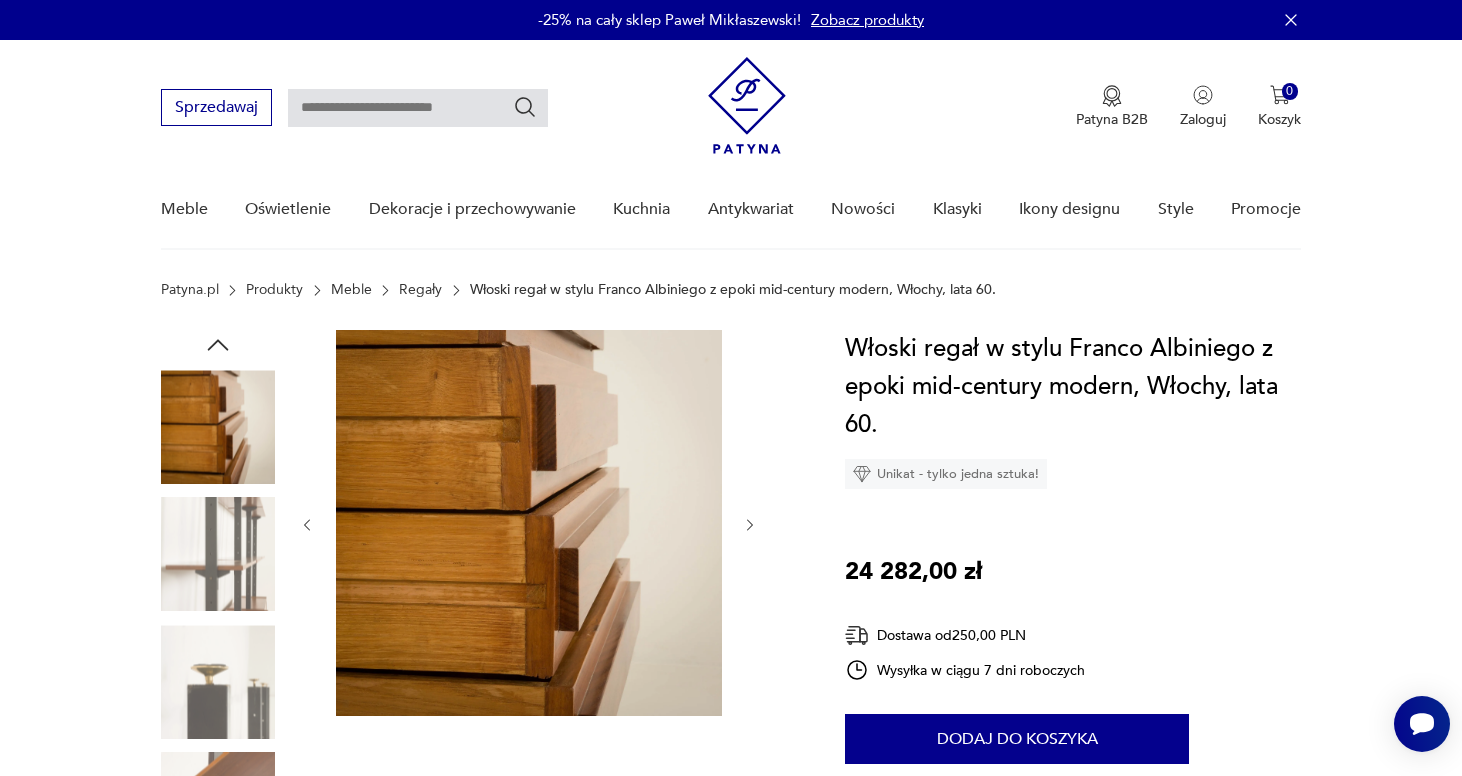 click 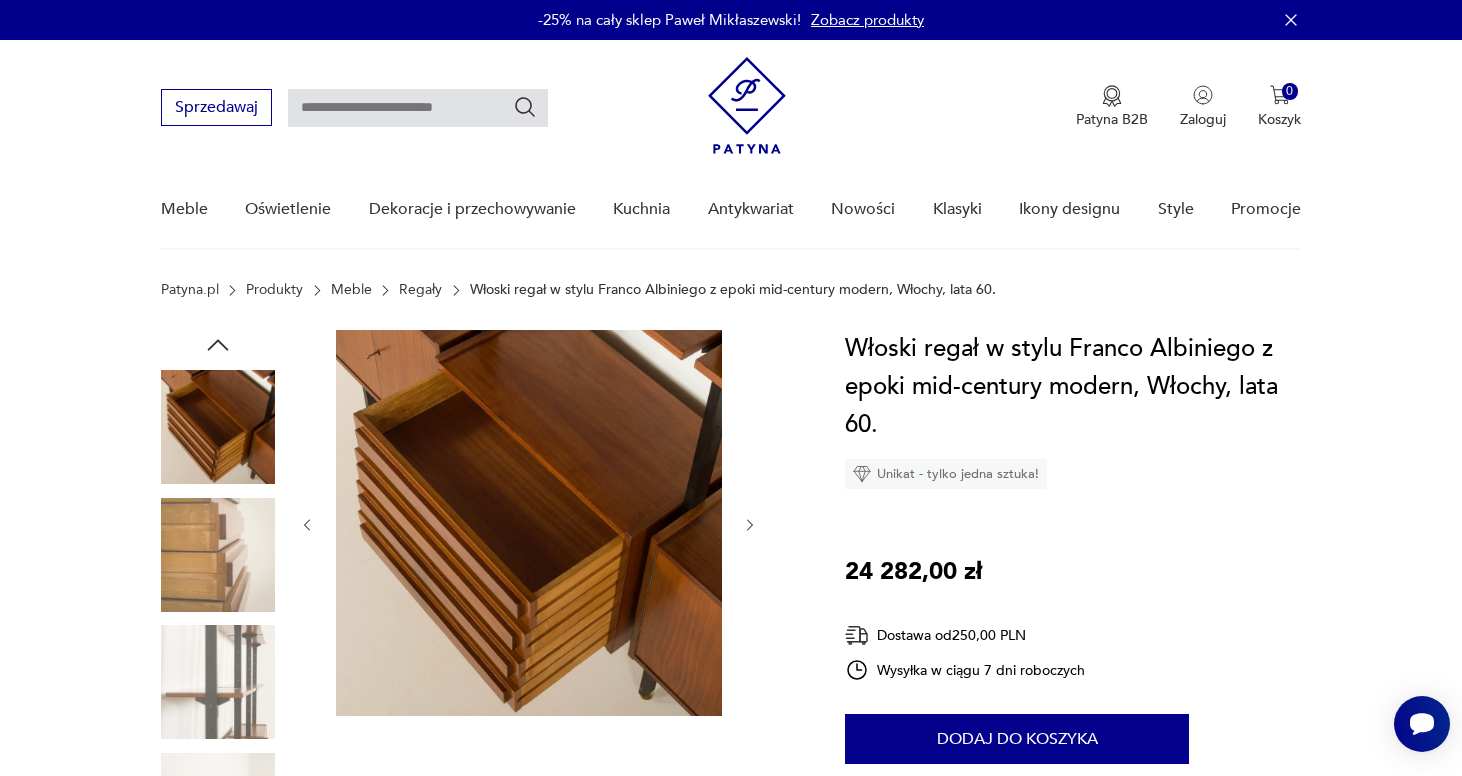 click 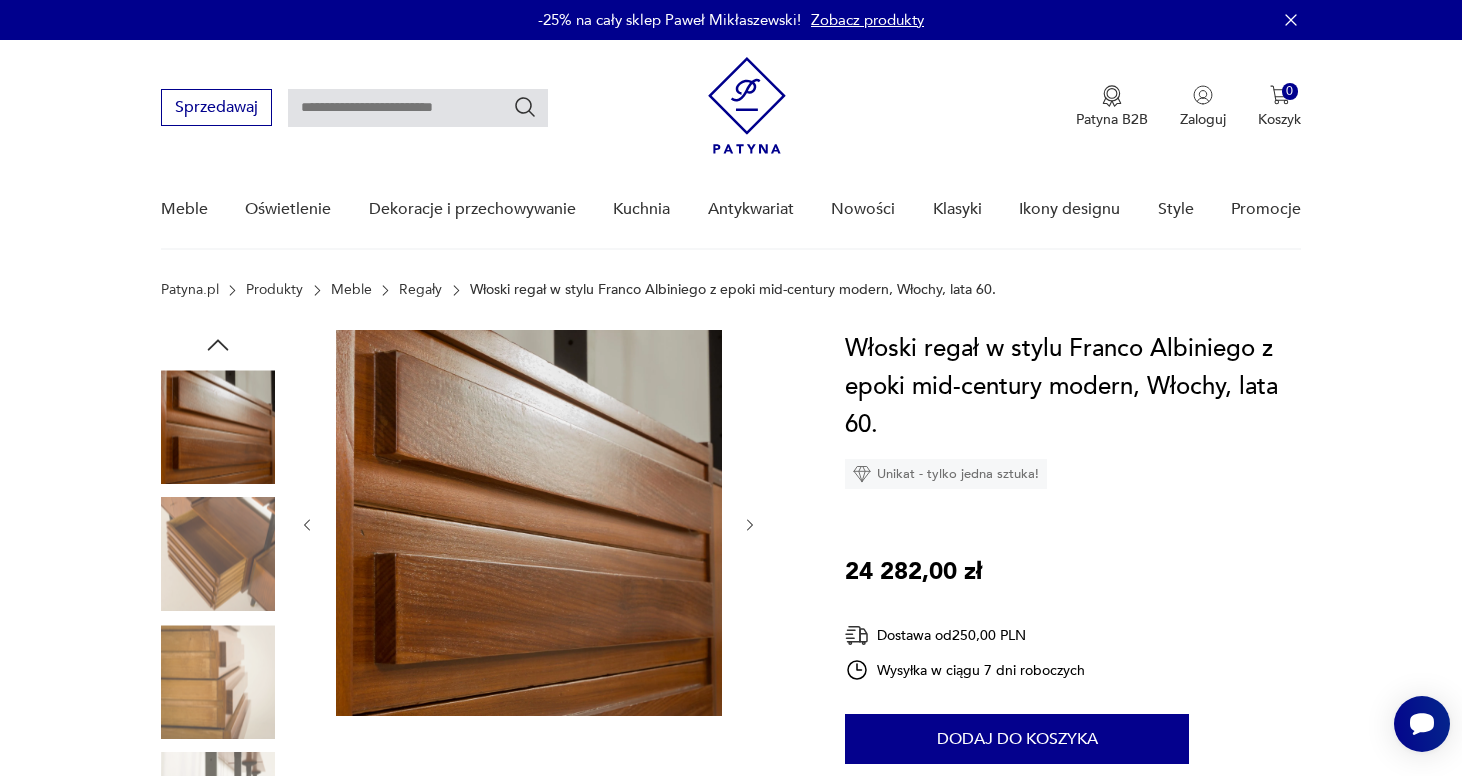 click 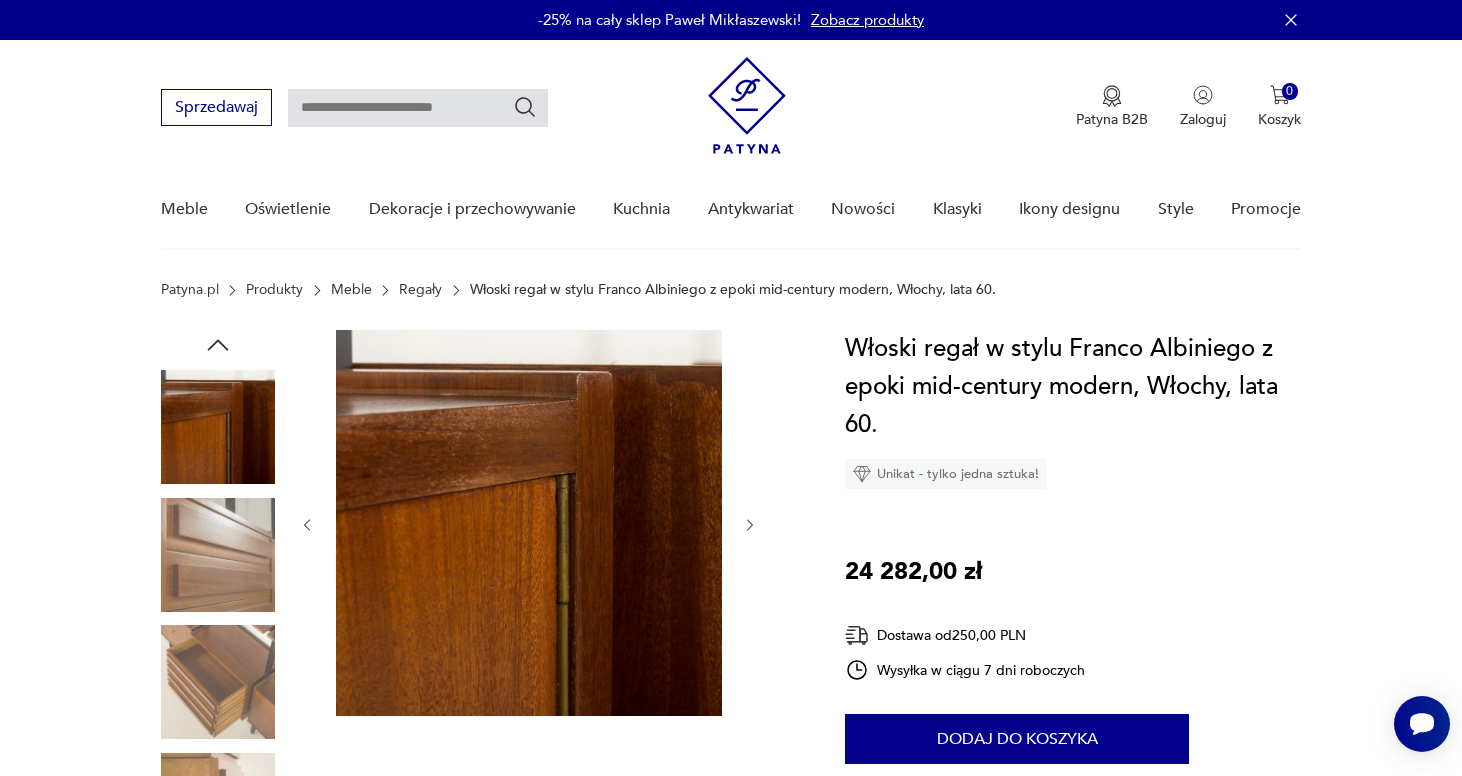 click 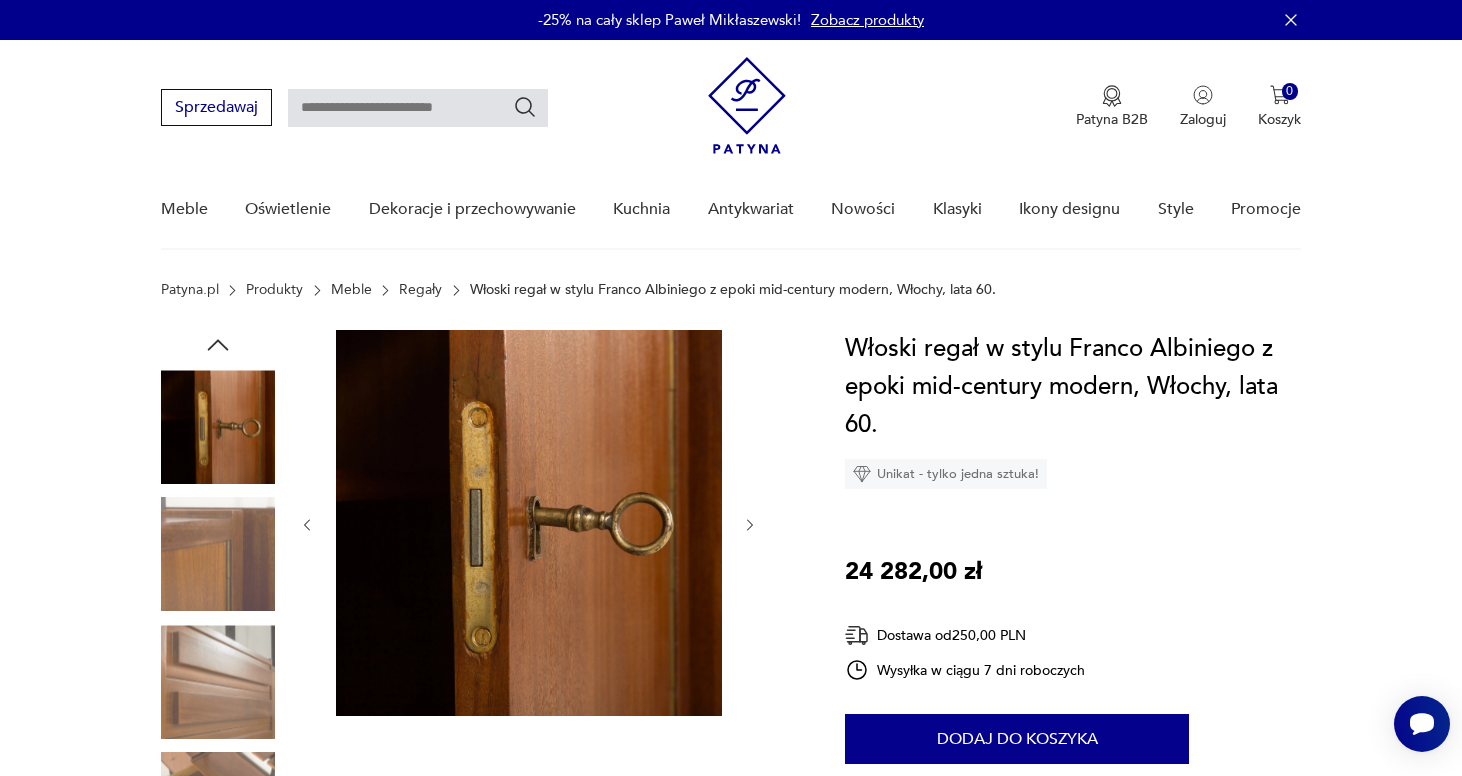 click 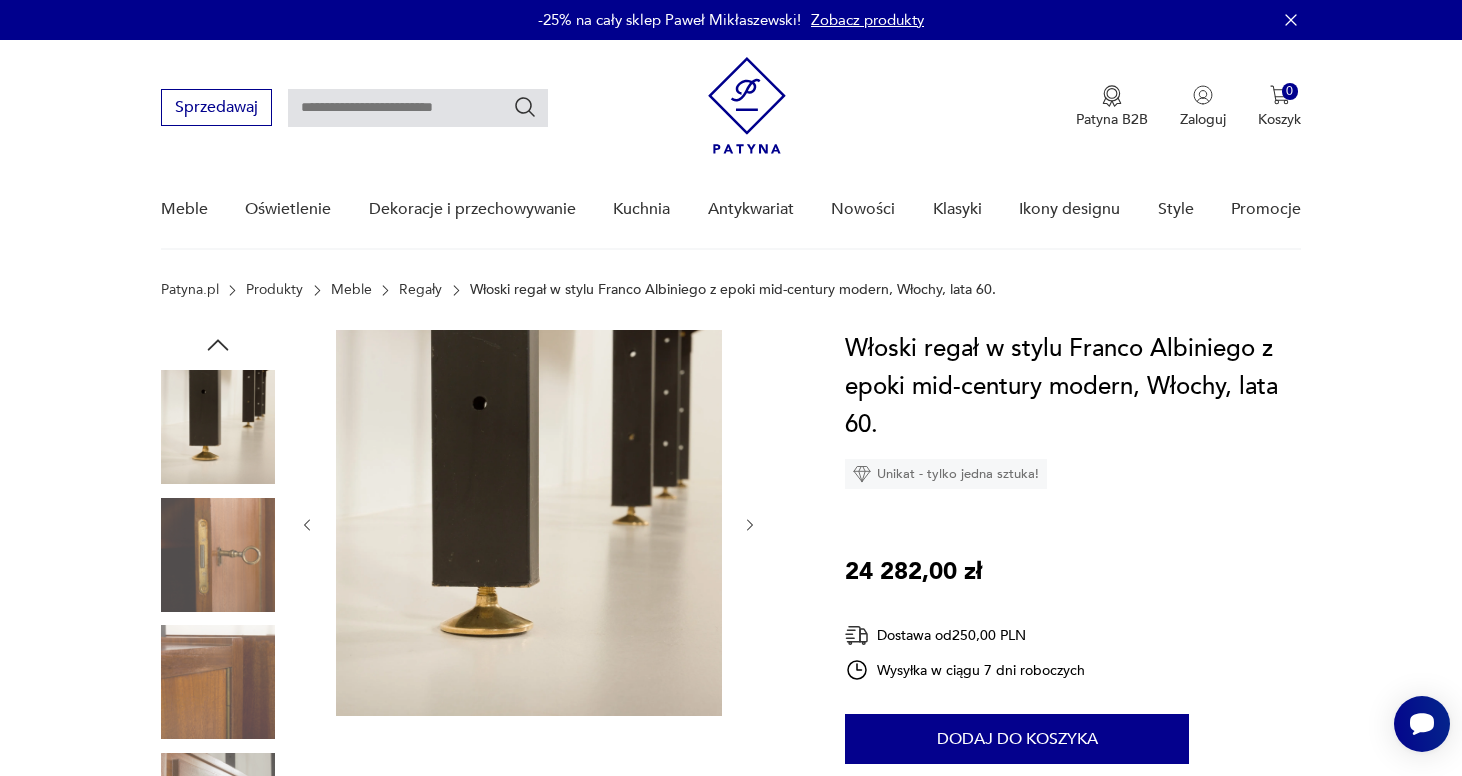 click 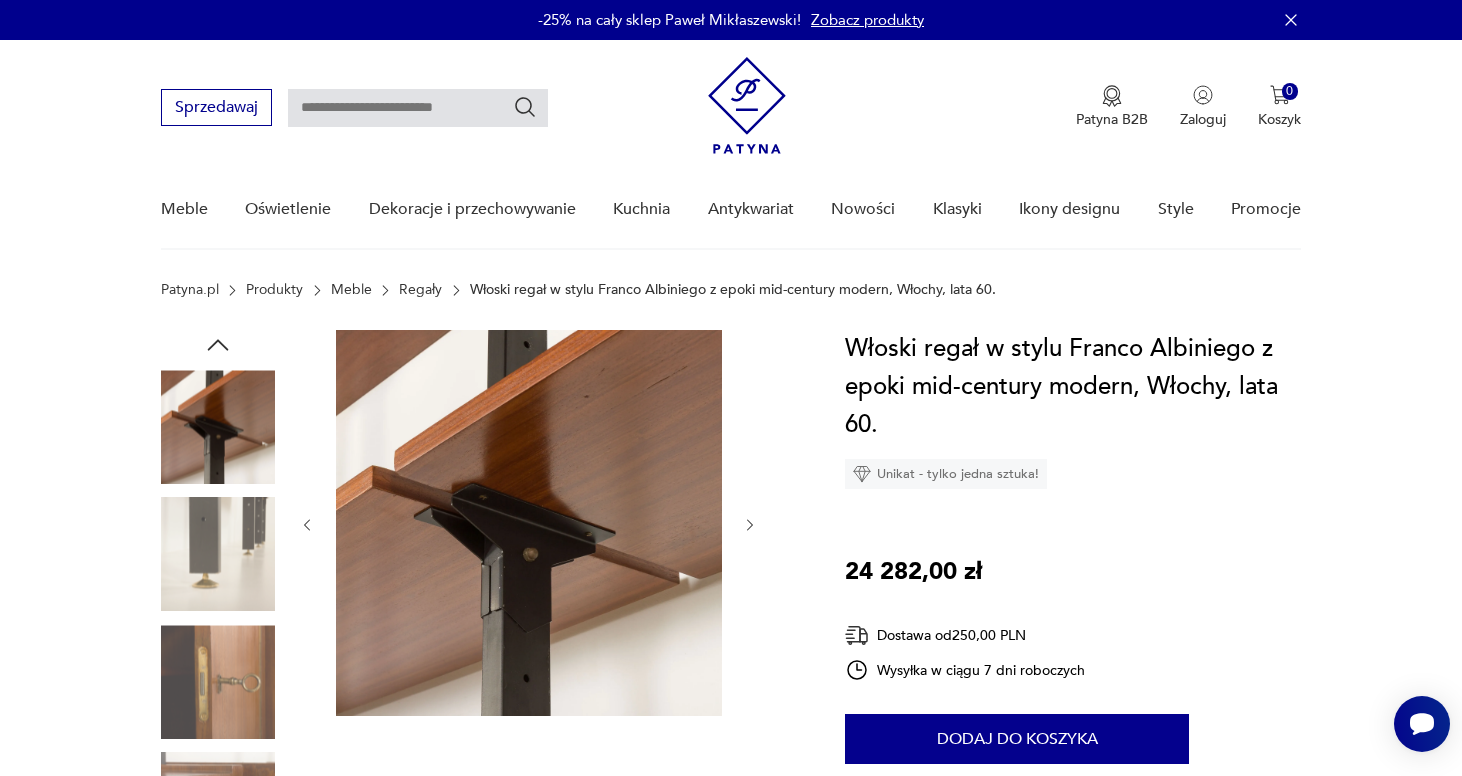 click 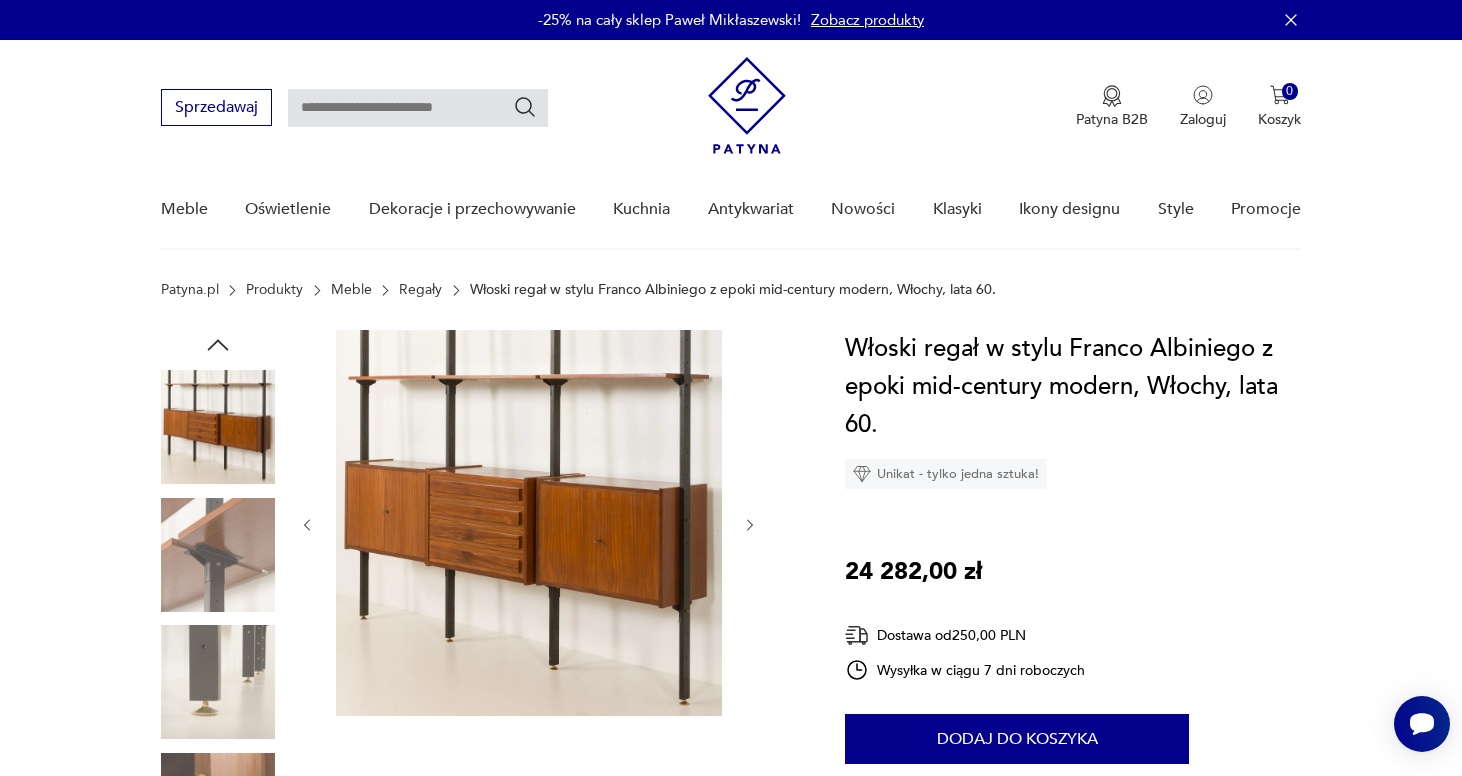 click 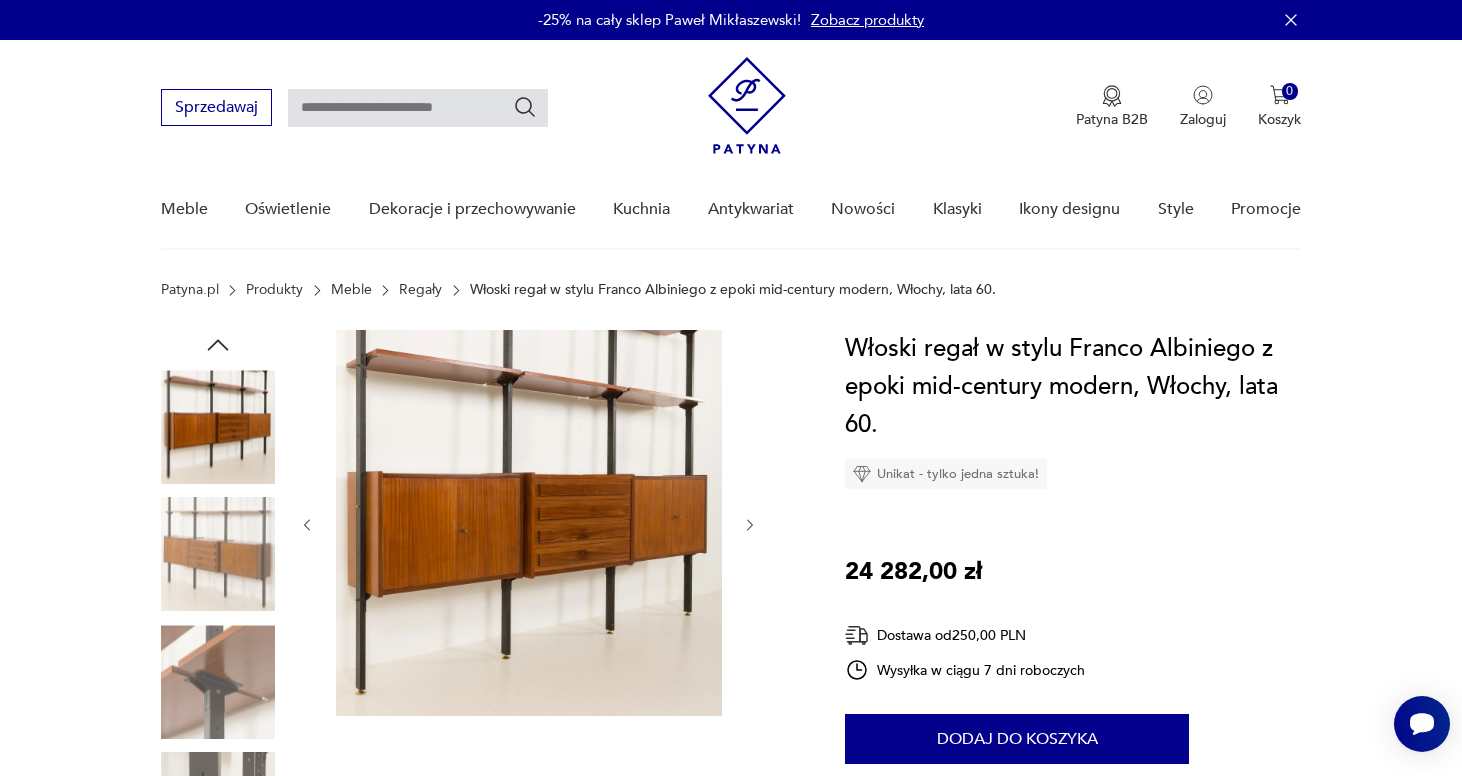 click 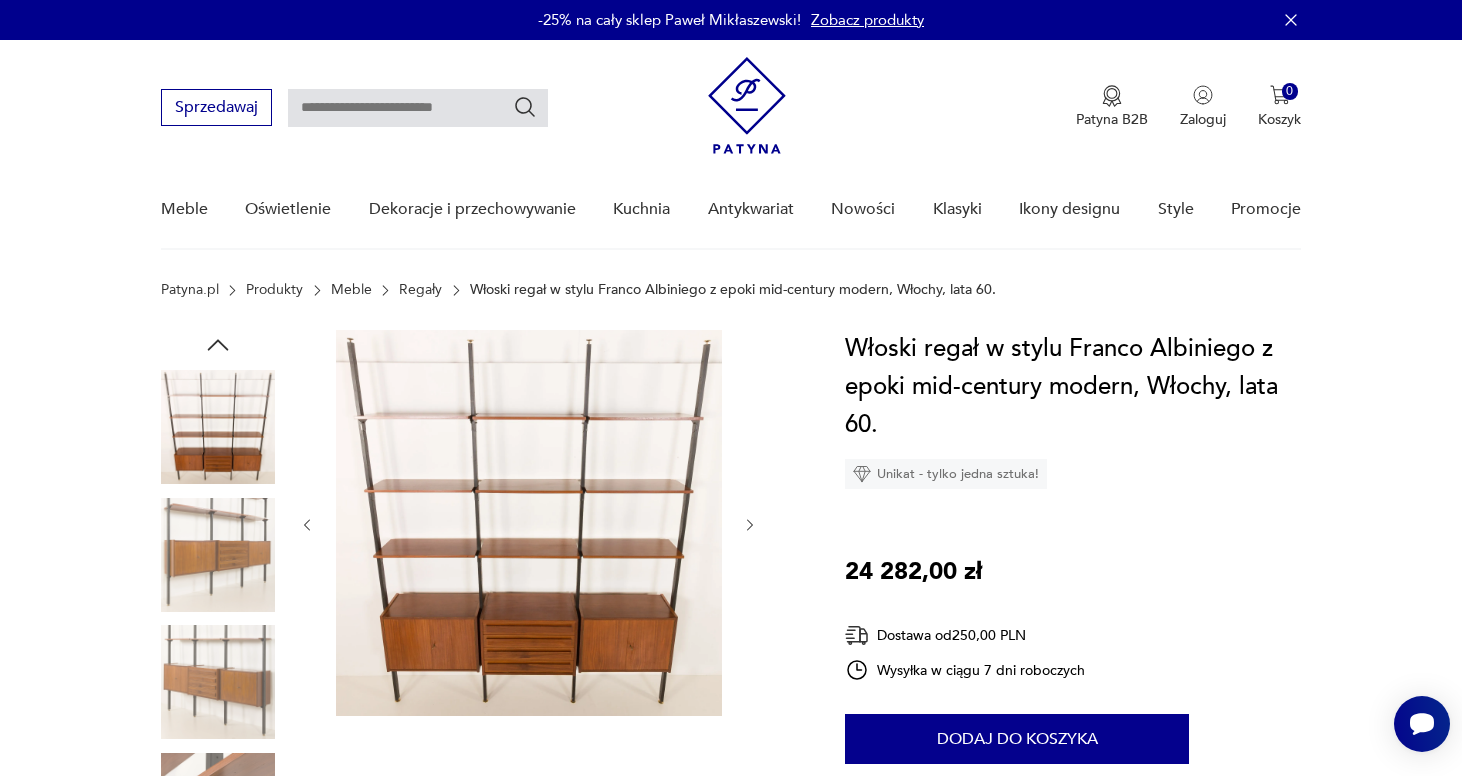 click 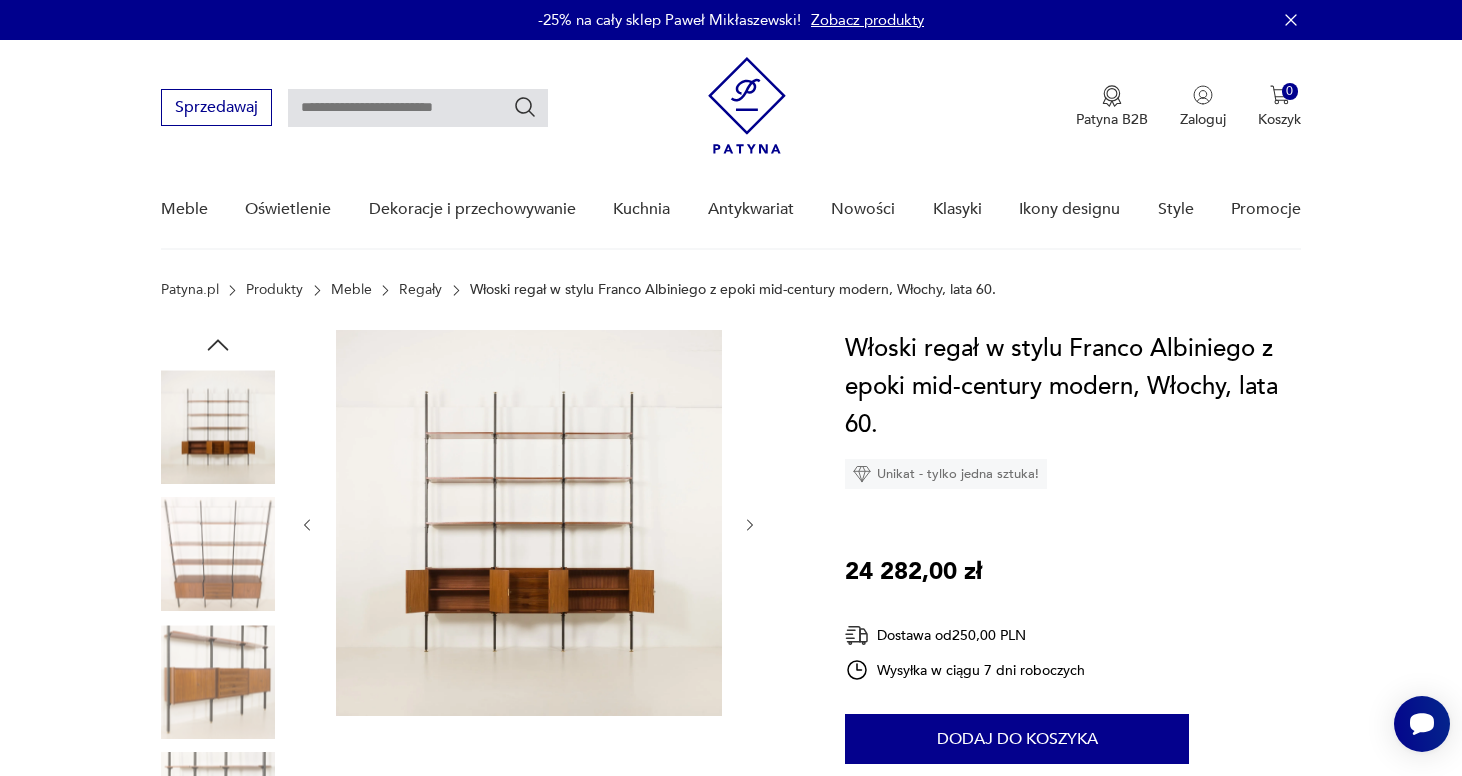 click 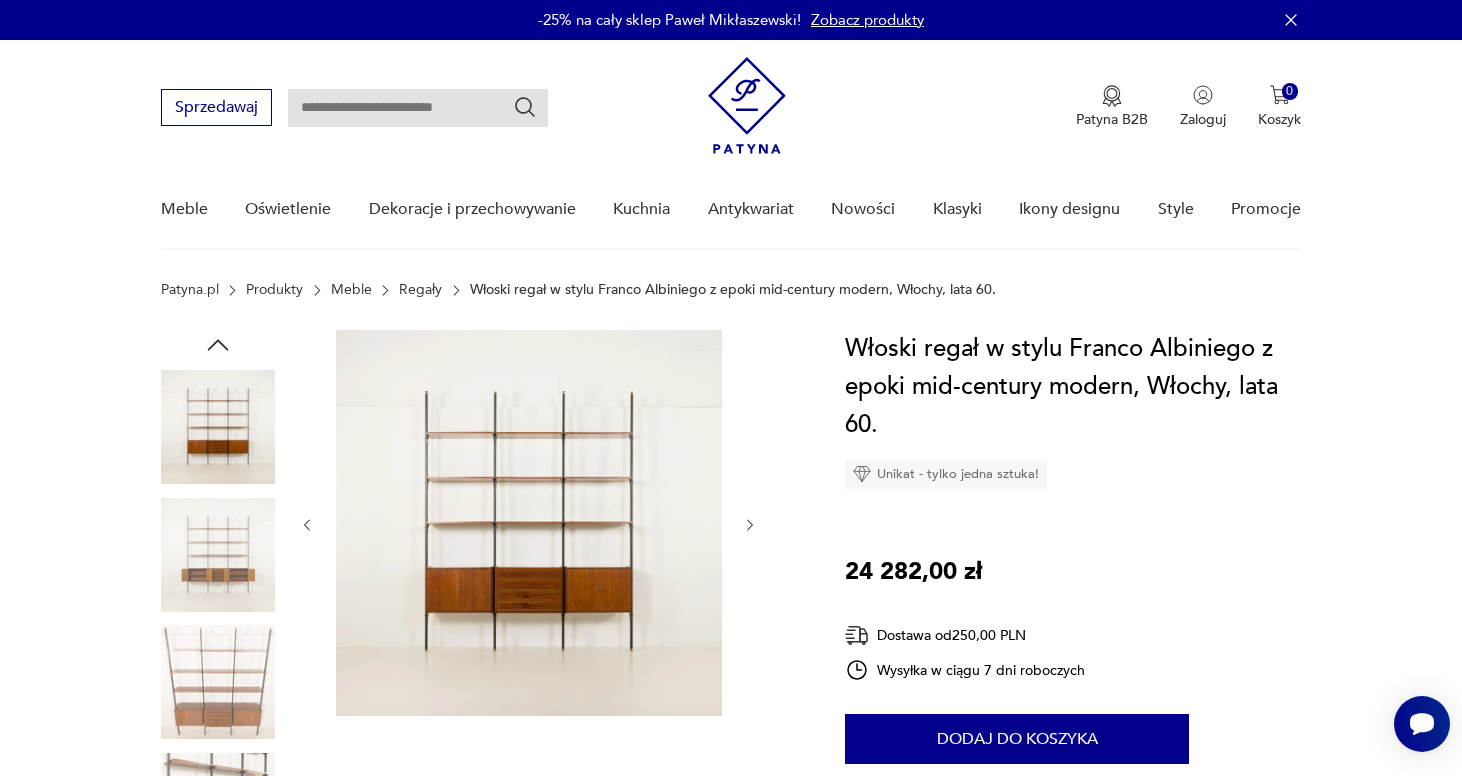 click at bounding box center [529, 523] 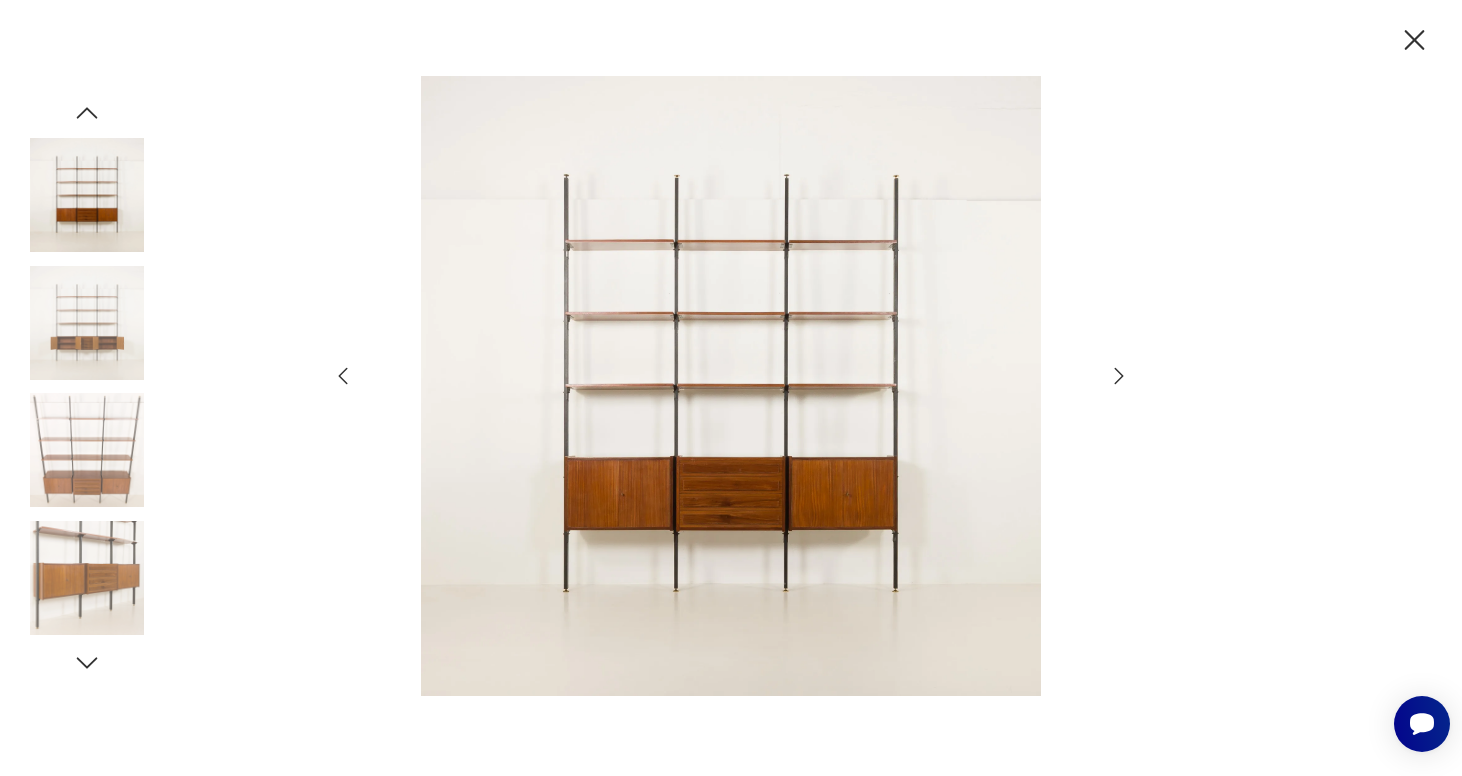 click at bounding box center [731, 386] 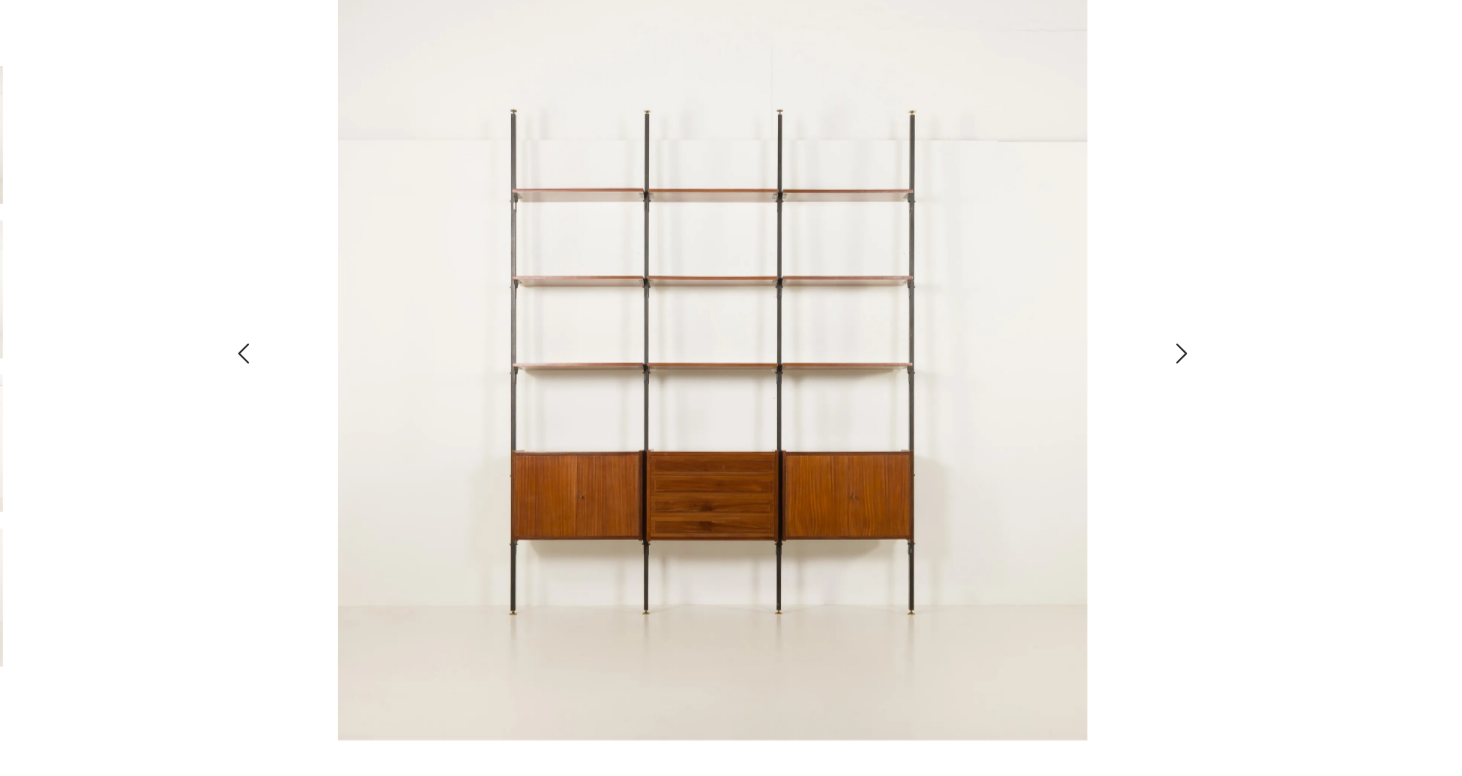 click 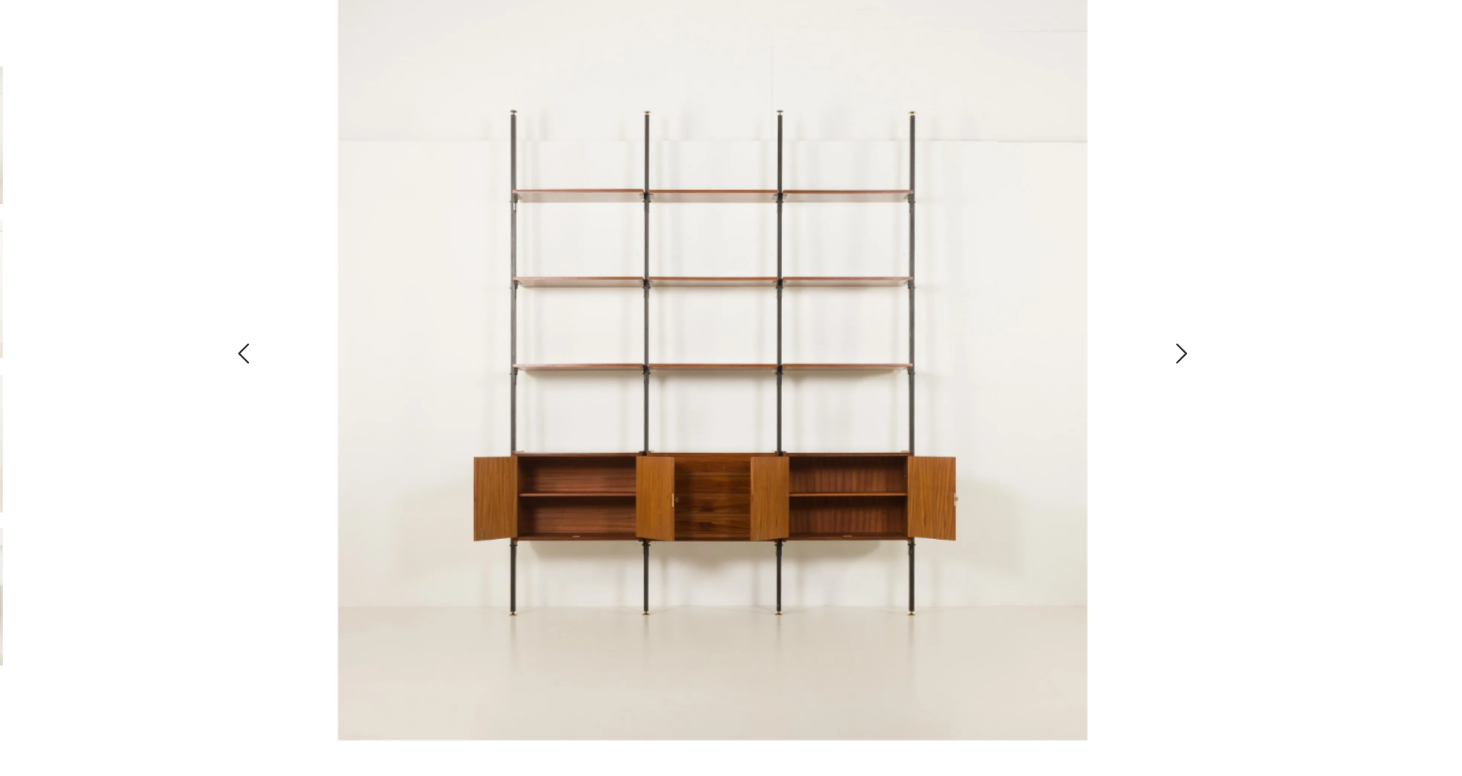 scroll, scrollTop: 1790, scrollLeft: 0, axis: vertical 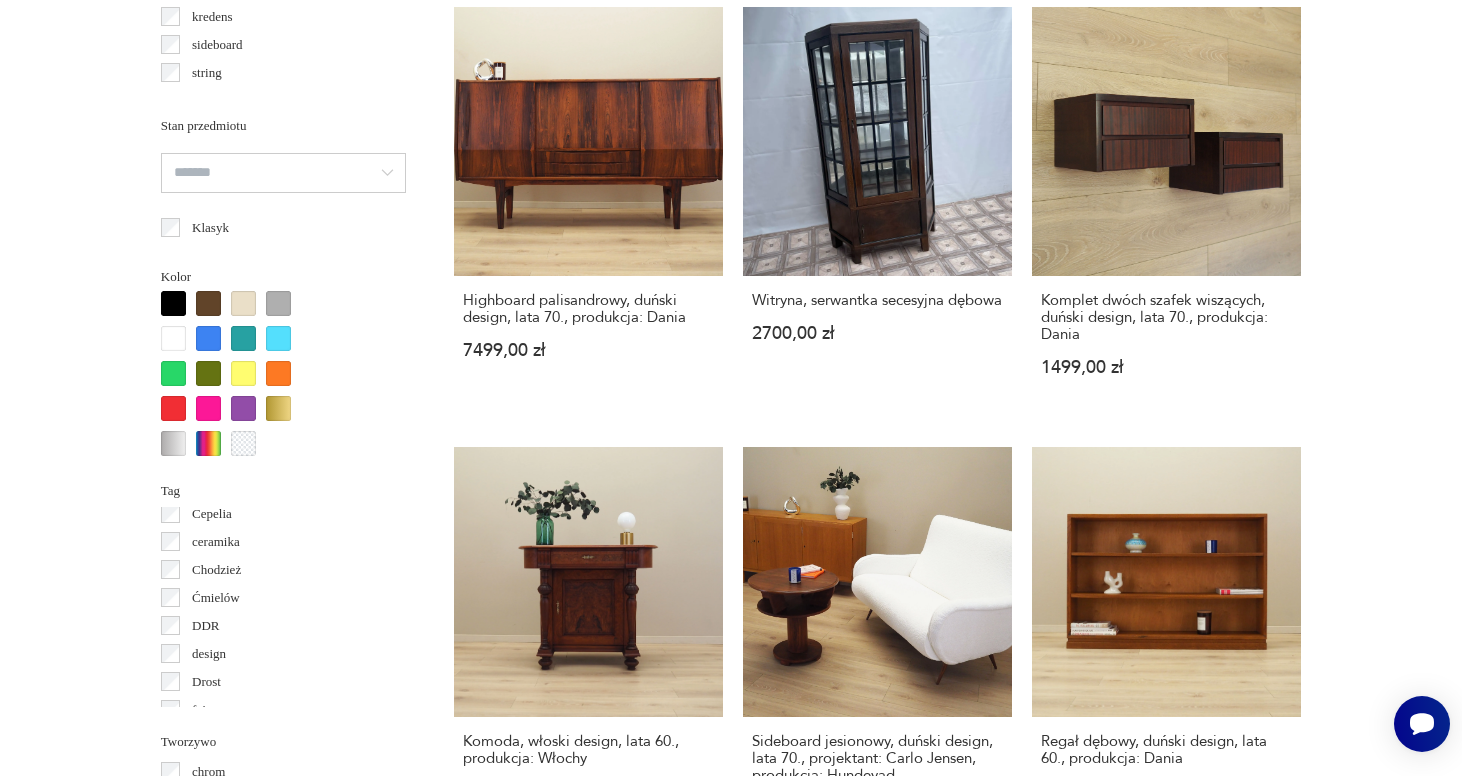 click on "Filtruj produkty Cena MIN MAX OK Promocja Datowanie OK Kraj pochodzenia [COUNTRY]  ( 578 ) Polska  ( 37 ) Niemcy  ( 31 ) Szwecja  ( 27 ) Włochy  ( 17 ) Norwegia  ( 15 ) Francja  ( 9 ) Czechosłowacja  ( 6 ) Producent Projektant Typ biblioteczka bufet inny komoda kredens sideboard string witryna Stan przedmiotu Klasyk Kolor Tag black friday Cepelia ceramika Chodzież Ćmielów DDR design Drost fajans Tworzywo chrom drewno inne metal palisander sklejka teak tworzywo sztuczne Wyczyść filtry Znaleziono  860   produktów Filtruj Sortuj według daty dodania Sortuj według daty dodania Palisandrowy regał z przeszklonymi półkami – [COUNTRY] – lata 60. [PRICE] Modernistyczny sideboard dębowy w ciemnym kolorze – Skandynawia – lata 60. [PRICE] Włoski  regał wolnostojący z drewna tekowego, mid-century modern, lata 60. [PRICE] Klasyk Regał systemowy tekowy, norweski design, lata 60., produkcja: Blindheim Mobelfabrikk, designer: John Texmon & Einar Blindheim [PRICE] Klasyk Klasyk 1 2" at bounding box center [731, 473] 